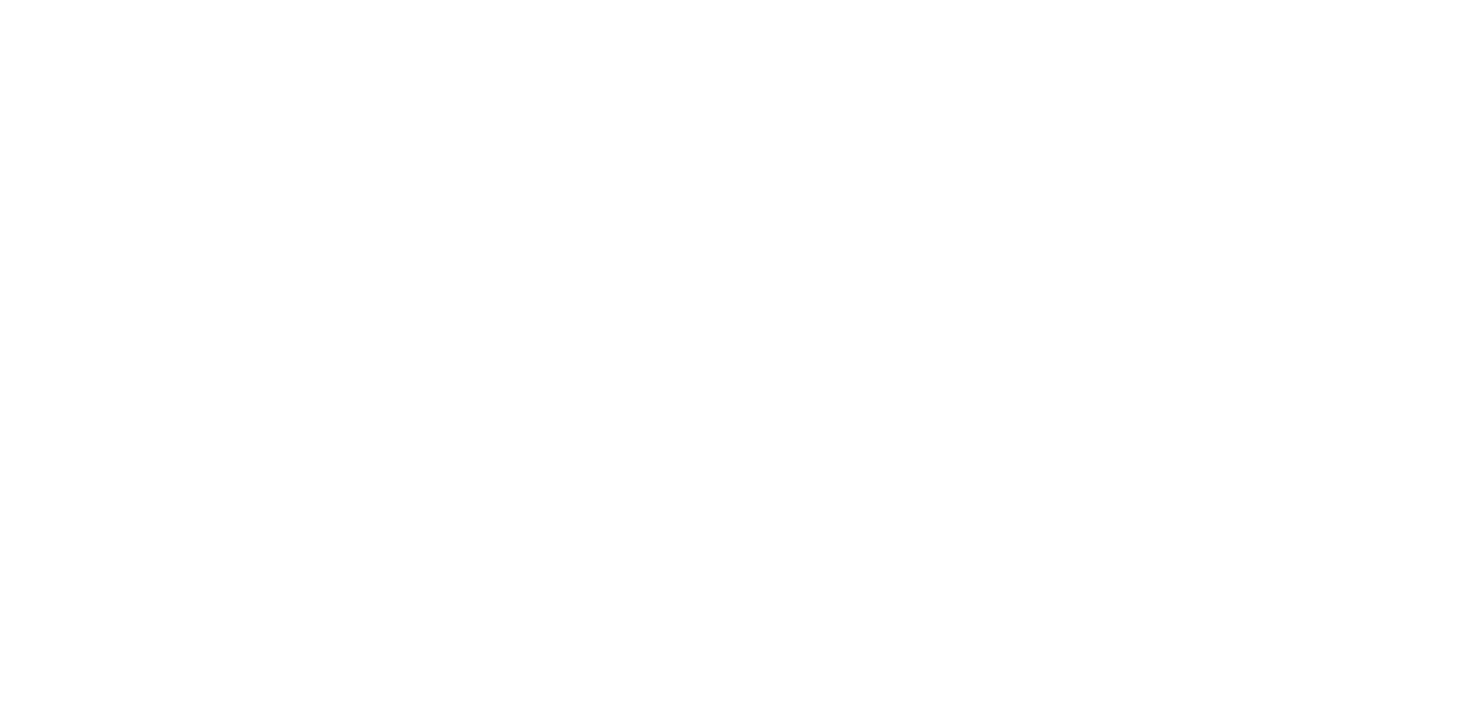 scroll, scrollTop: 0, scrollLeft: 0, axis: both 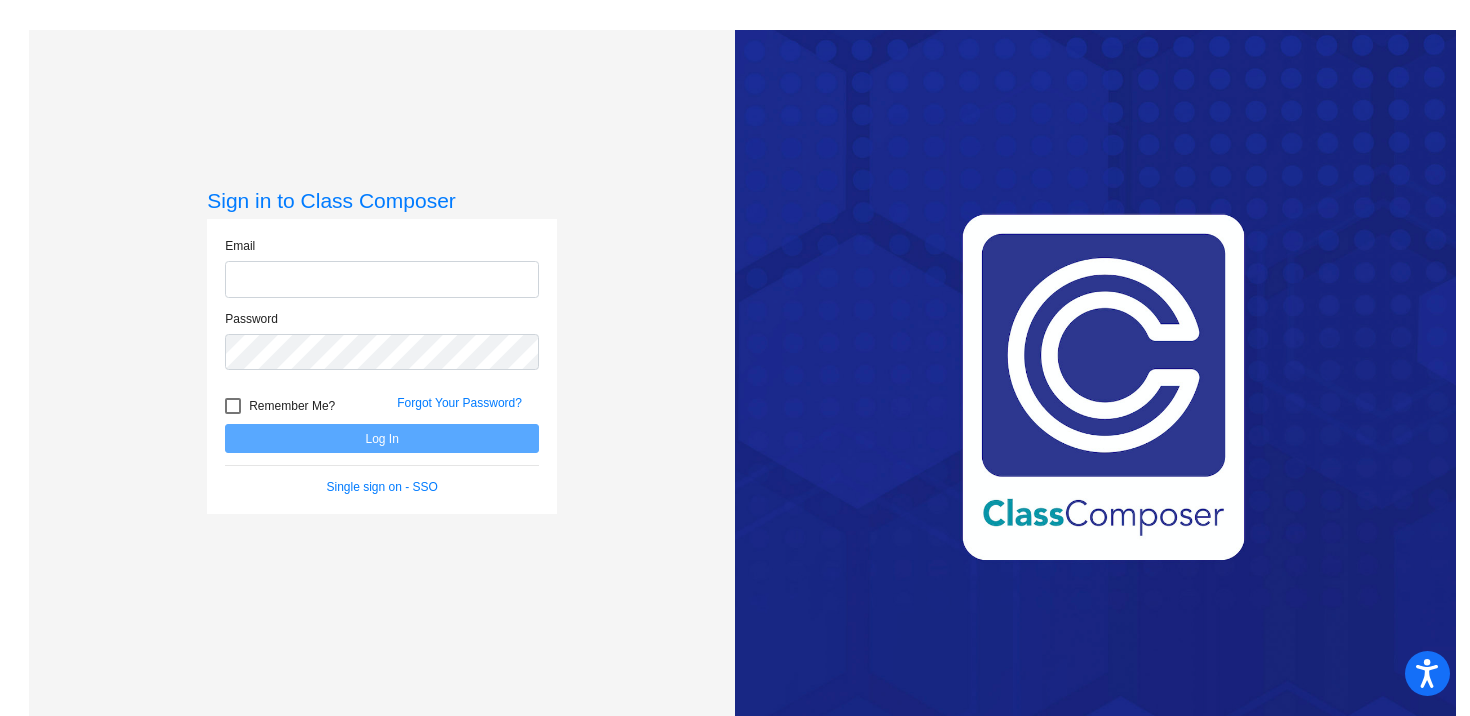 click 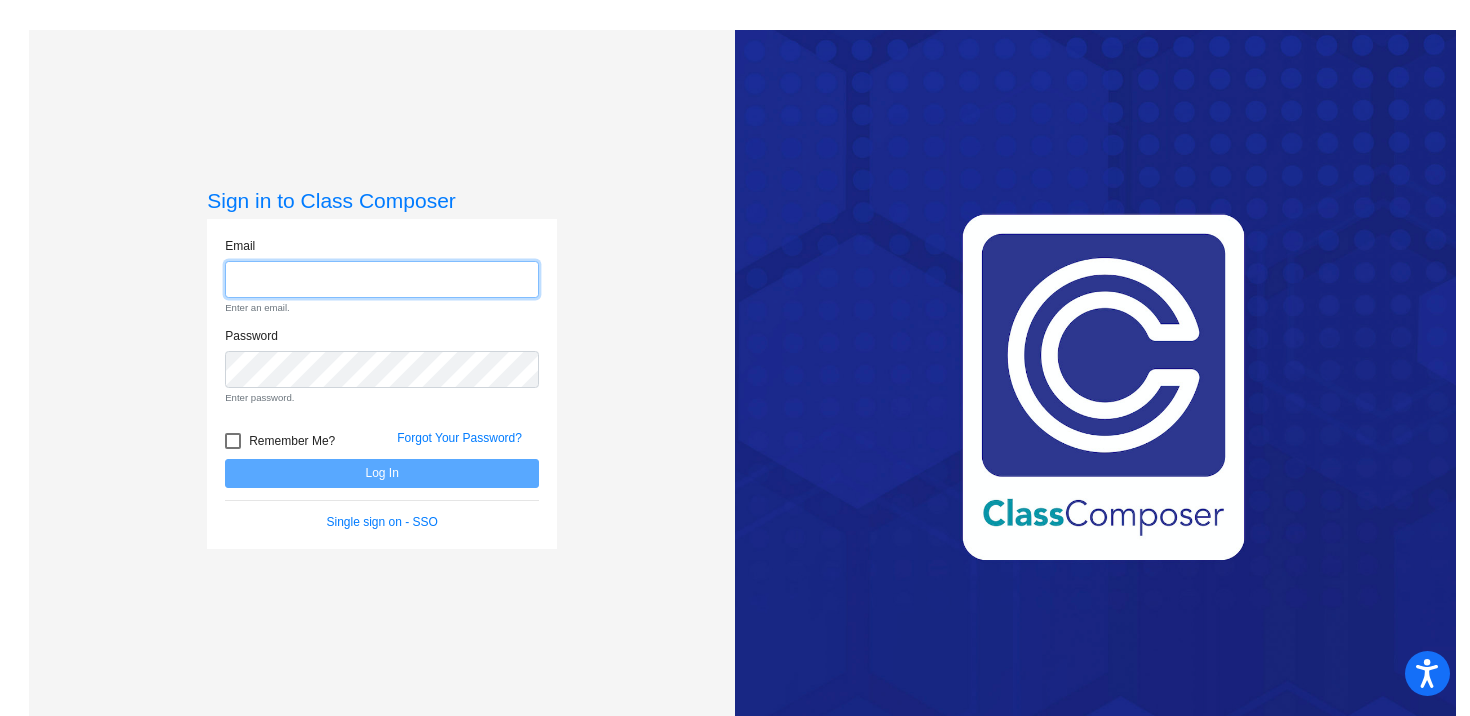 type on "[FIRST].[LAST]@[DOMAIN]" 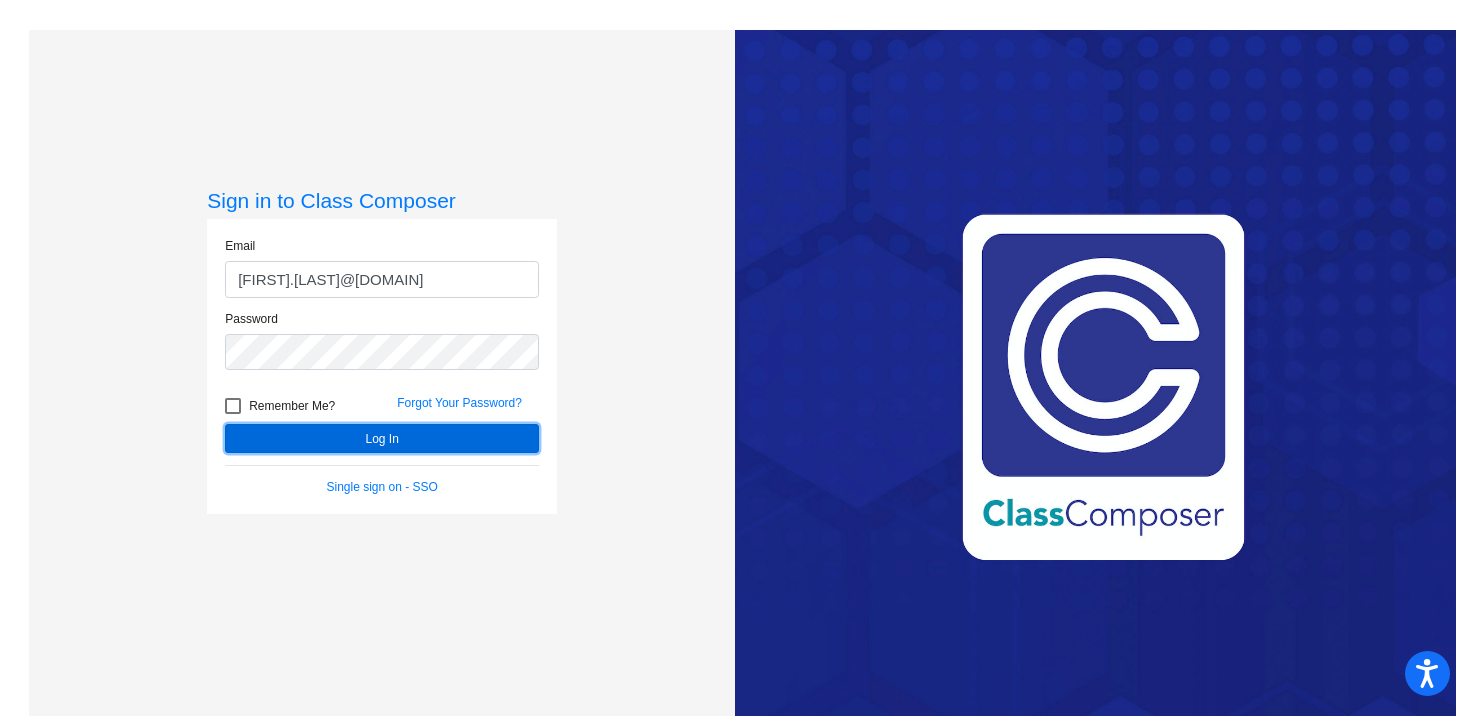 click on "Log In" 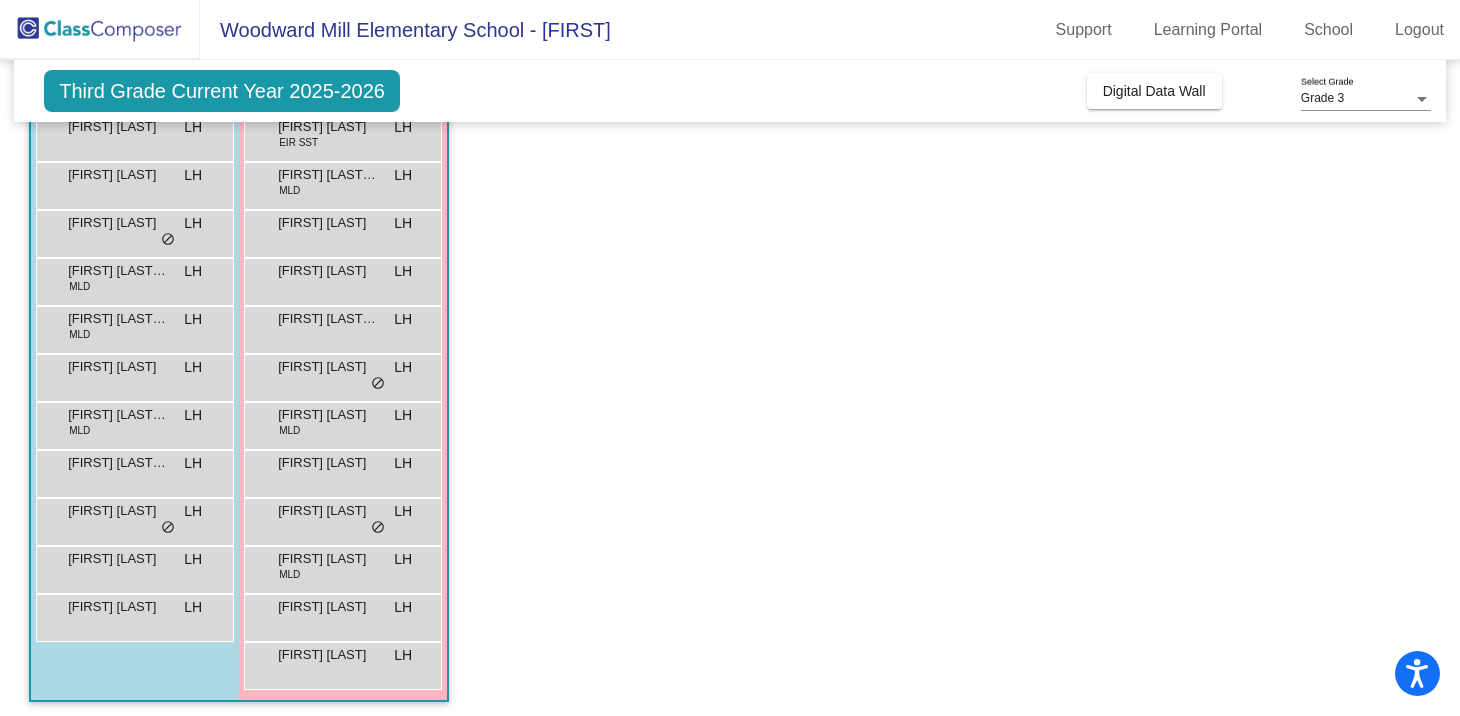 scroll, scrollTop: 956, scrollLeft: 0, axis: vertical 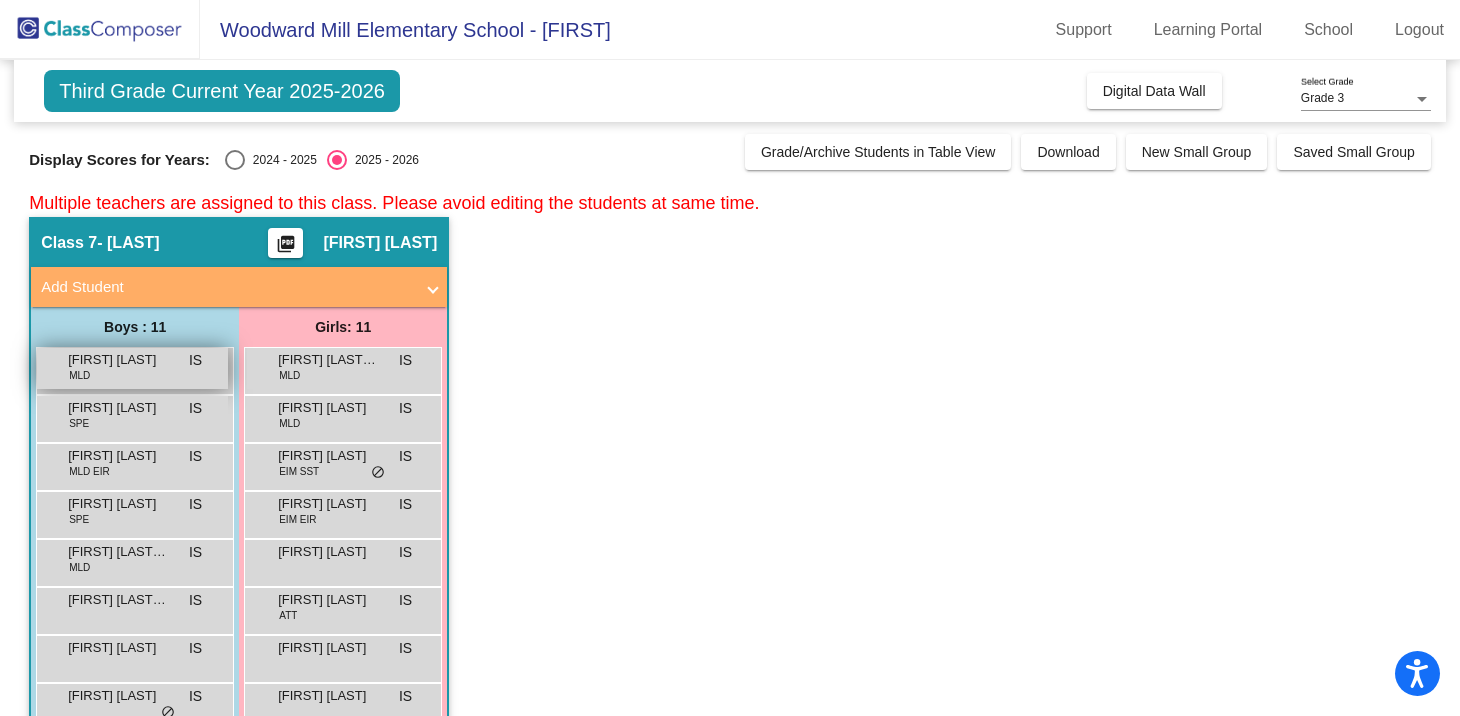 click on "[FIRST] [LAST] MLD IS lock do_not_disturb_alt" at bounding box center [132, 368] 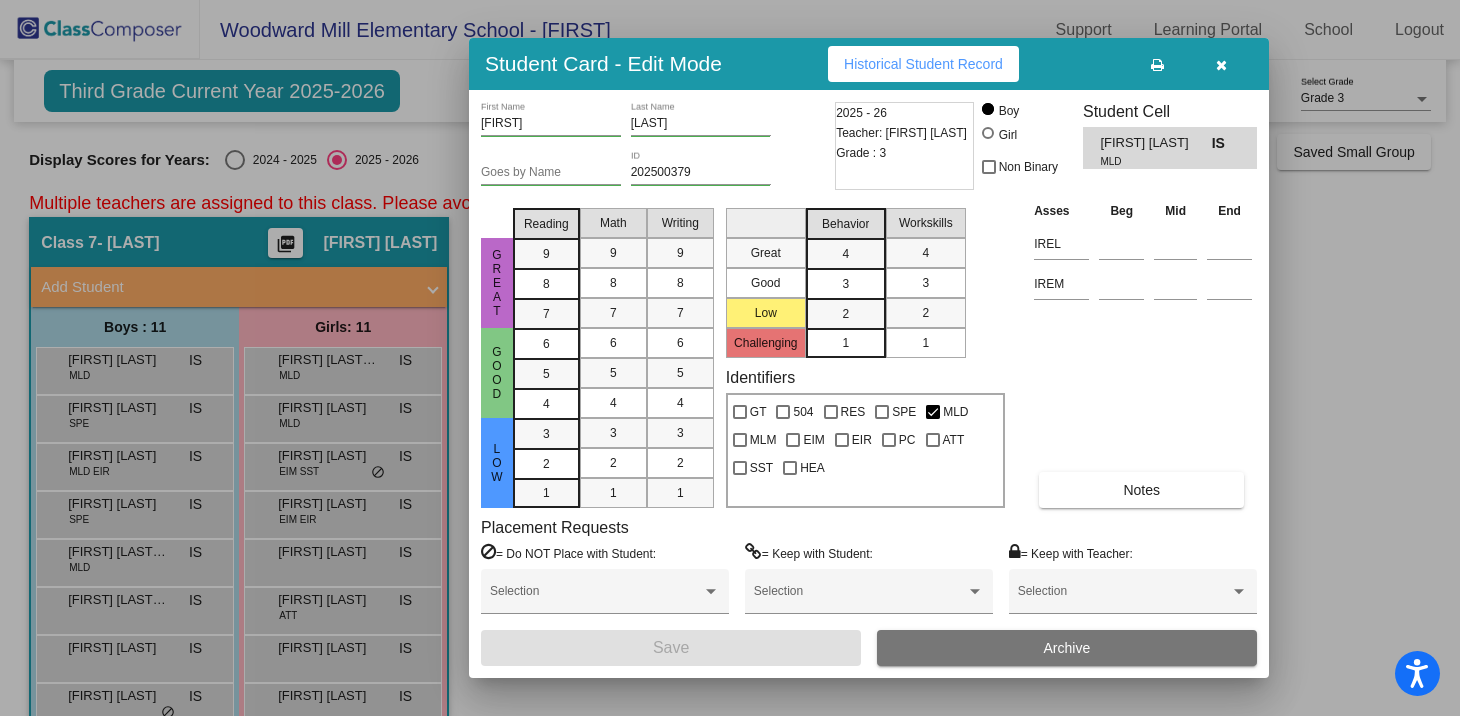 scroll, scrollTop: 0, scrollLeft: 0, axis: both 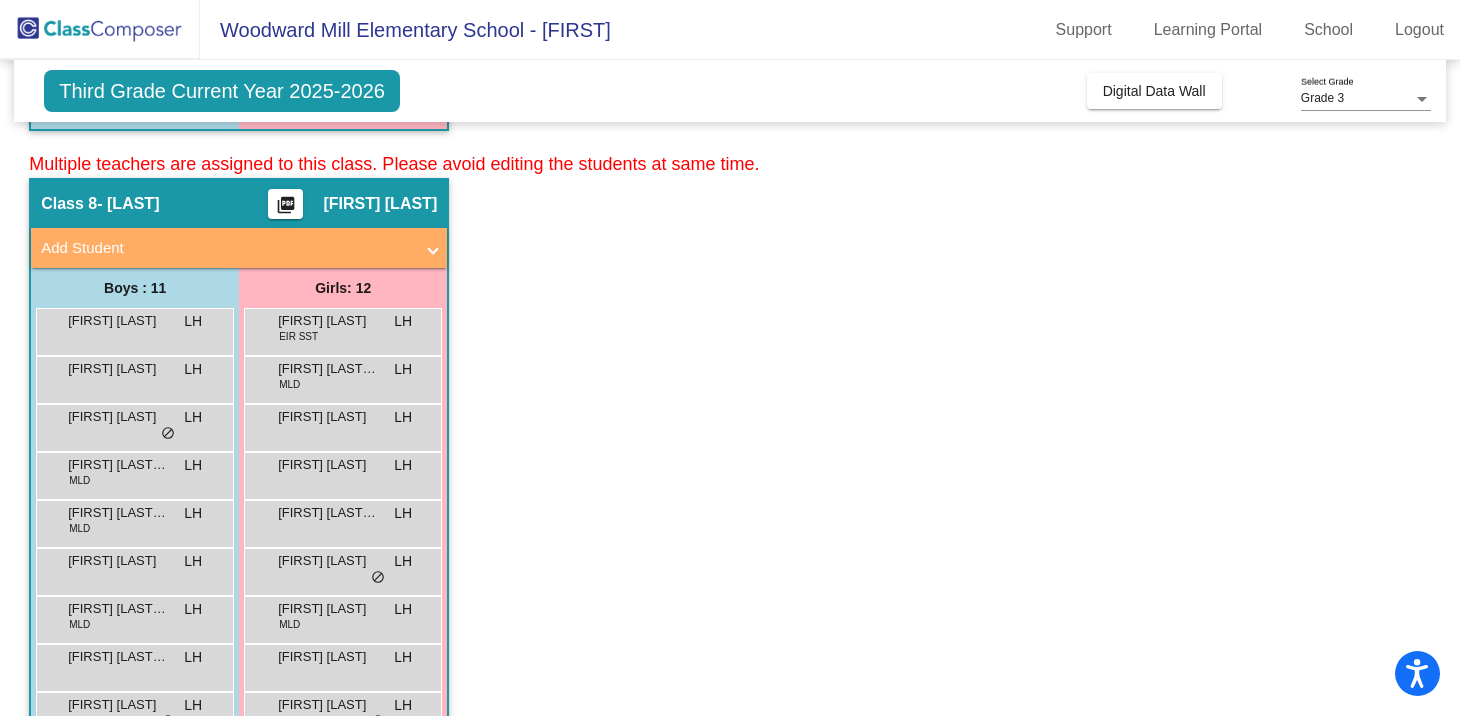 click on "picture_as_pdf" 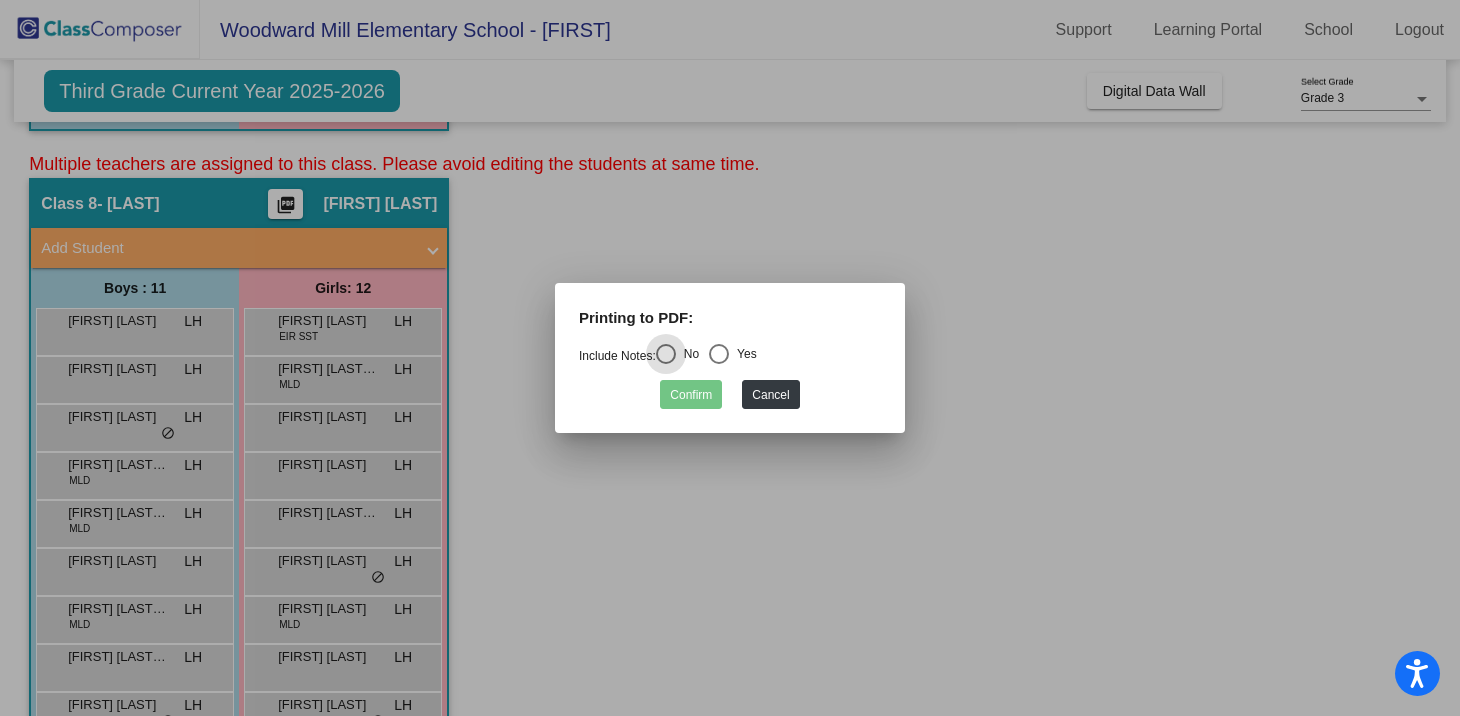 click at bounding box center (719, 354) 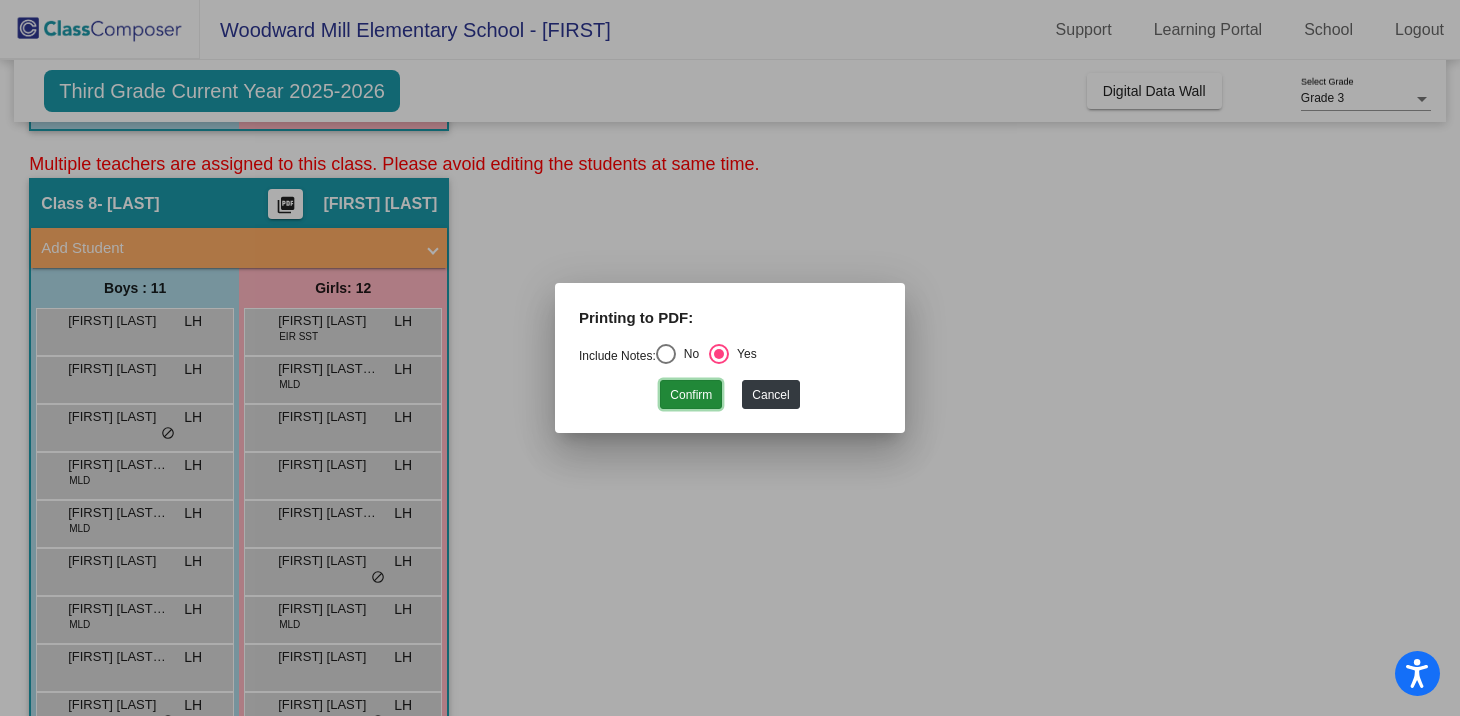 click on "Confirm" at bounding box center (691, 394) 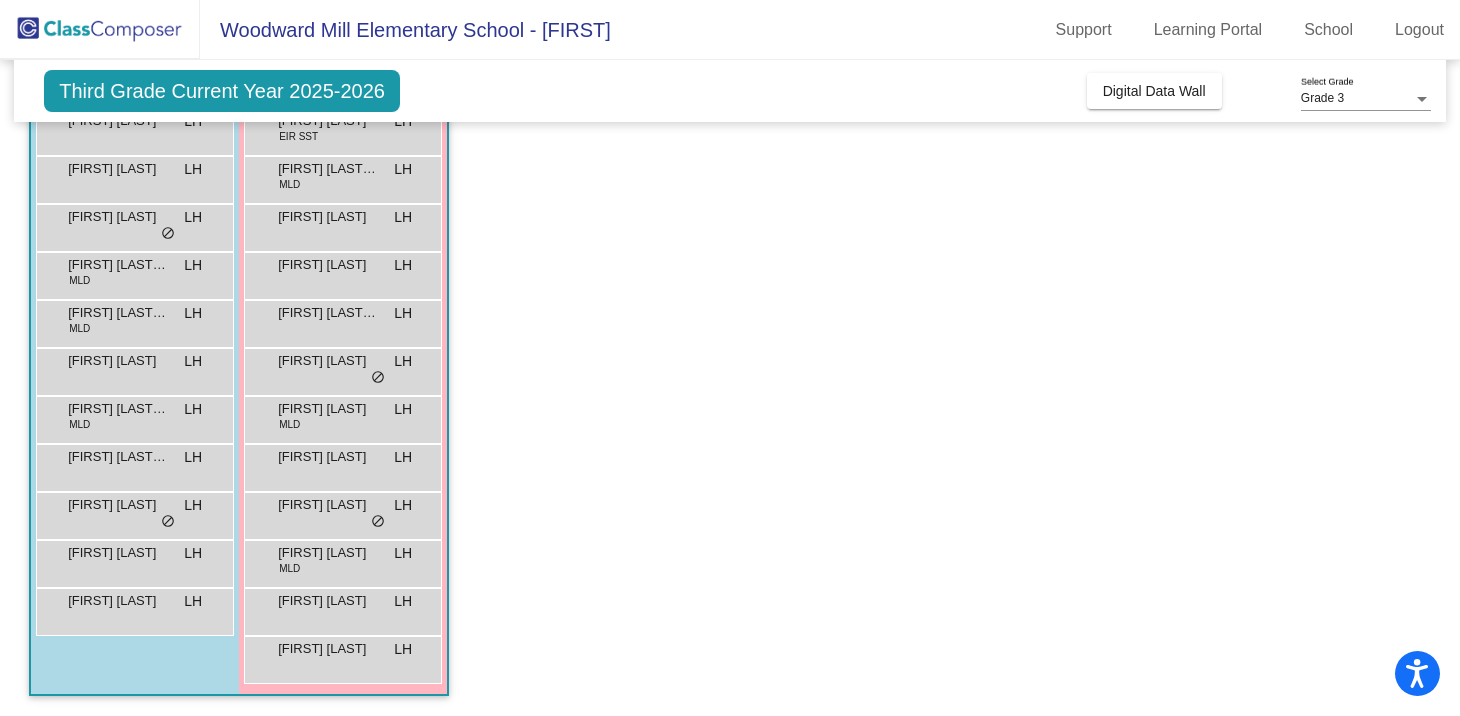 scroll, scrollTop: 205, scrollLeft: 0, axis: vertical 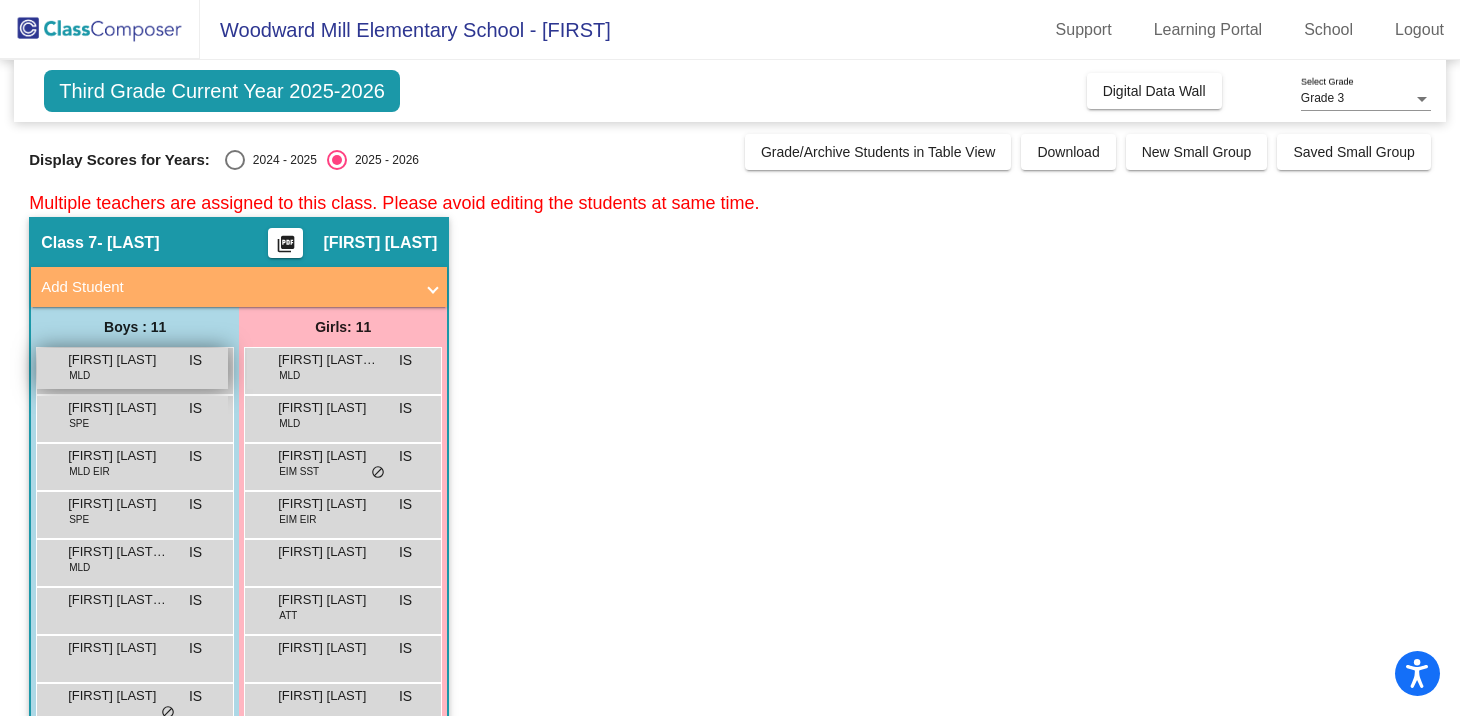 click on "[FIRST] [LAST] MLD IS lock do_not_disturb_alt" at bounding box center (132, 368) 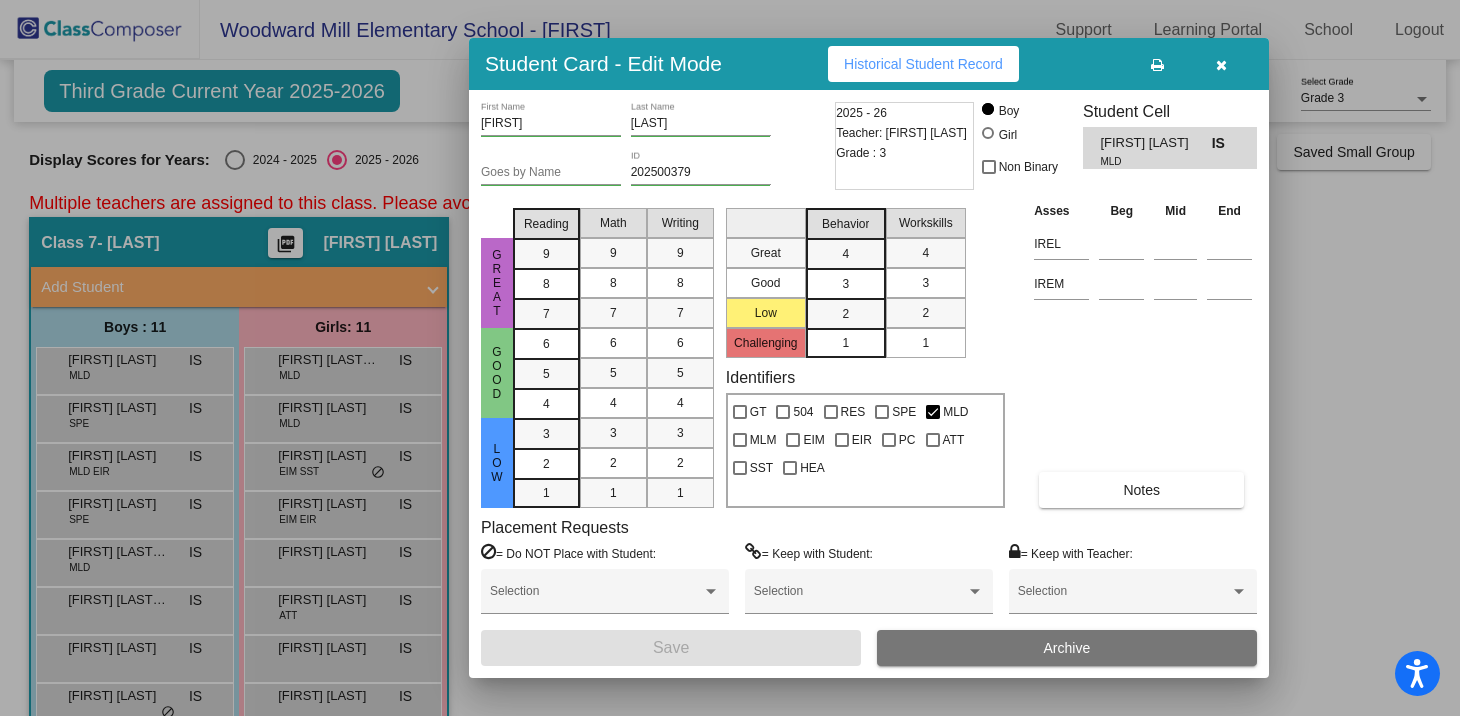 scroll, scrollTop: 0, scrollLeft: 0, axis: both 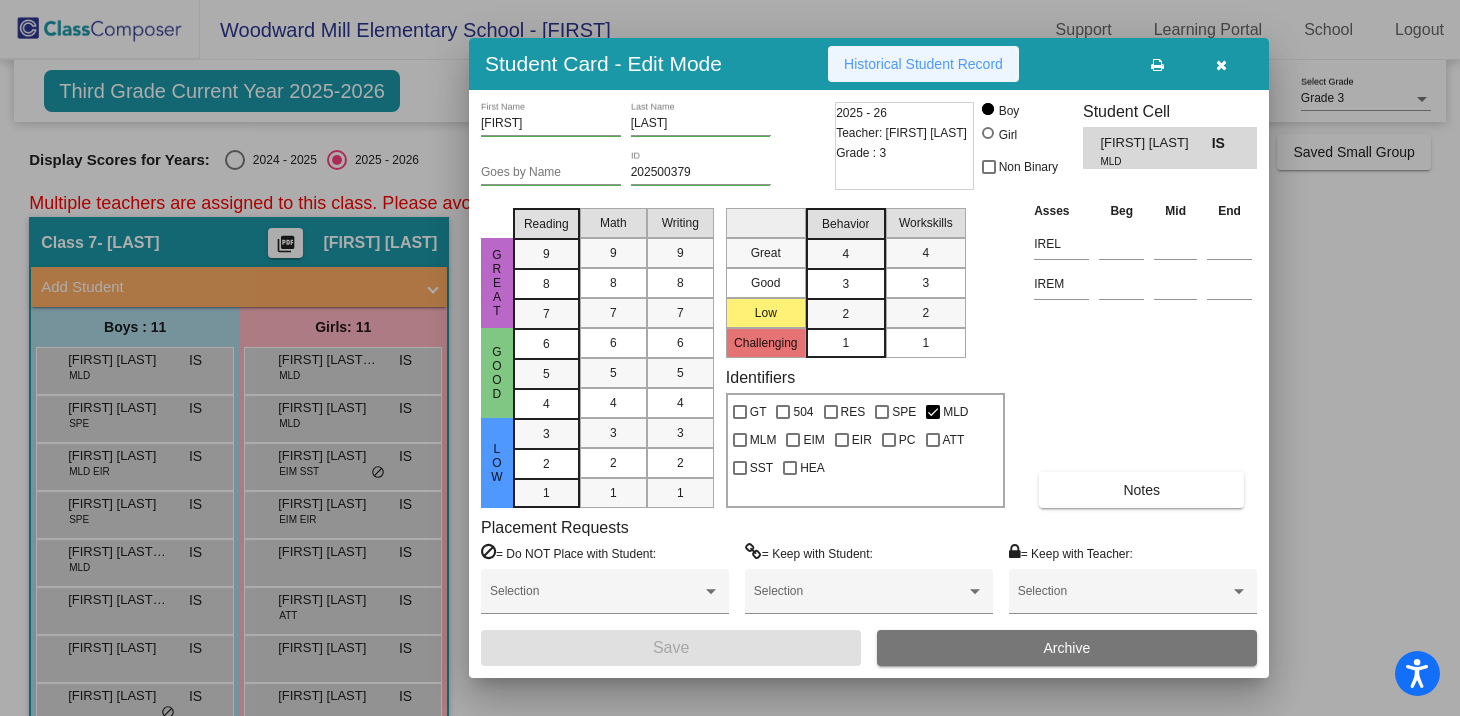 click on "Historical Student Record" at bounding box center [923, 64] 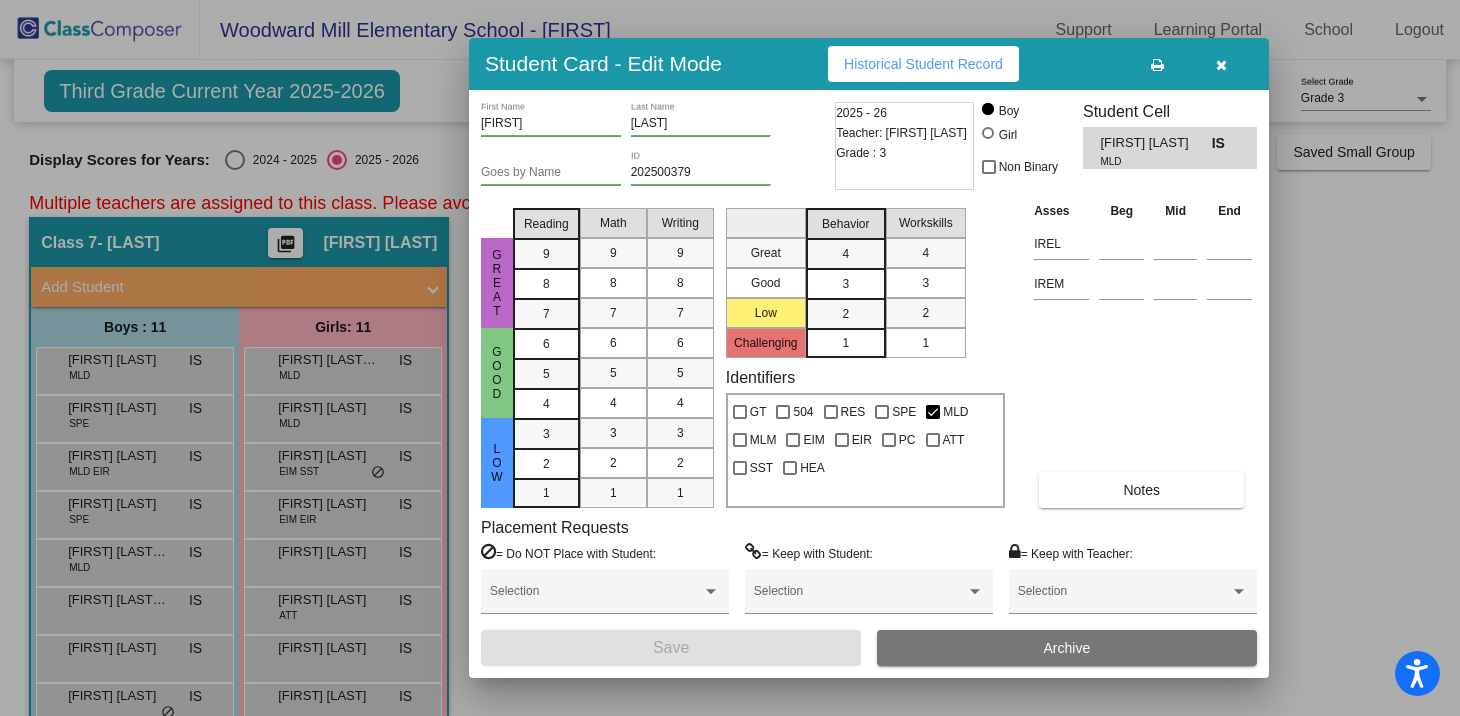 click at bounding box center [1221, 65] 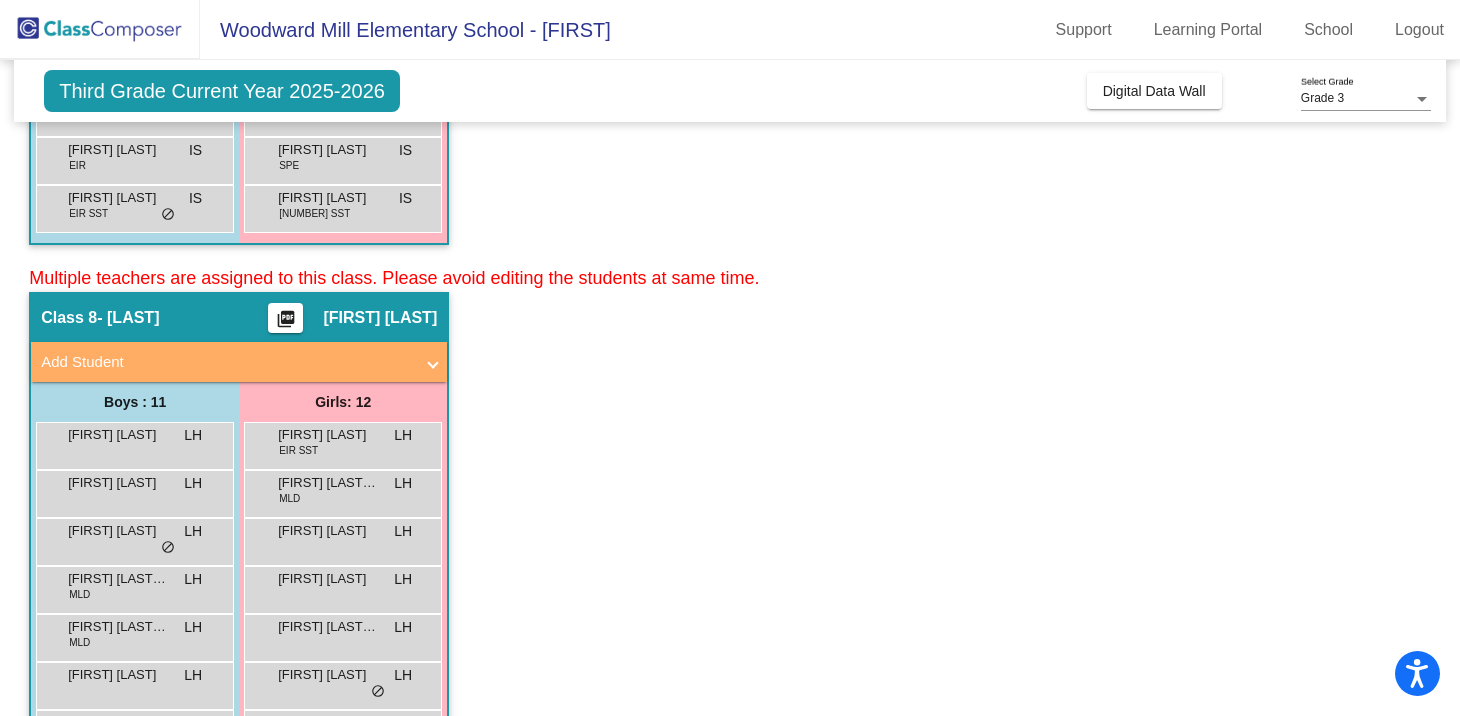 scroll, scrollTop: 638, scrollLeft: 0, axis: vertical 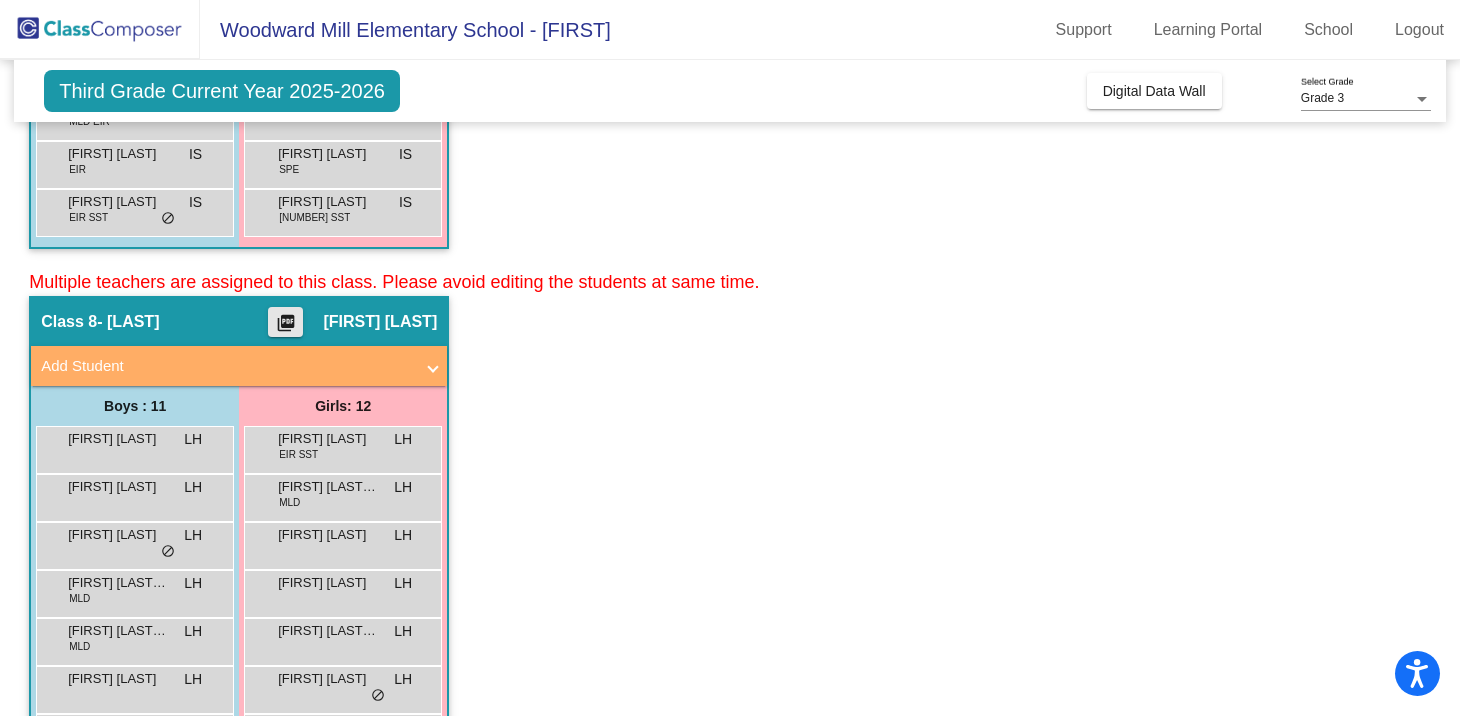 click on "picture_as_pdf" 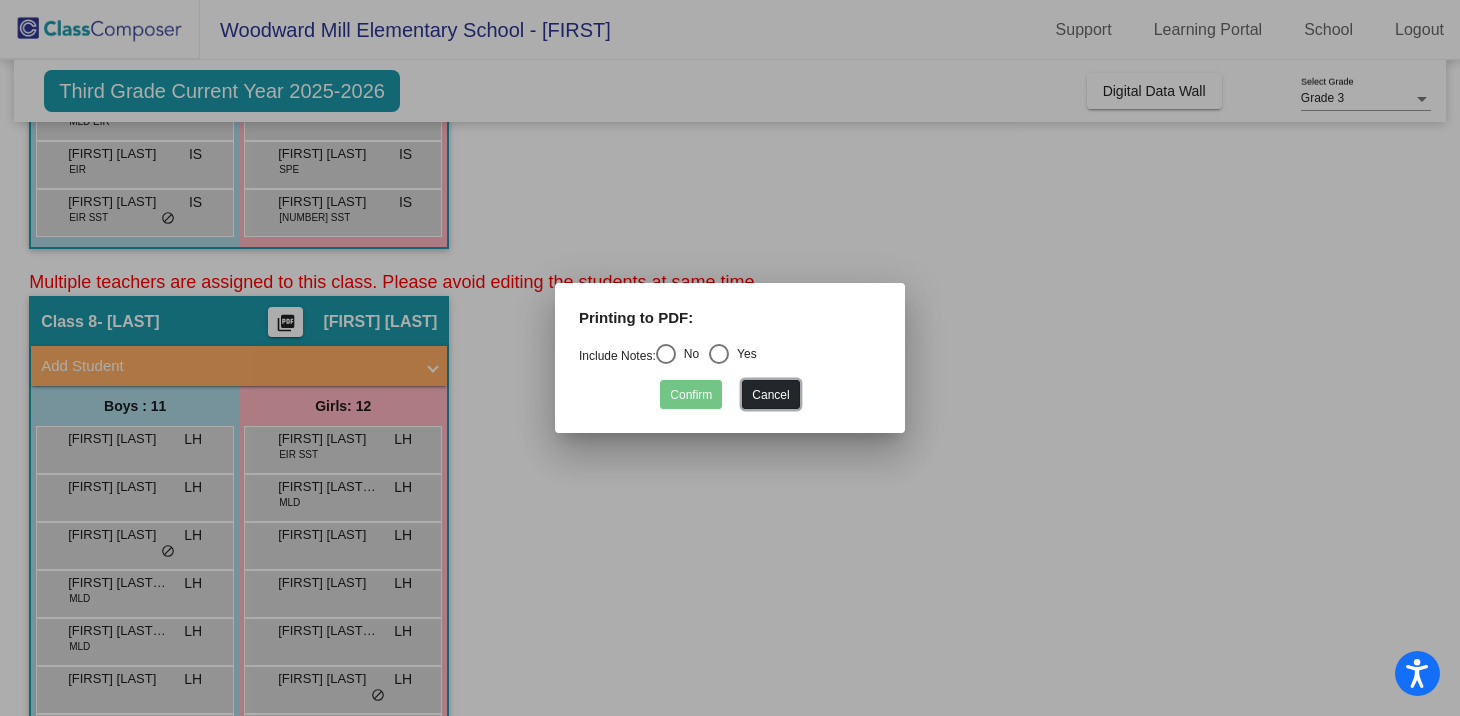 click on "Cancel" at bounding box center (770, 394) 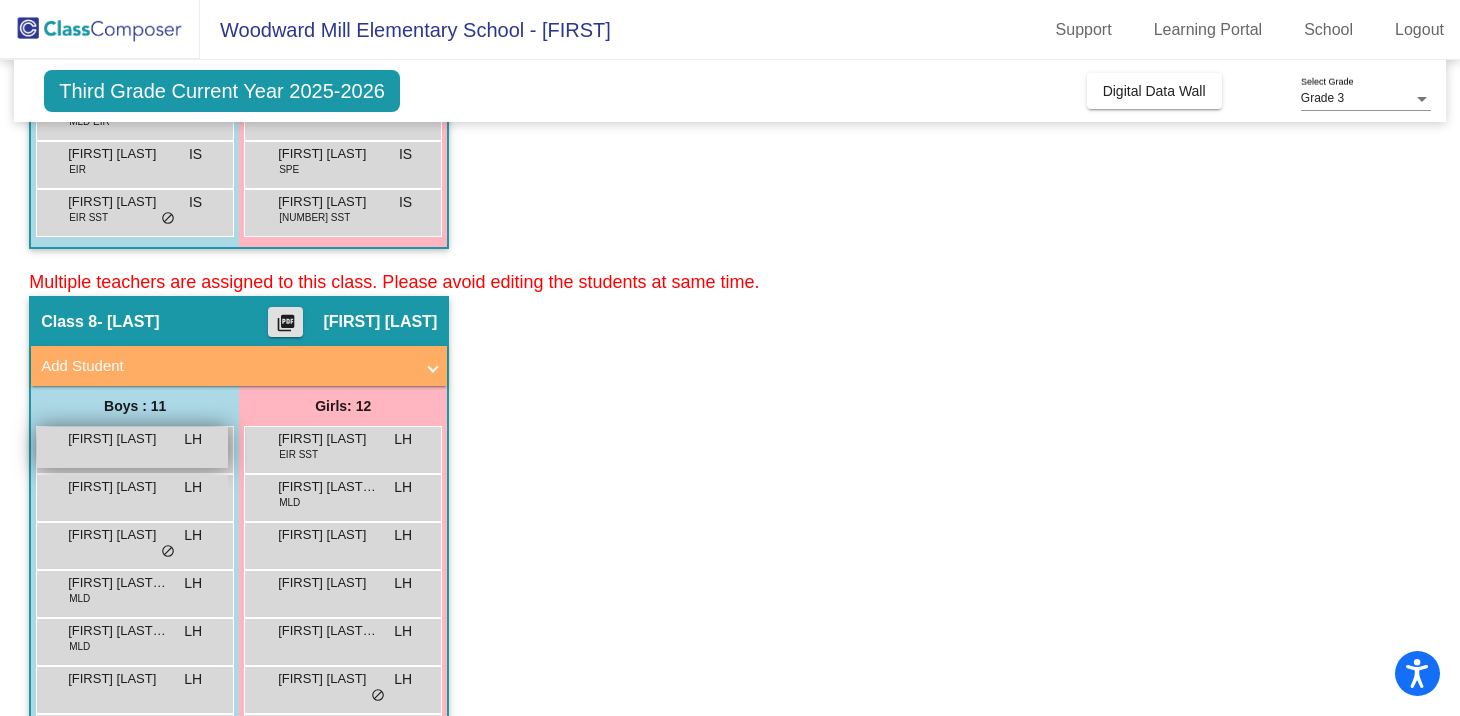 click on "[FIRST] [LAST] LH lock do_not_disturb_alt" at bounding box center (132, 447) 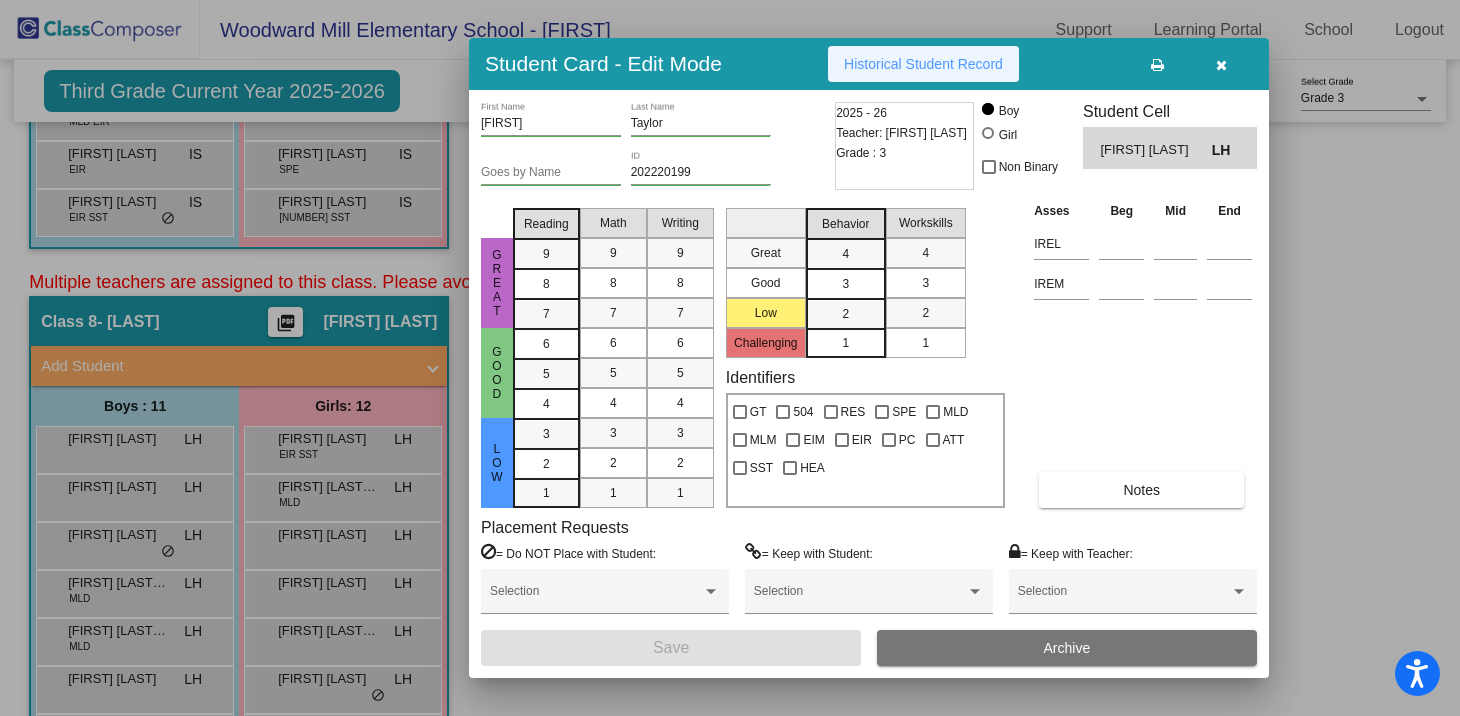 click on "Historical Student Record" at bounding box center [923, 64] 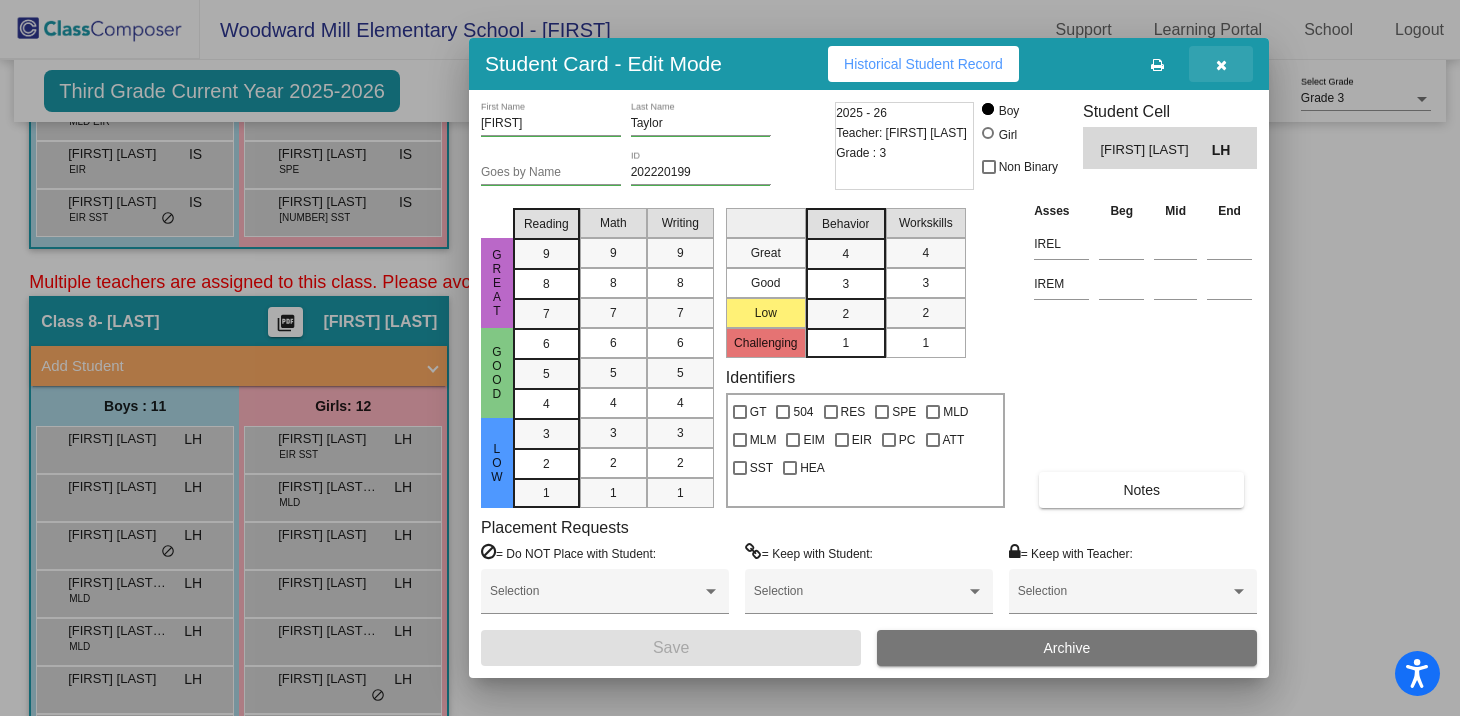 click at bounding box center [1221, 64] 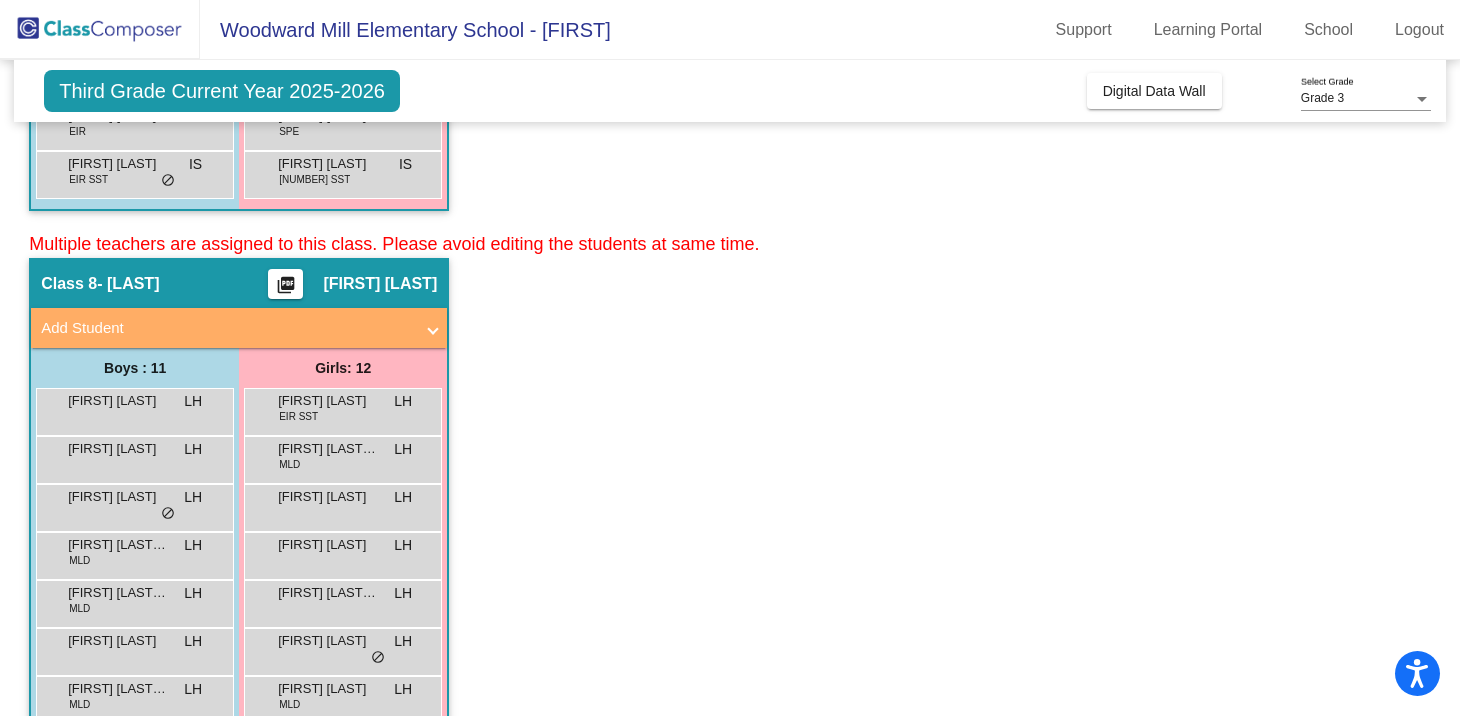 scroll, scrollTop: 679, scrollLeft: 0, axis: vertical 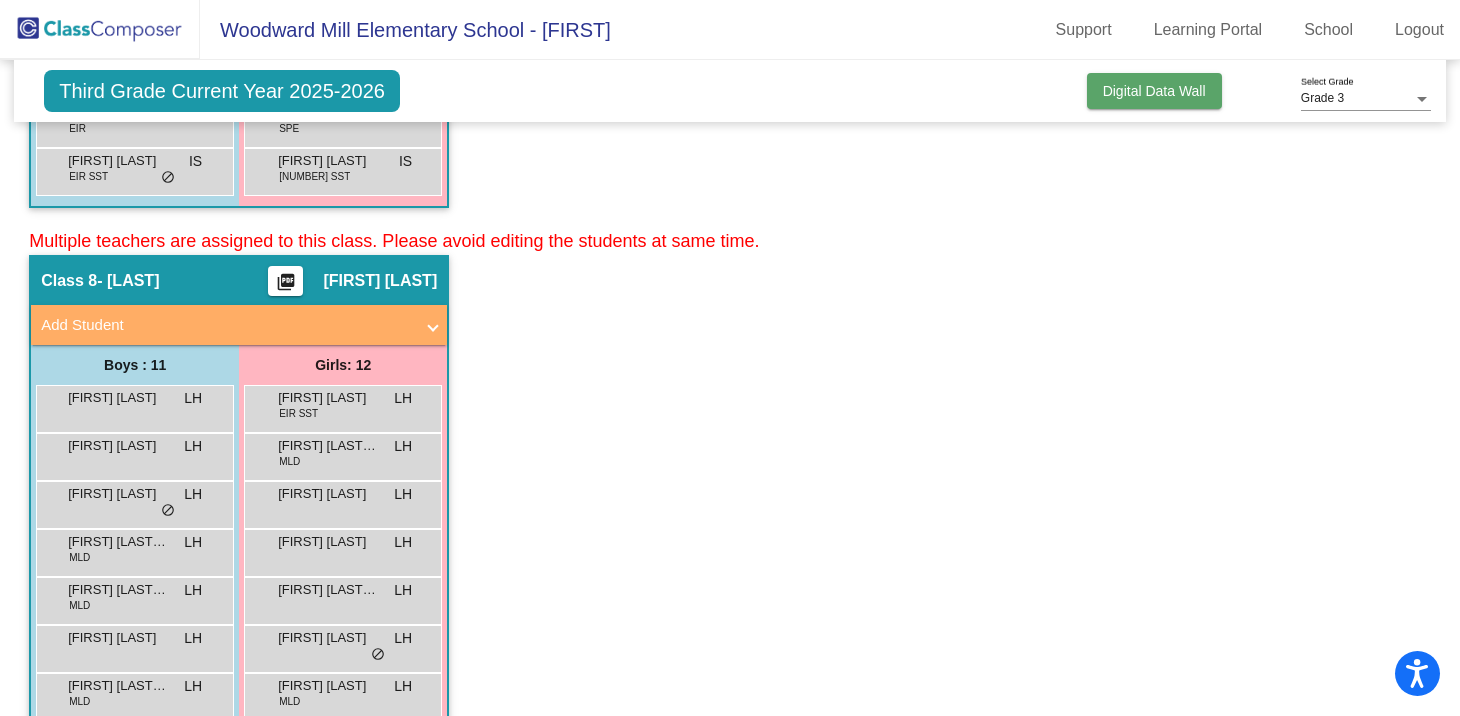 click on "Digital Data Wall" 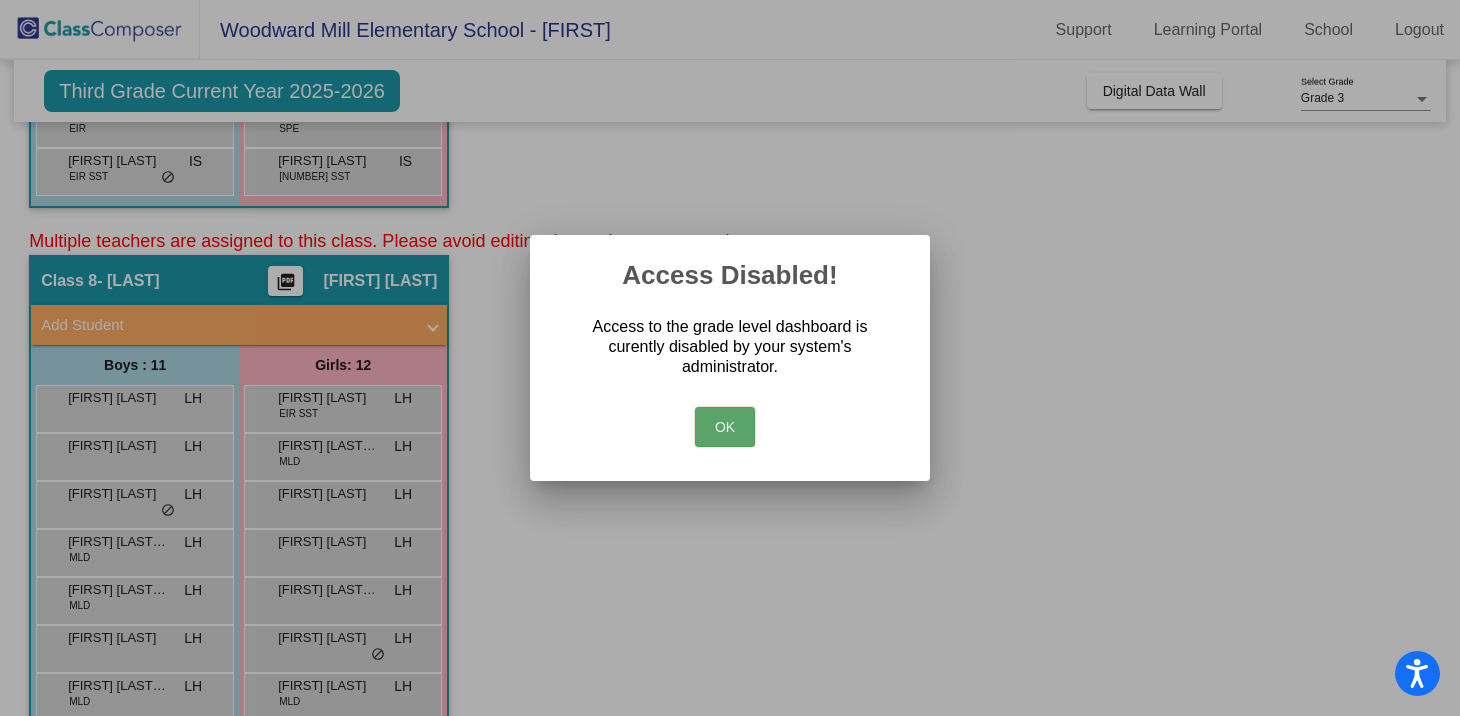 click on "OK" at bounding box center [725, 427] 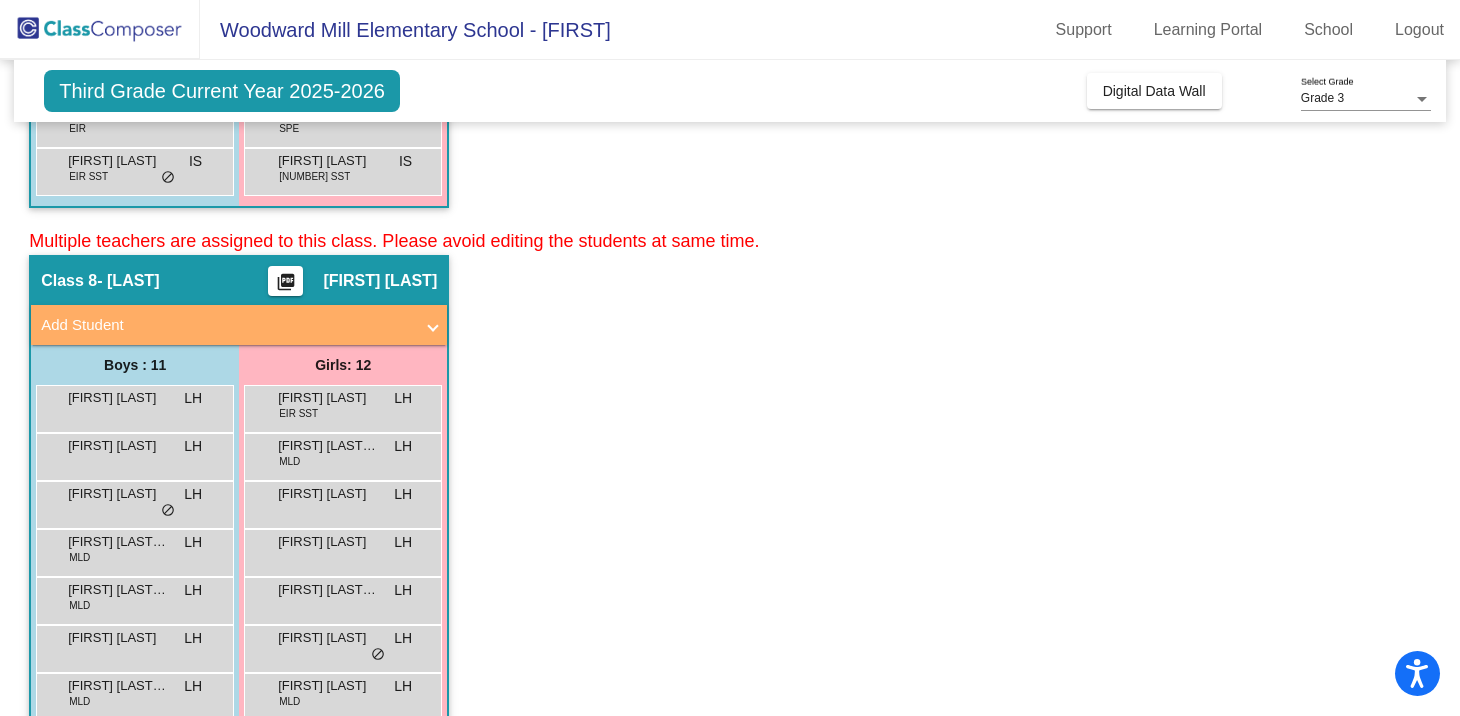 scroll, scrollTop: 638, scrollLeft: 0, axis: vertical 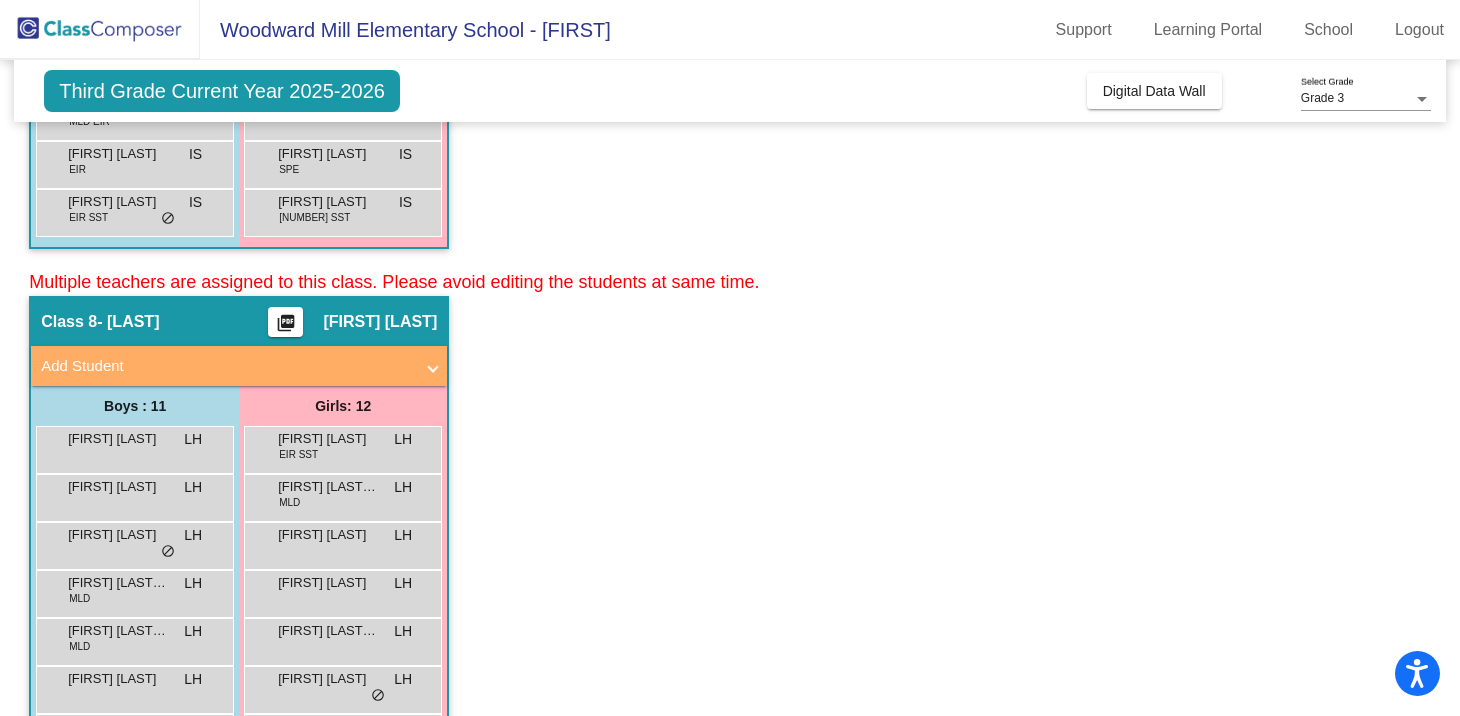 click on "Add Student" at bounding box center (235, 366) 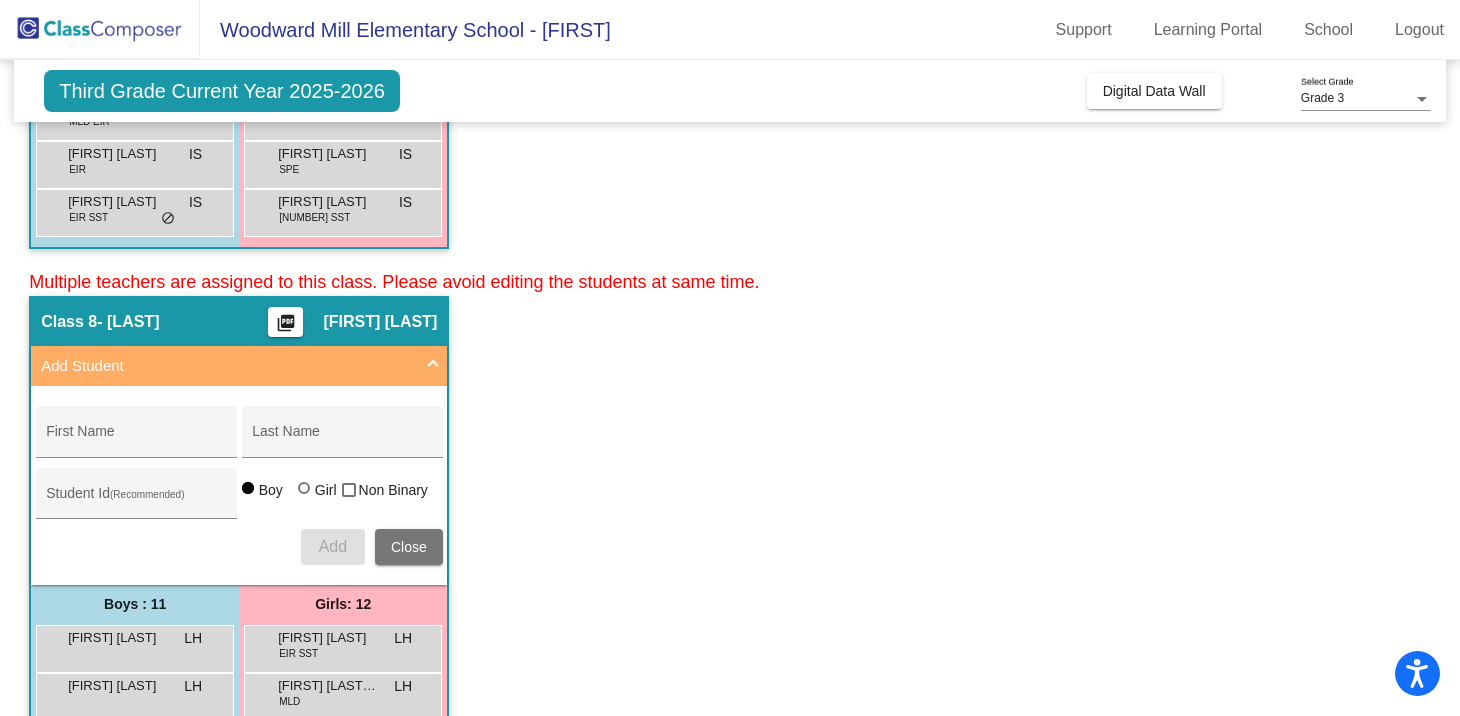 click at bounding box center (433, 366) 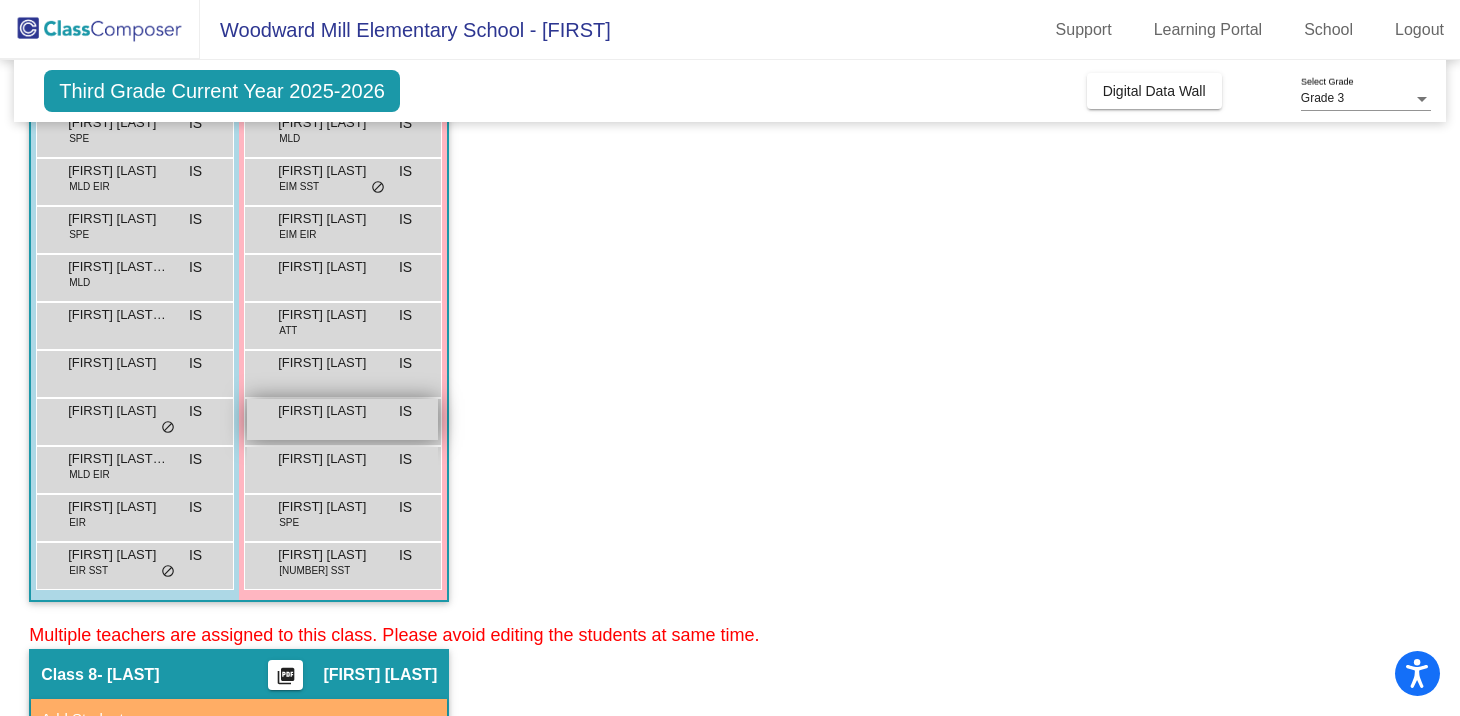 scroll, scrollTop: 0, scrollLeft: 0, axis: both 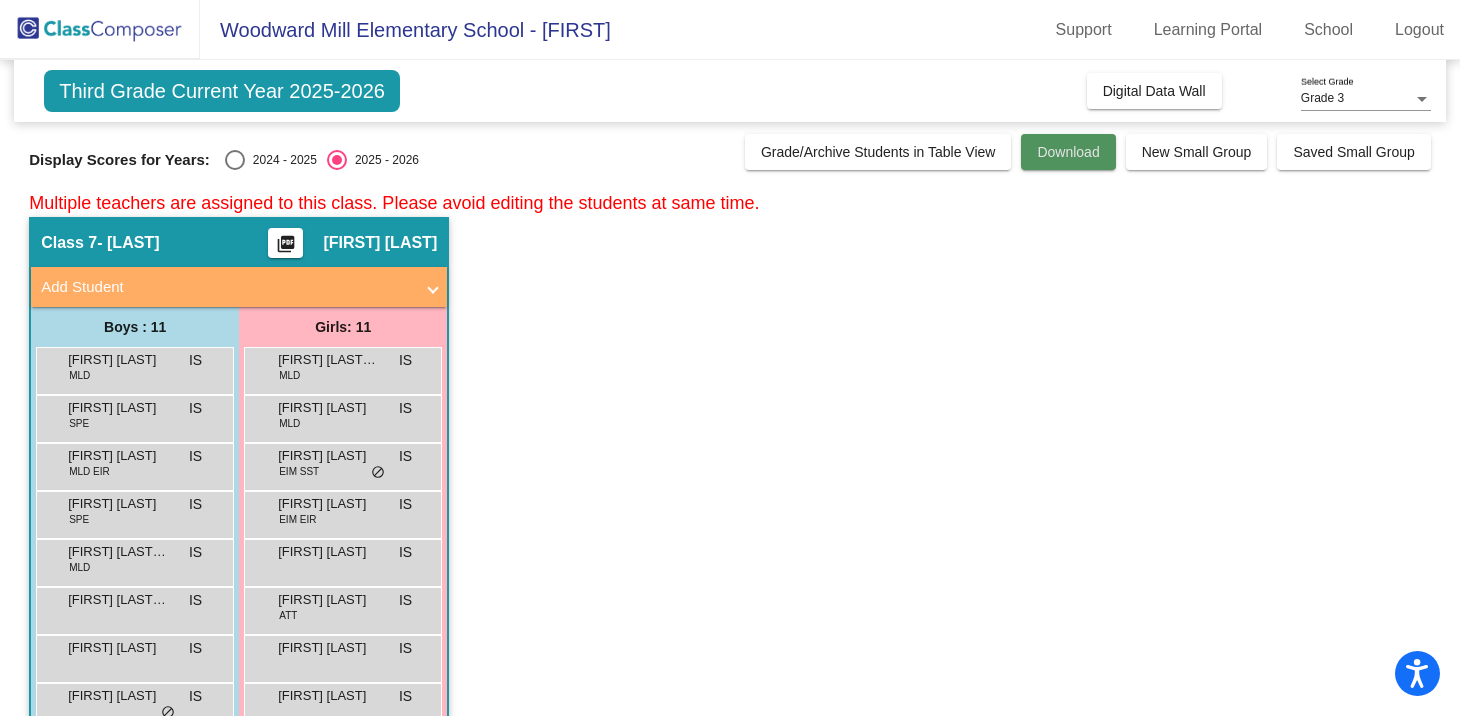 click on "Download" 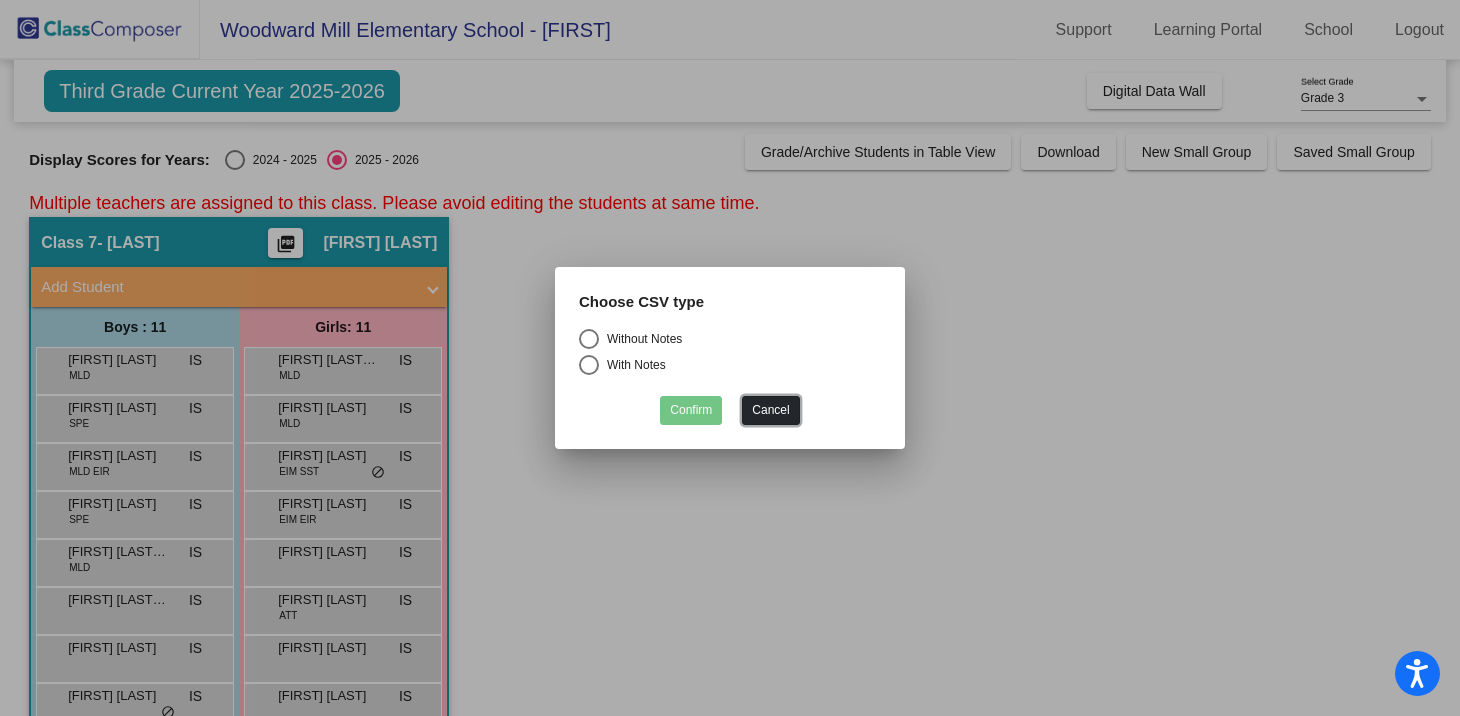 click on "Cancel" at bounding box center [770, 410] 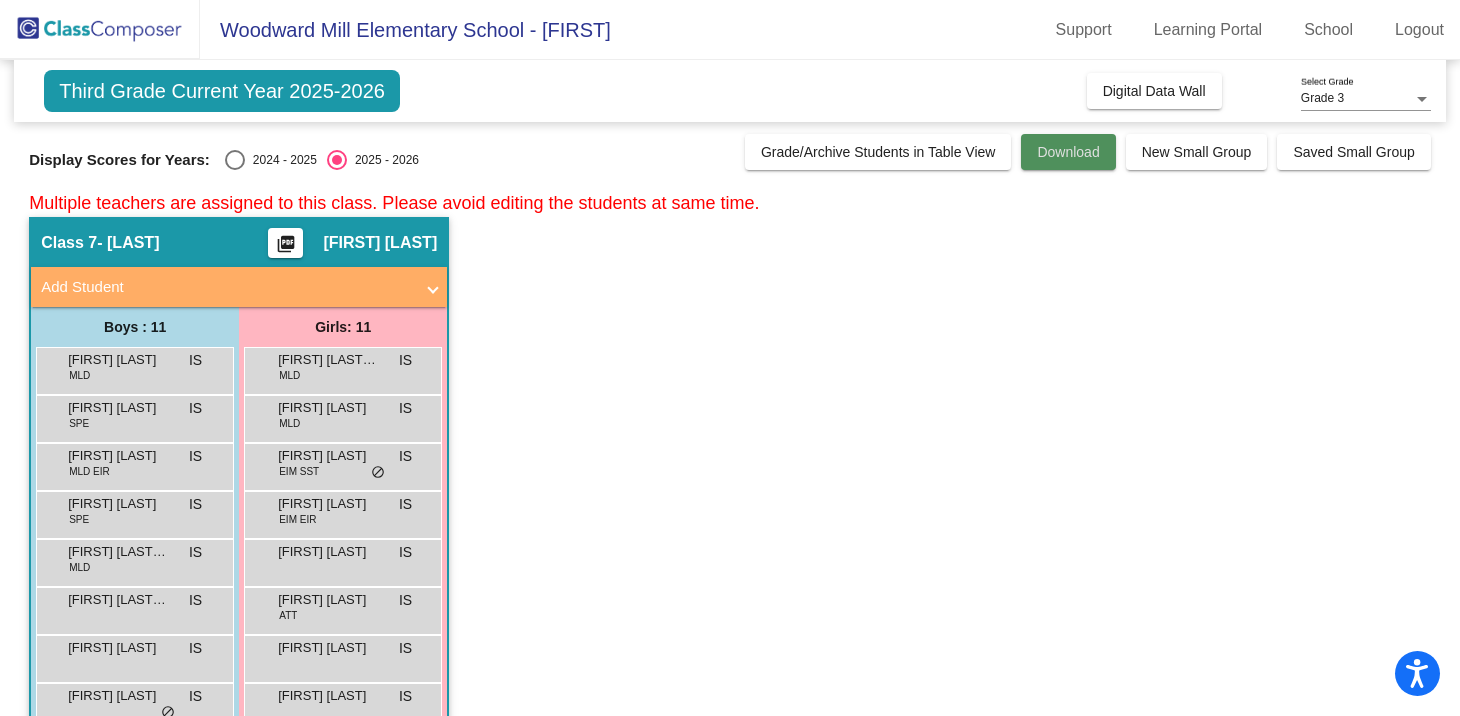 click on "Download" 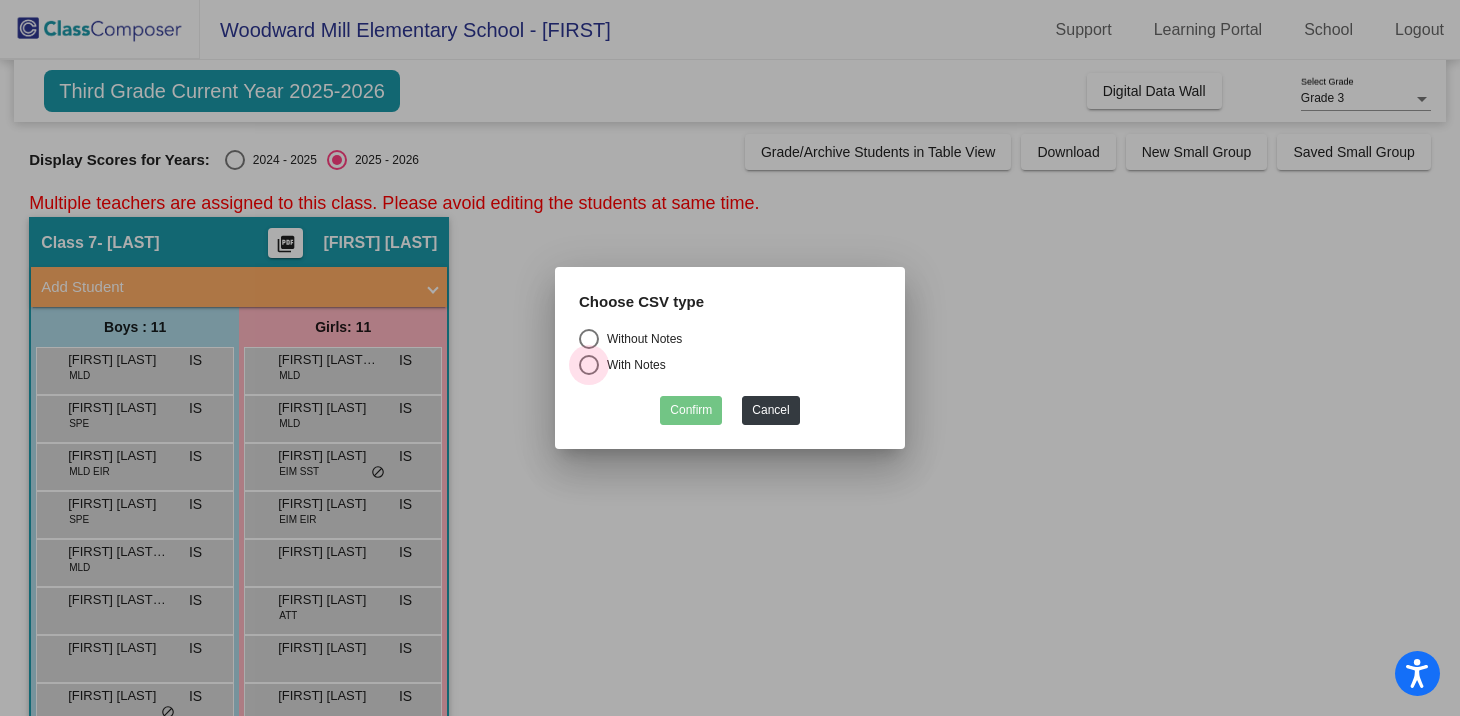 click at bounding box center (589, 365) 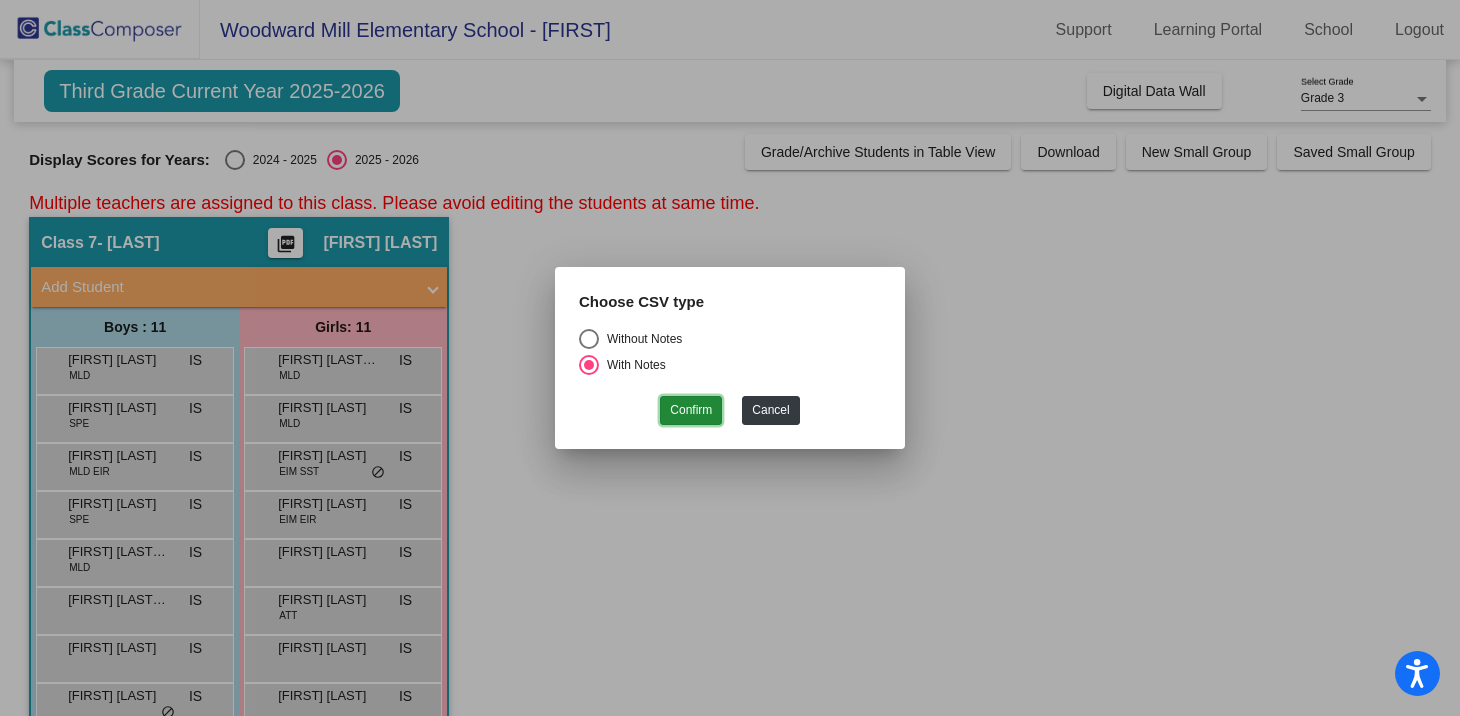 click on "Confirm" at bounding box center (691, 410) 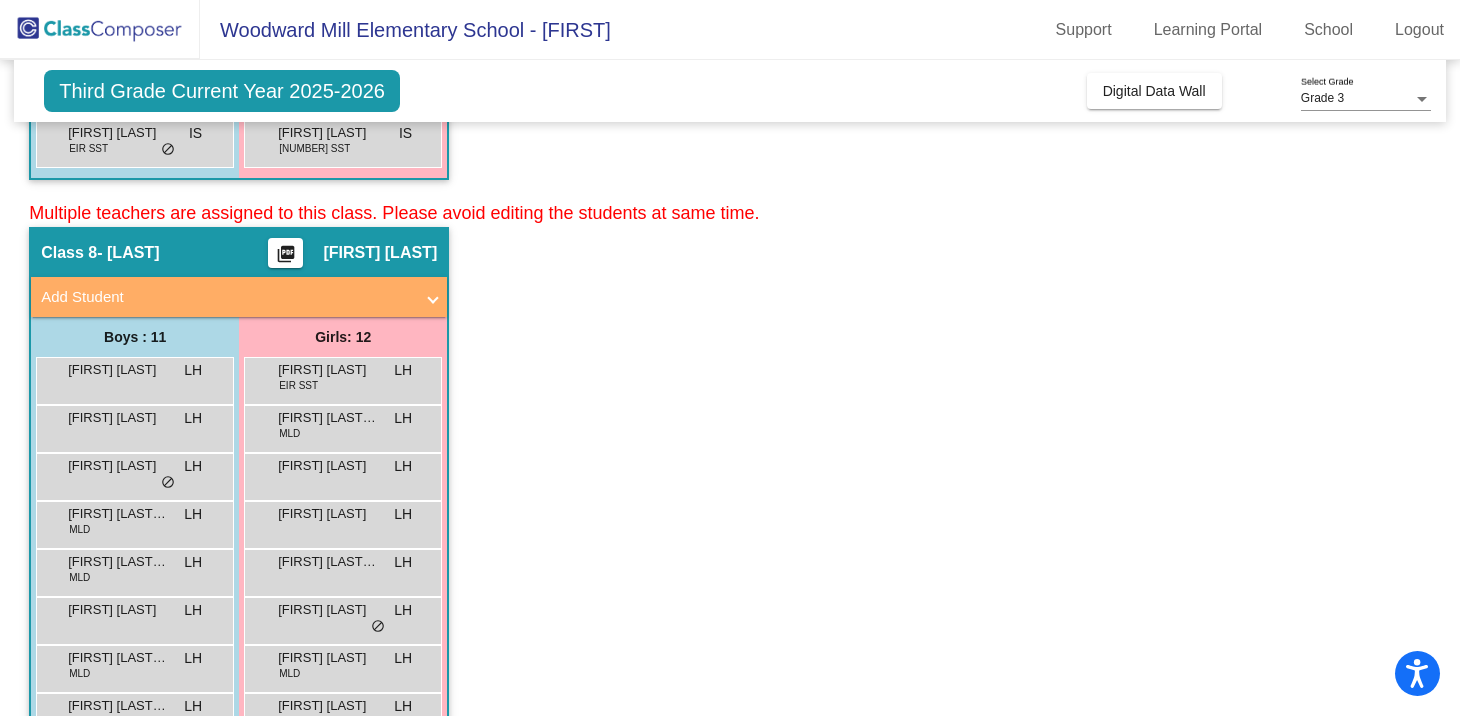 scroll, scrollTop: 709, scrollLeft: 0, axis: vertical 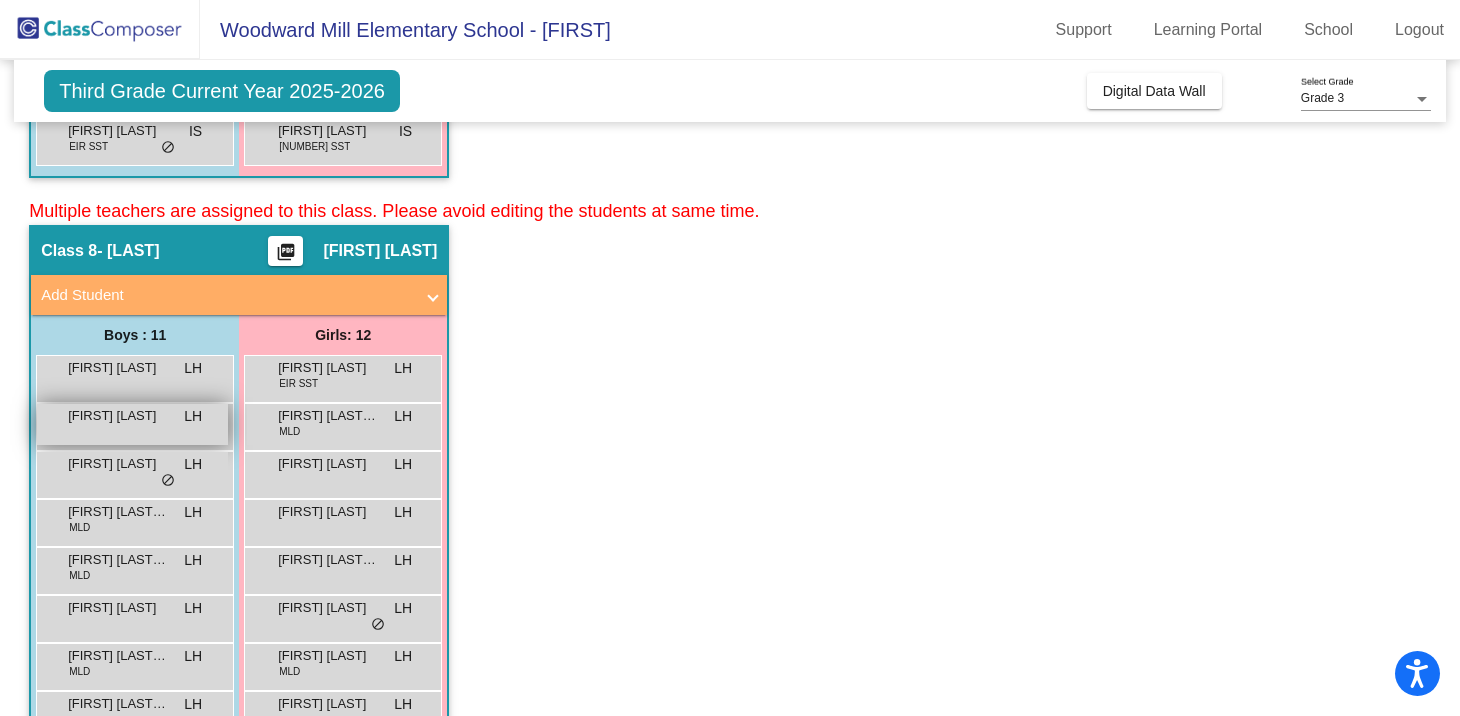 click on "[FIRST] [LAST]" at bounding box center [118, 416] 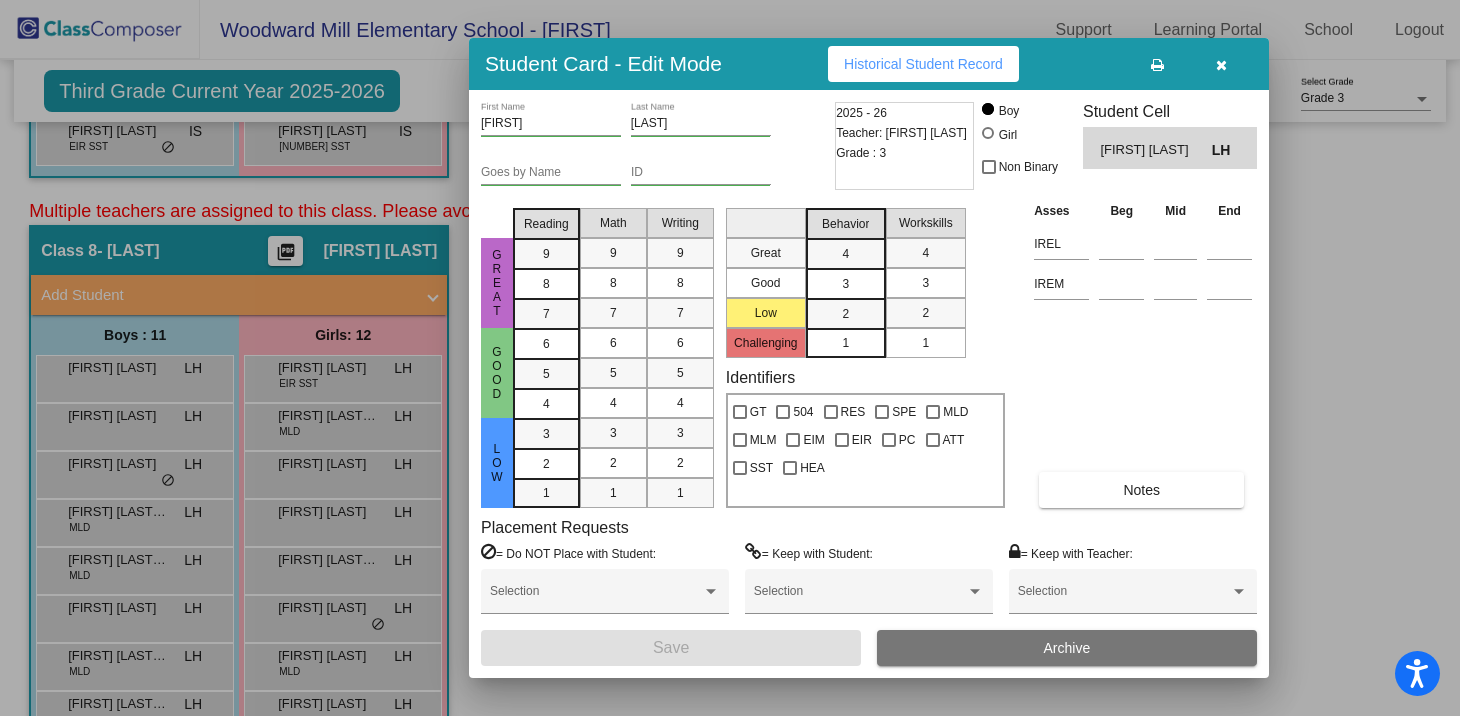 click on "Historical Student Record" at bounding box center [923, 64] 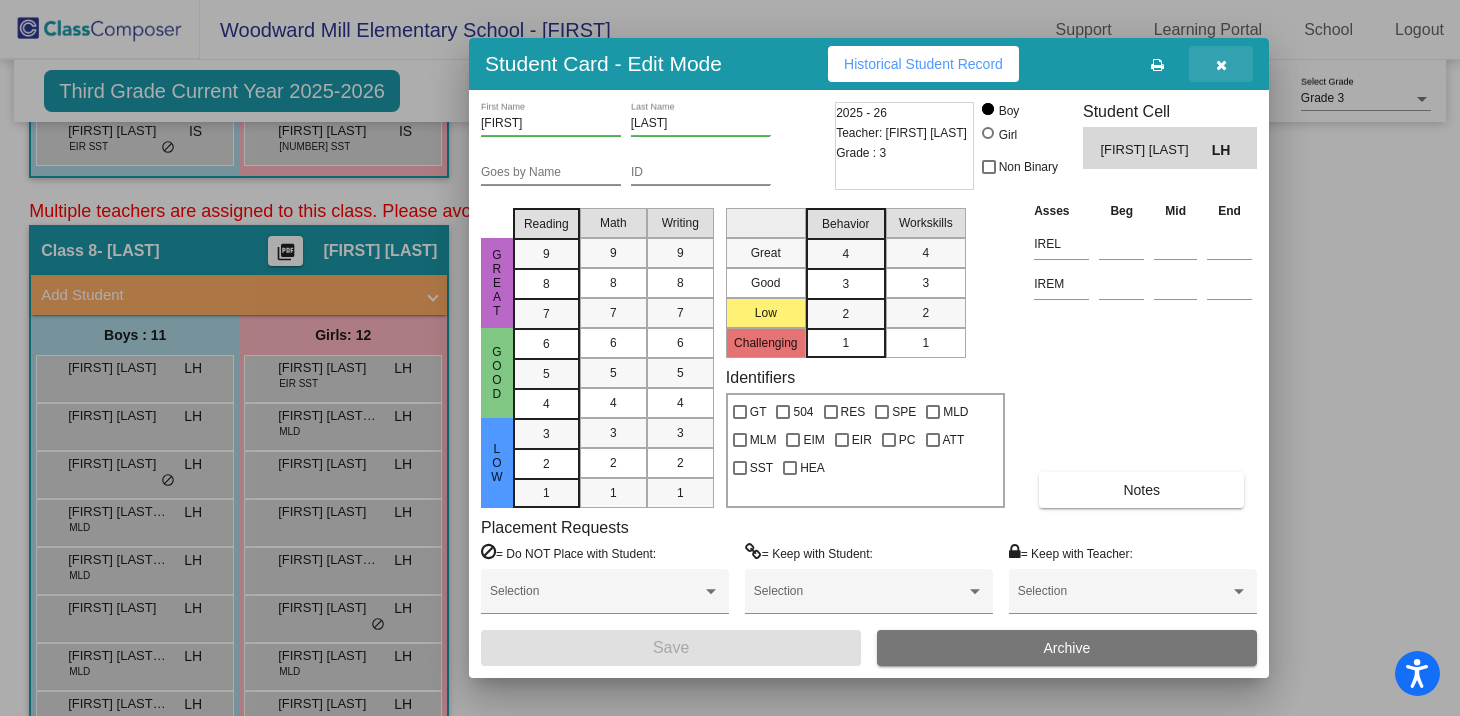 click at bounding box center [1221, 64] 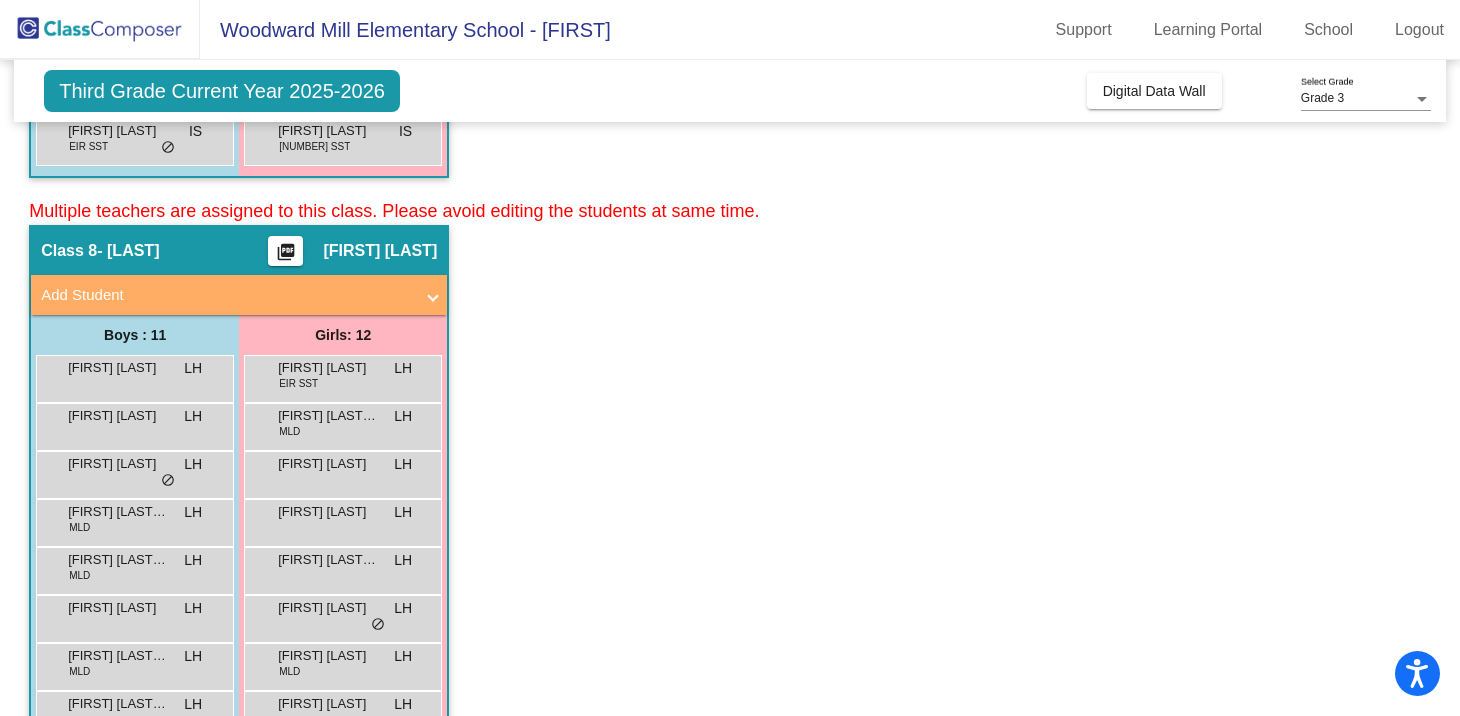 click on "[FIRST] [LAST] LH lock do_not_disturb_alt" at bounding box center [135, 475] 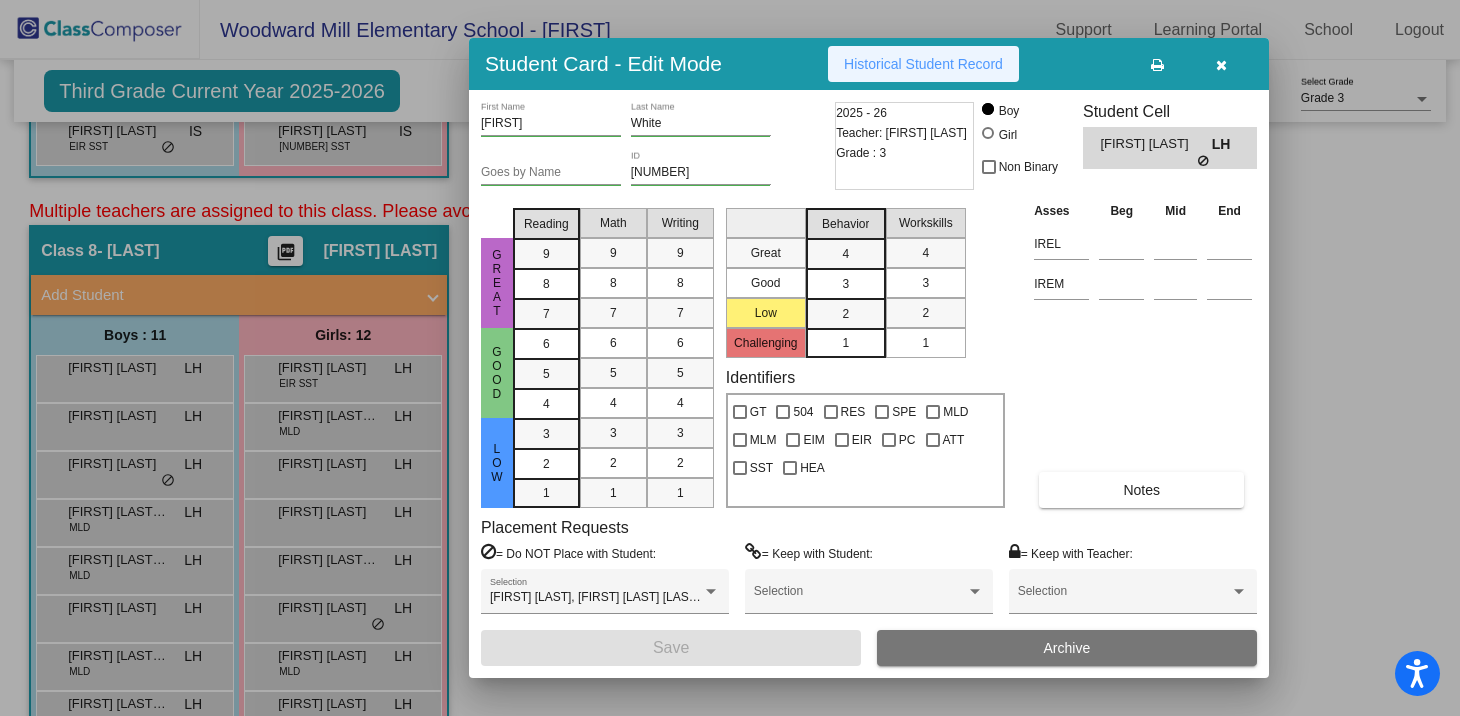 click on "Historical Student Record" at bounding box center (923, 64) 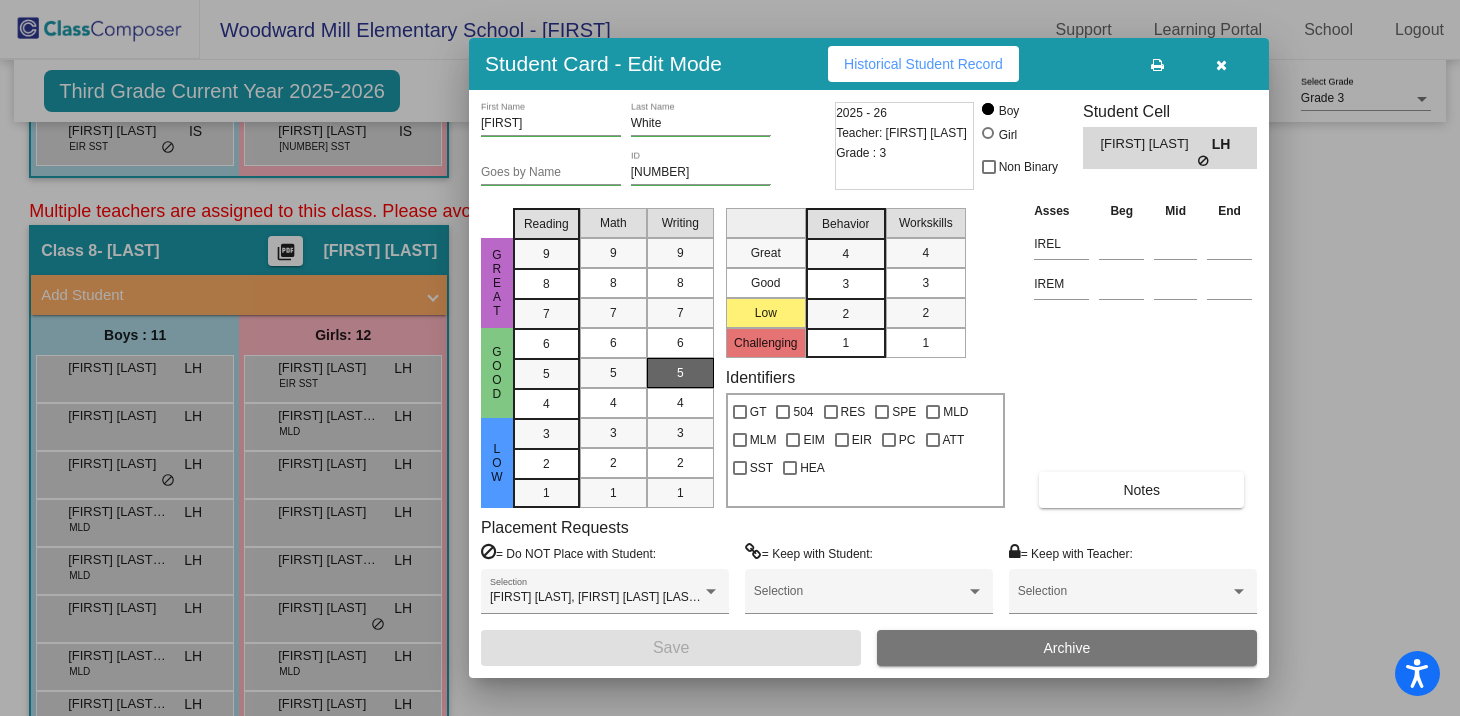 scroll, scrollTop: 0, scrollLeft: 0, axis: both 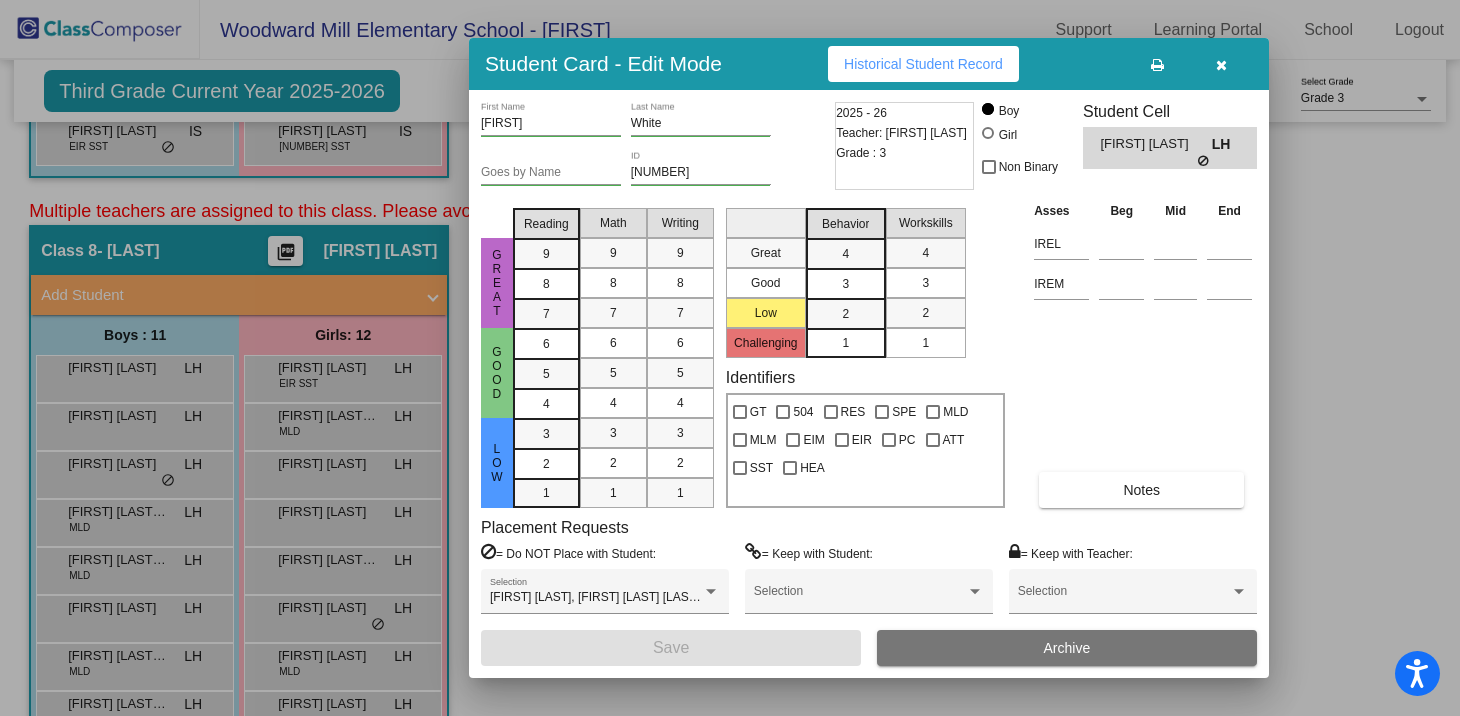 click at bounding box center [1221, 64] 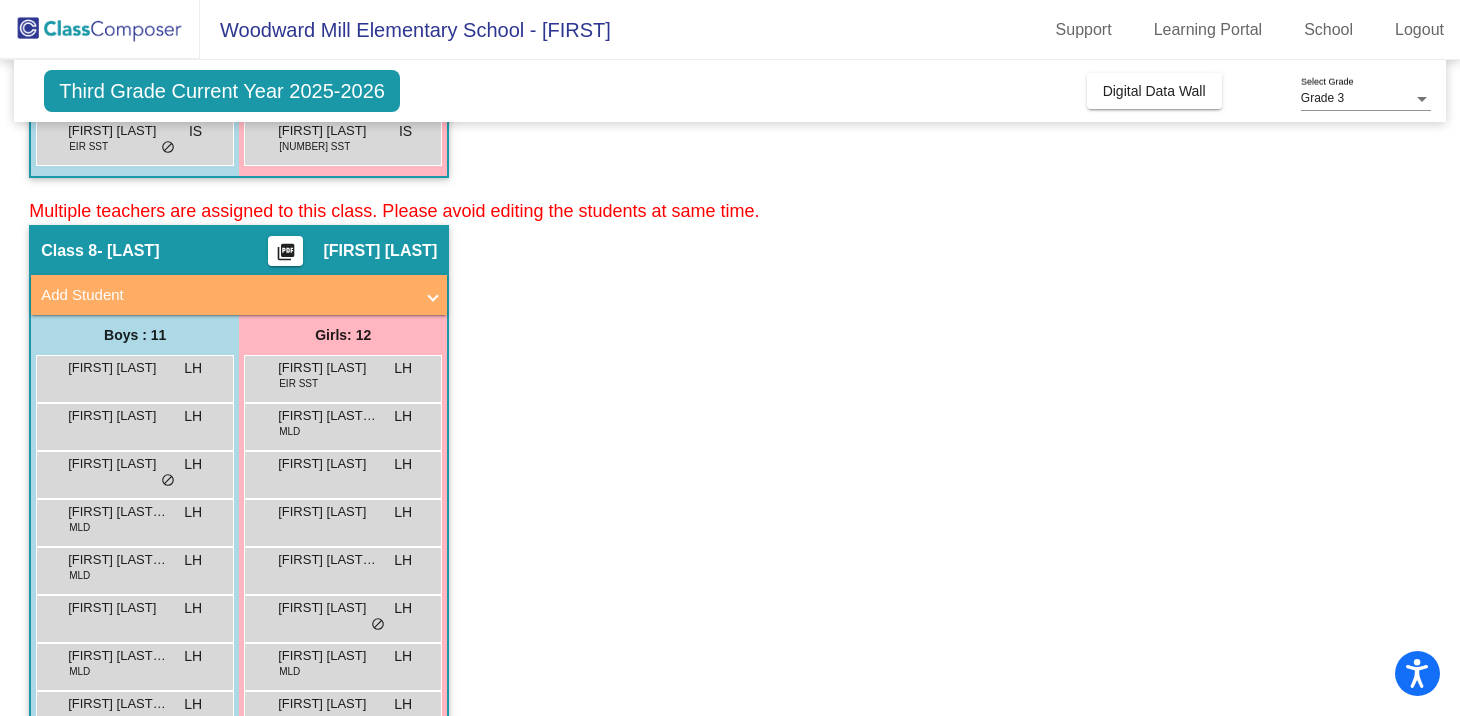 scroll, scrollTop: 0, scrollLeft: 0, axis: both 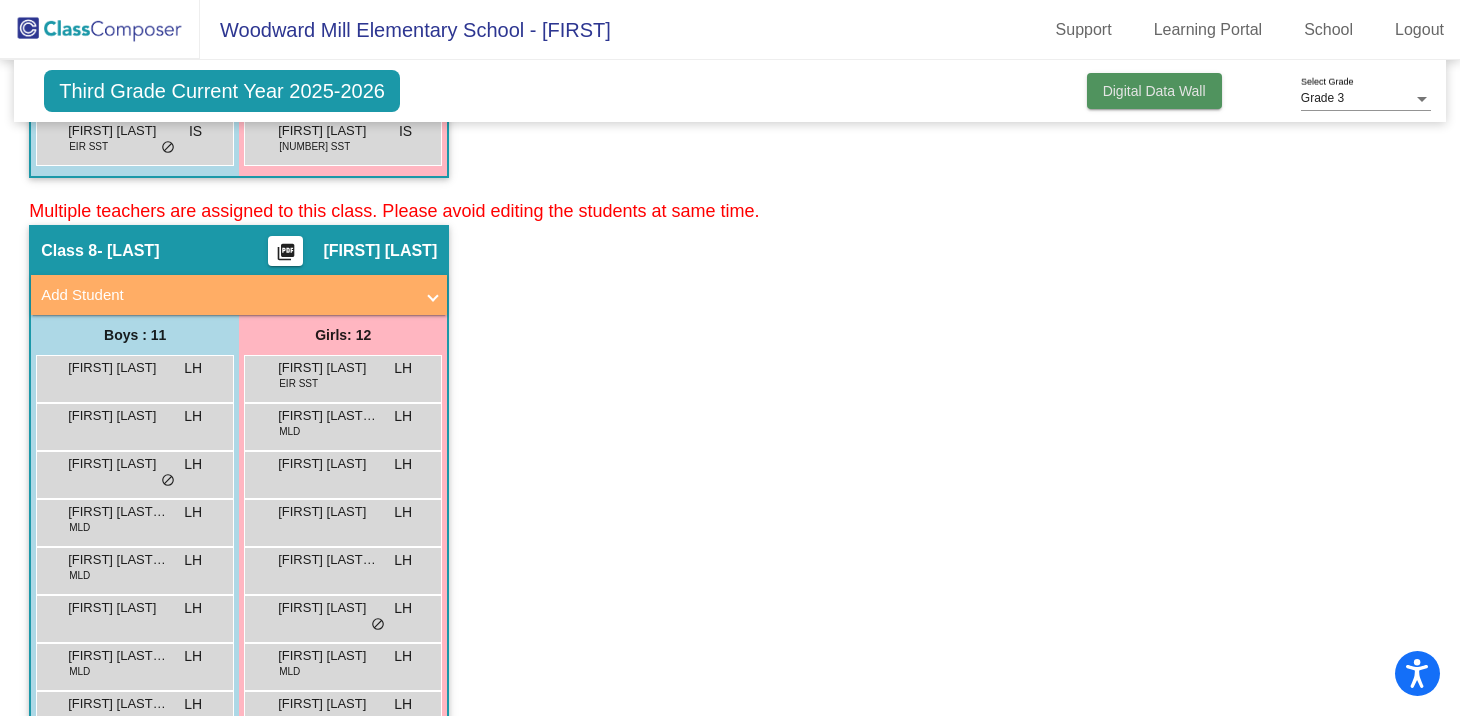 click on "Digital Data Wall" 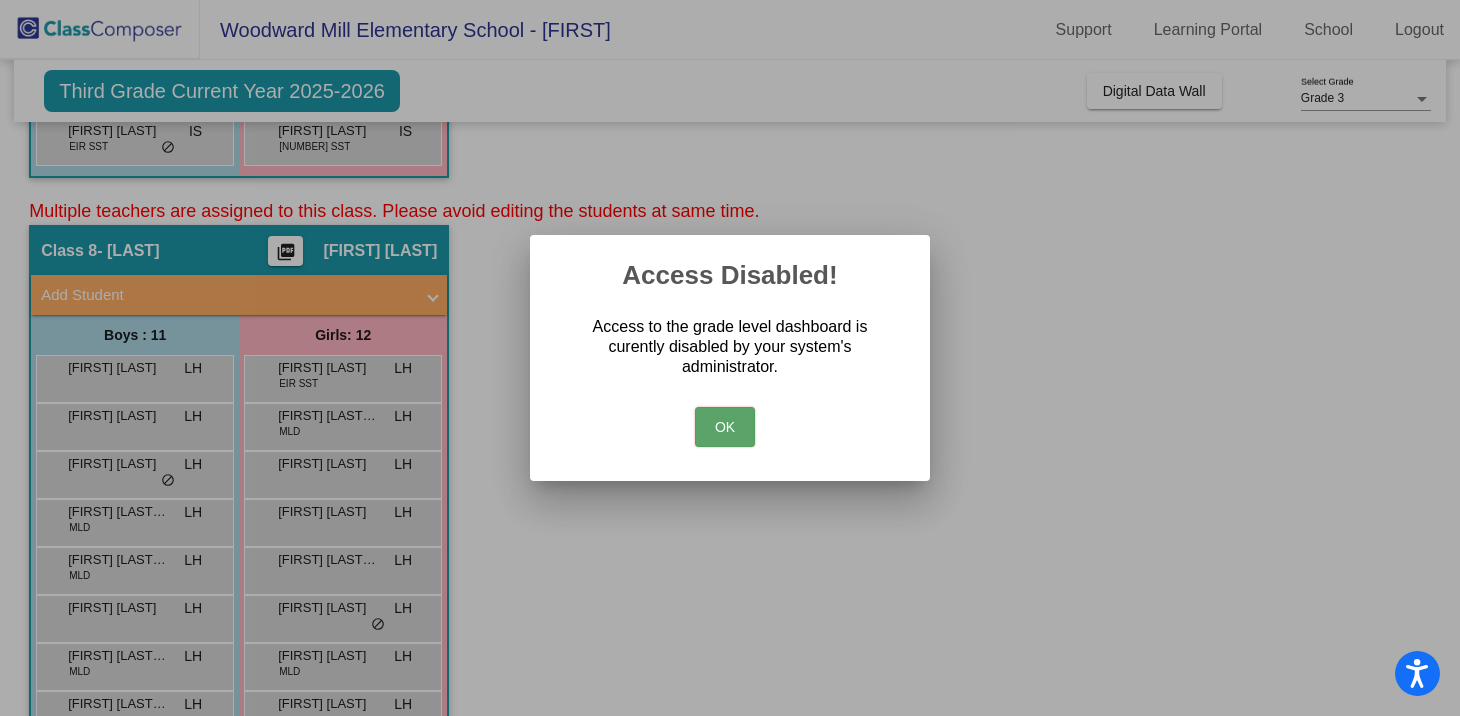 click on "OK" at bounding box center (725, 427) 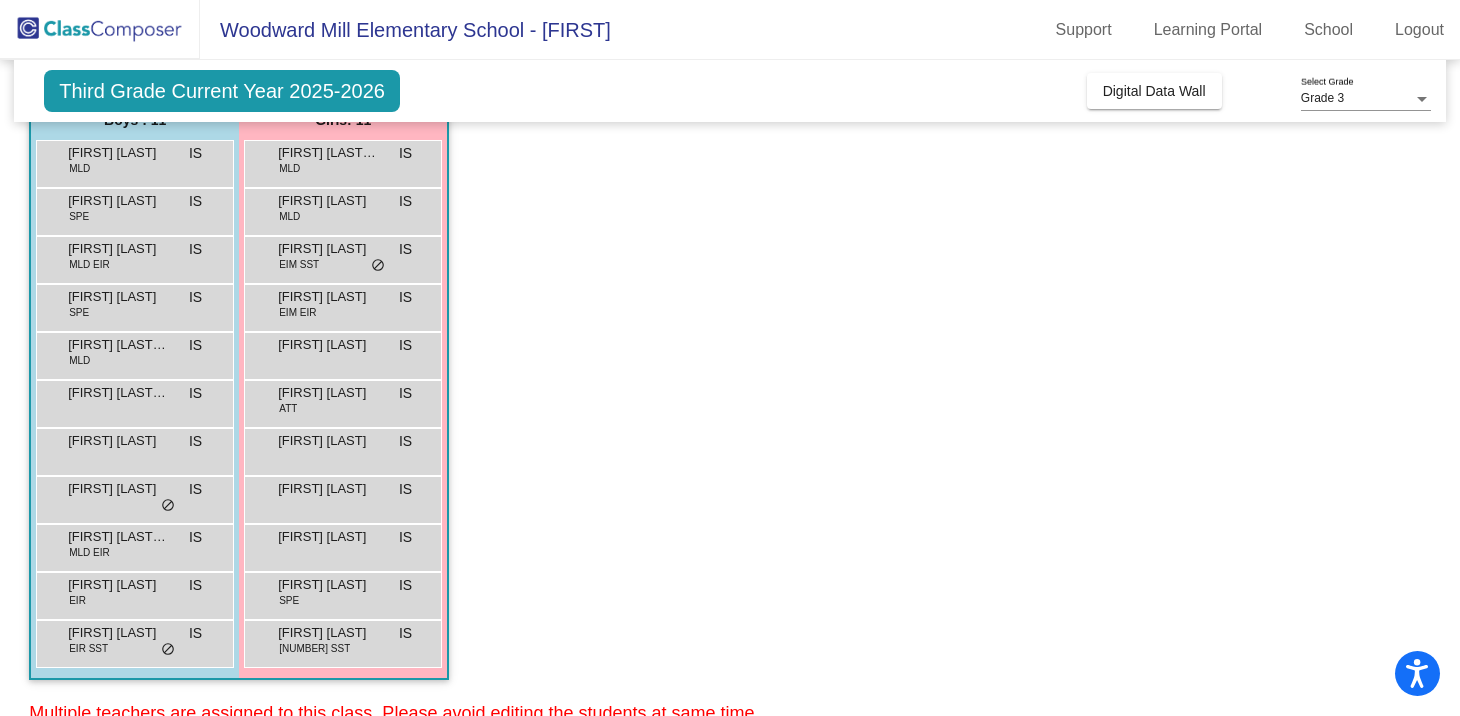 scroll, scrollTop: 0, scrollLeft: 0, axis: both 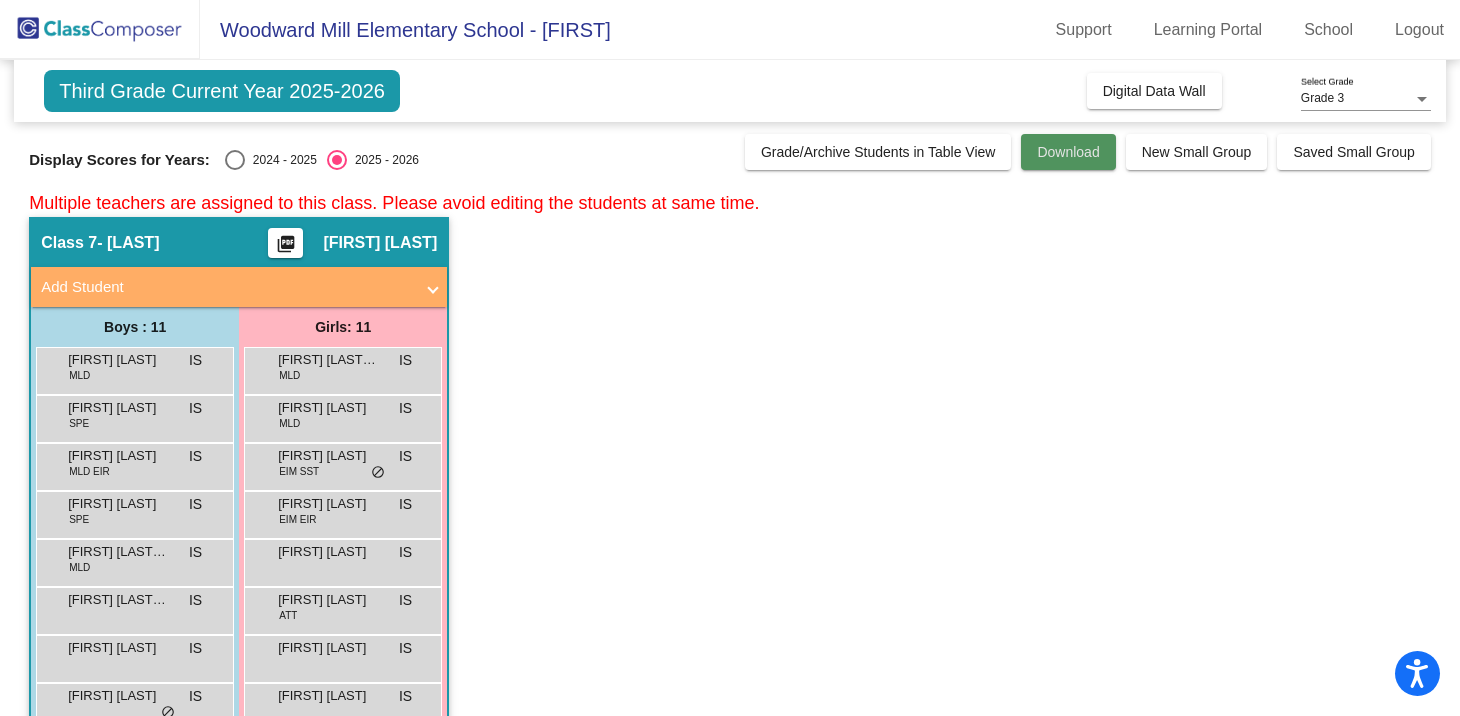 click on "Download" 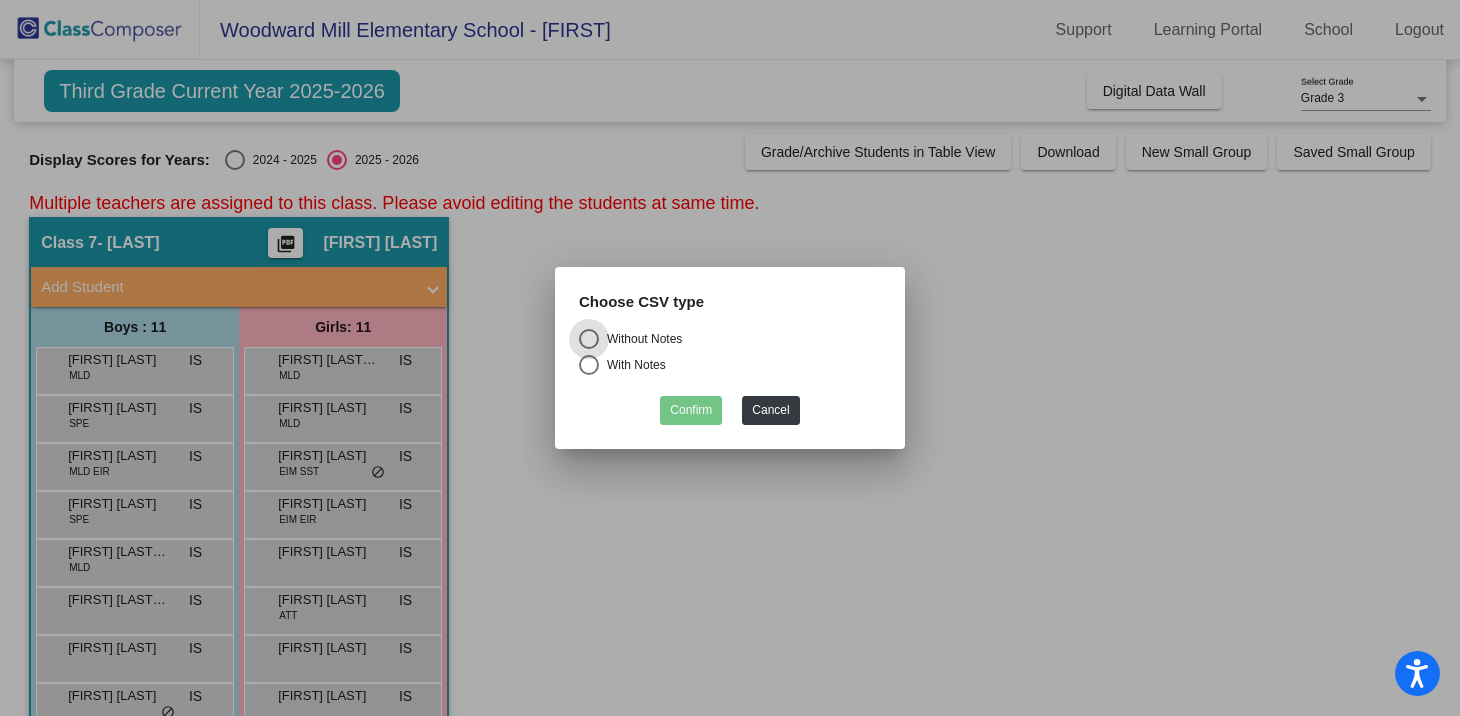 click at bounding box center (589, 365) 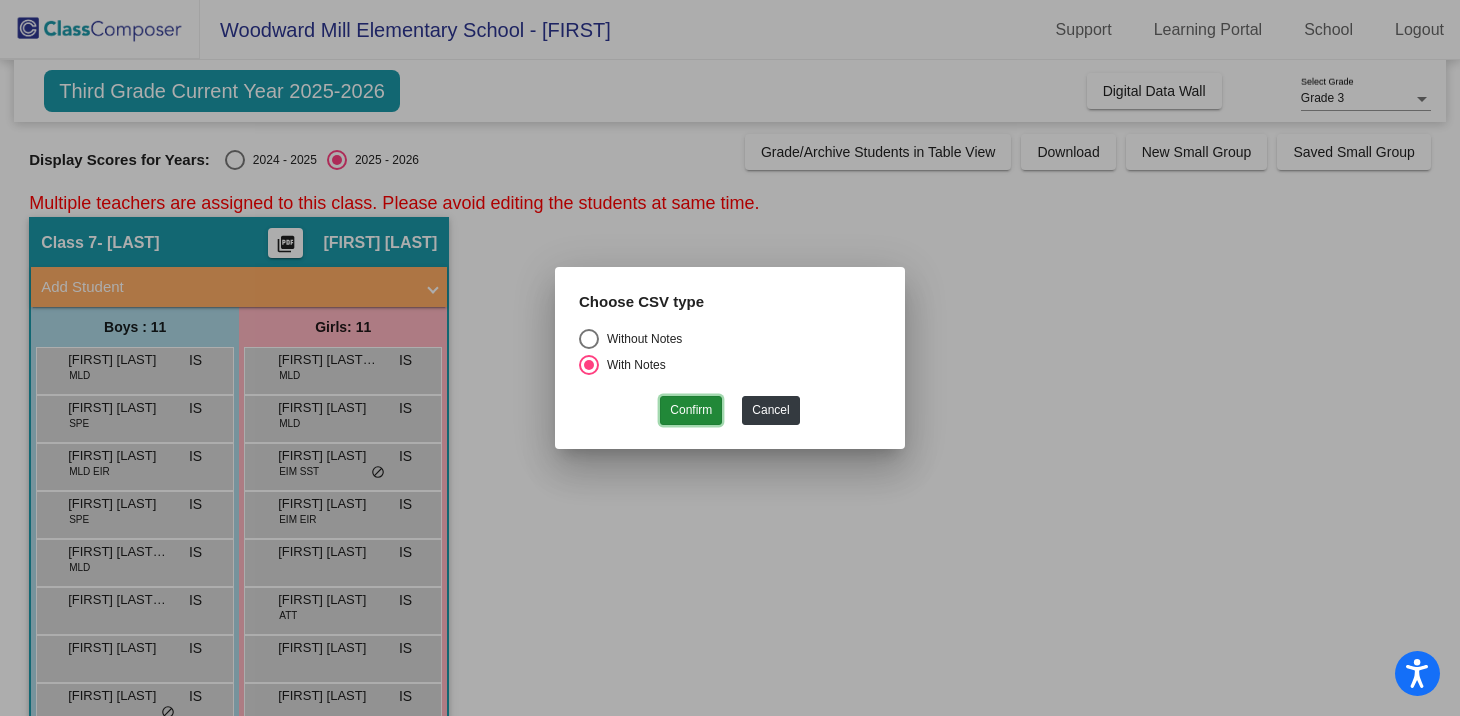 click on "Confirm" at bounding box center (691, 410) 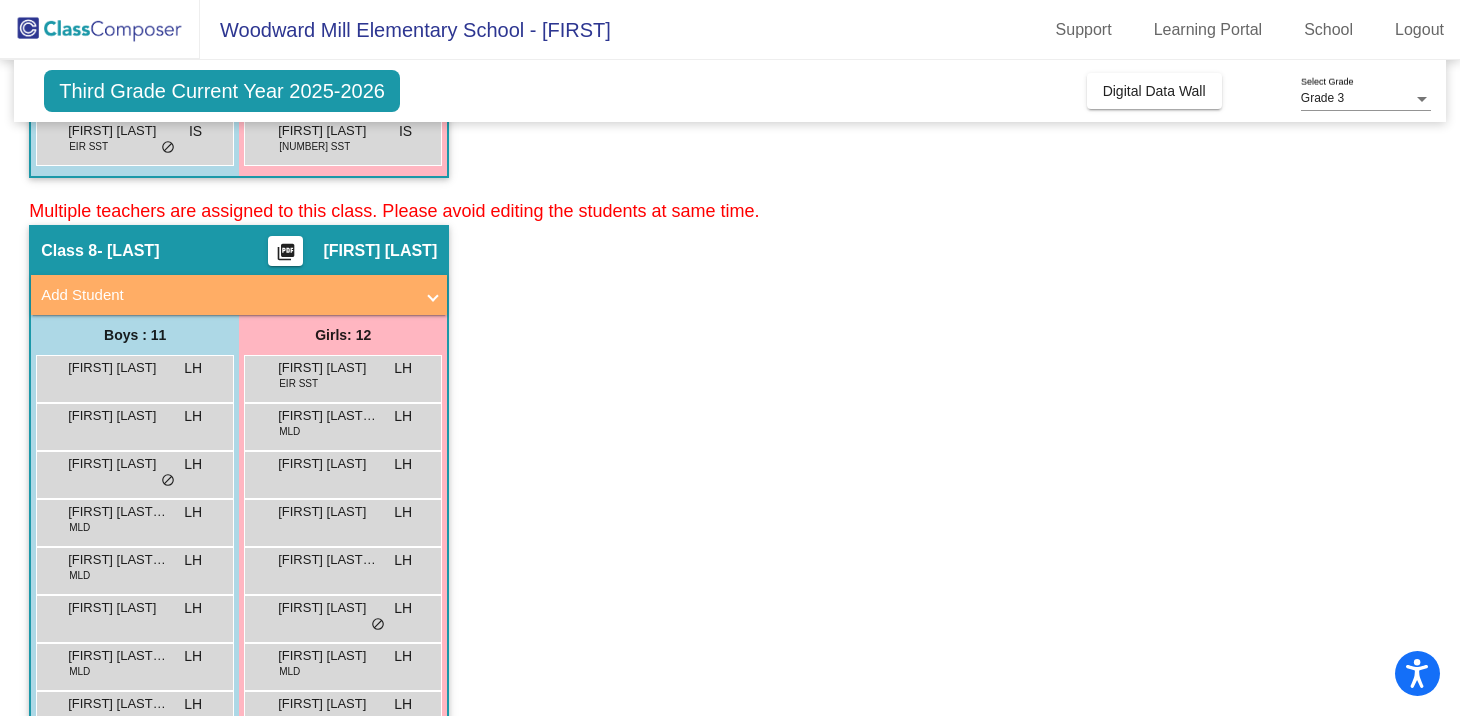 scroll, scrollTop: 739, scrollLeft: 0, axis: vertical 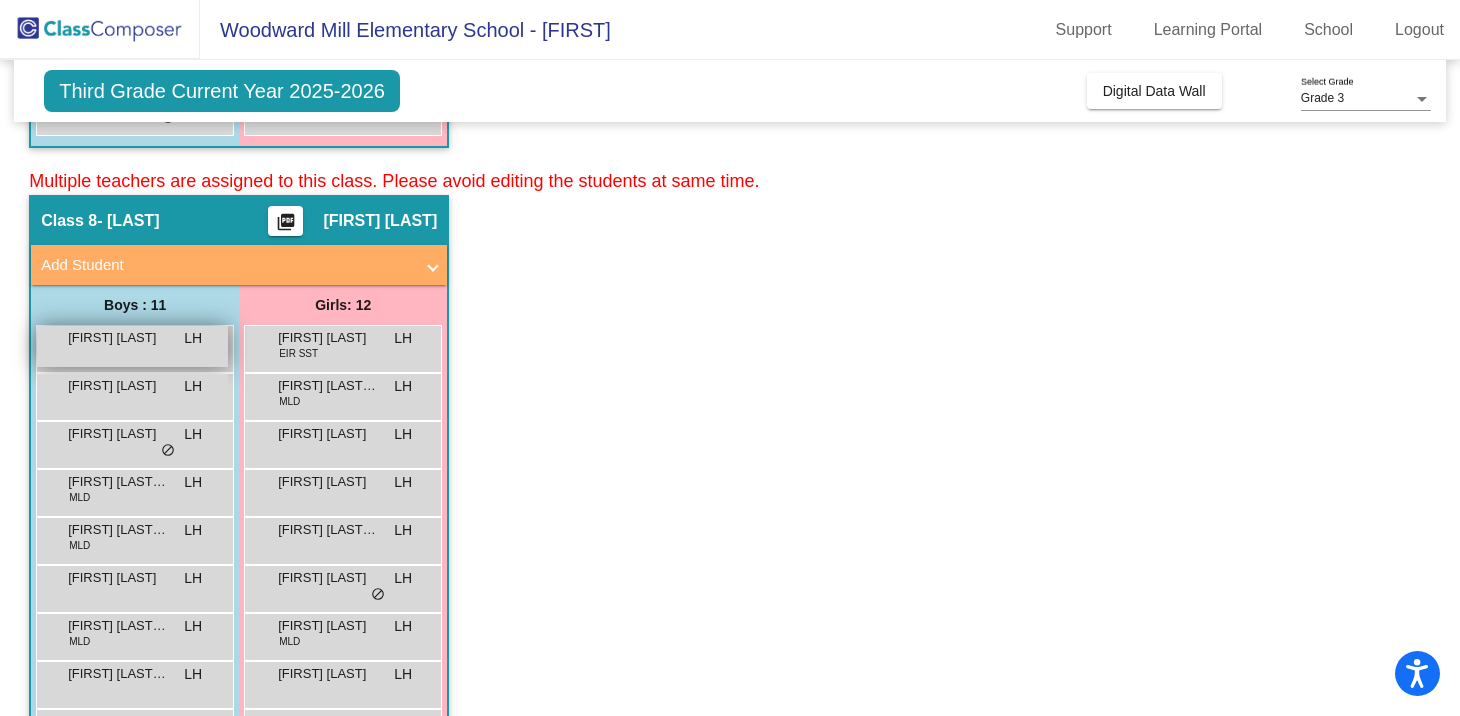 click on "[FIRST] [LAST] LH lock do_not_disturb_alt" at bounding box center [132, 346] 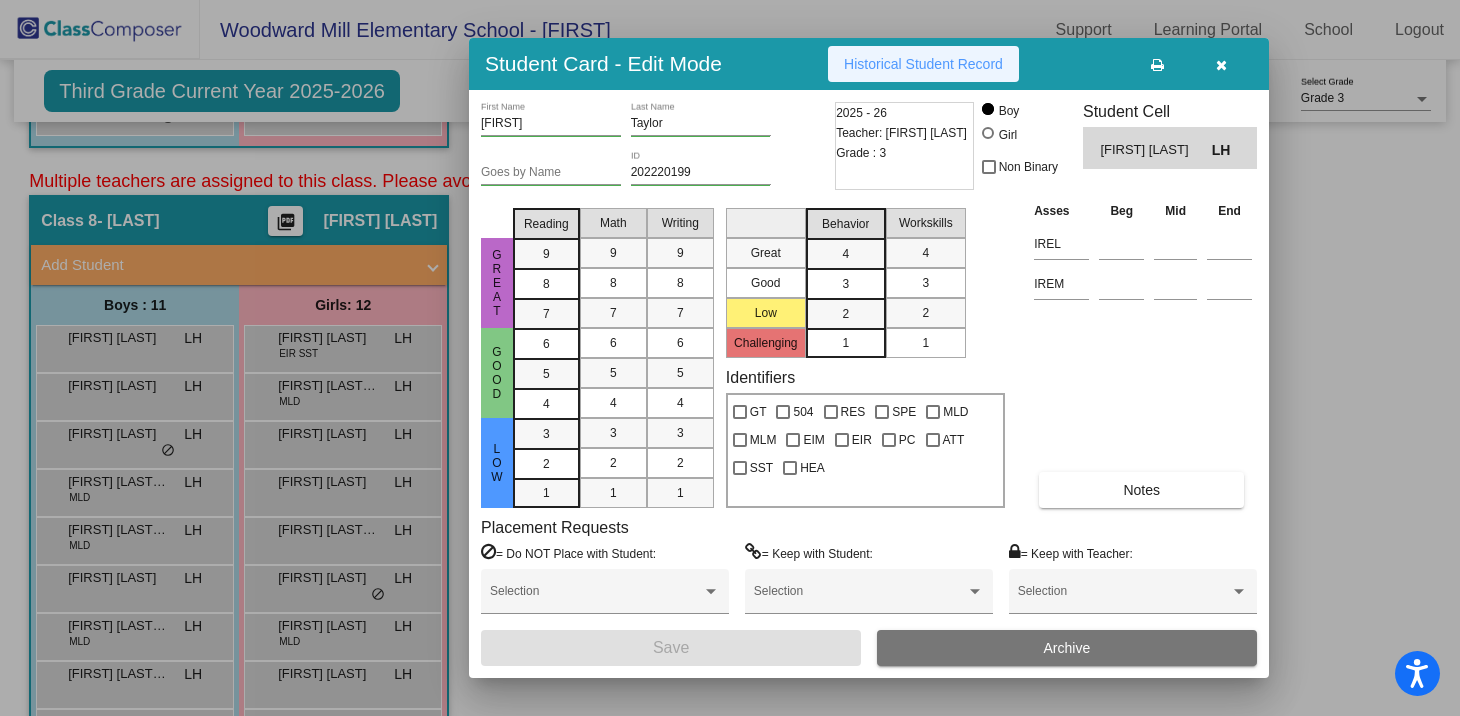 click on "Historical Student Record" at bounding box center (923, 64) 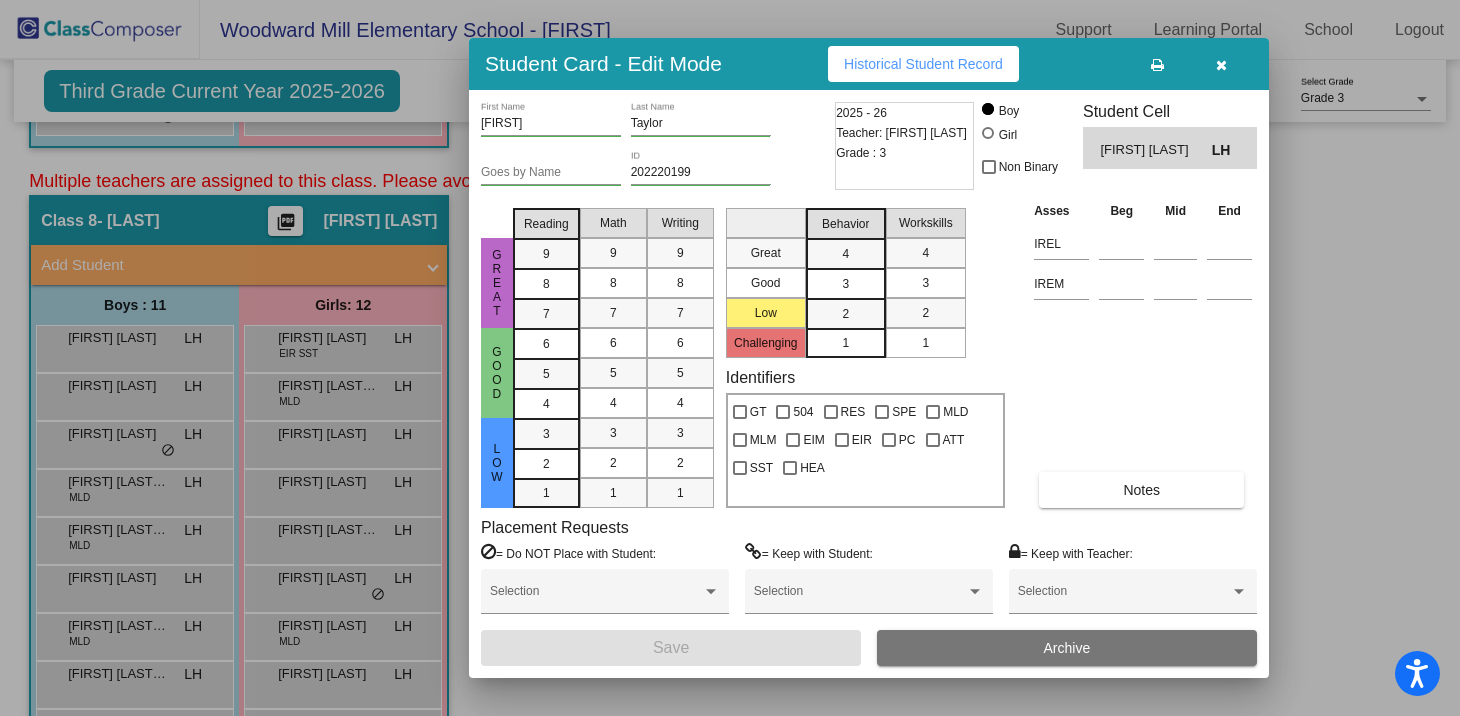 click at bounding box center [1221, 65] 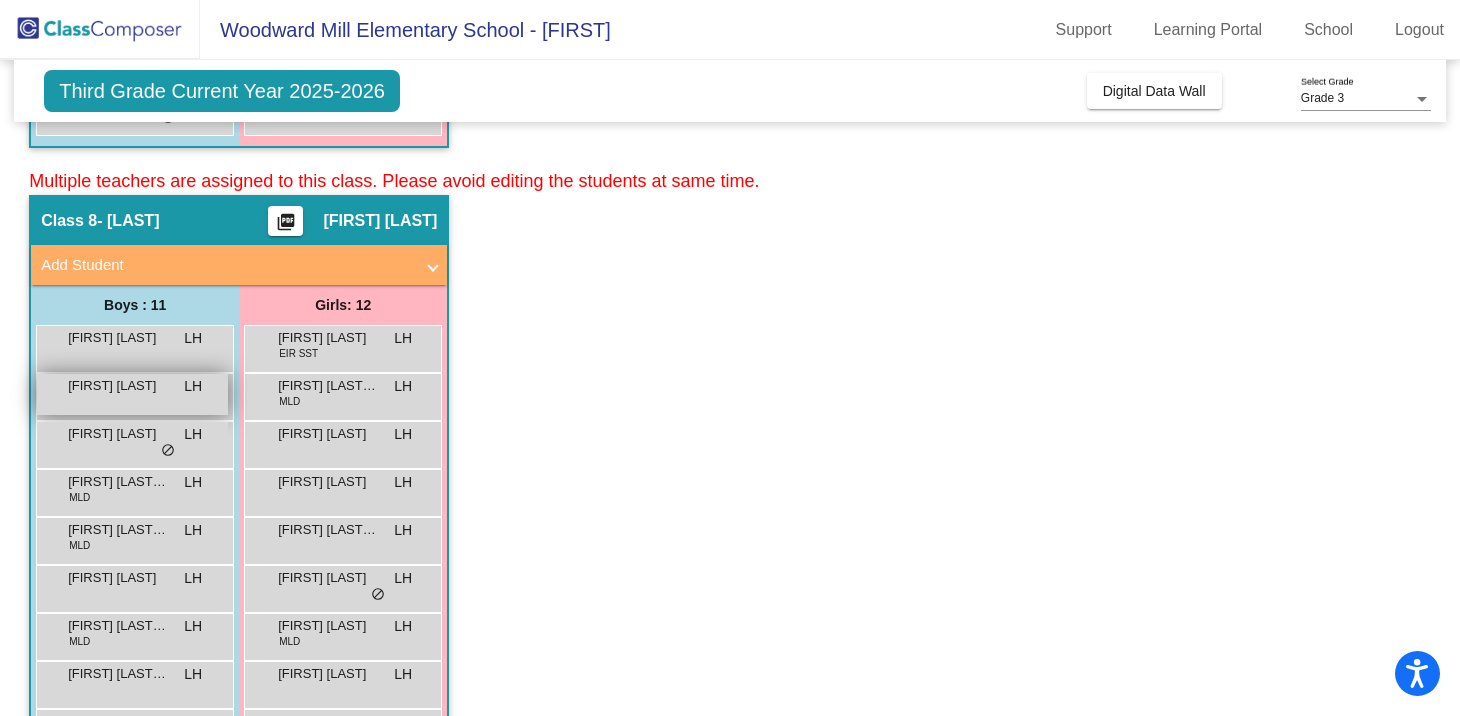 click on "[FIRST] [LAST] LH lock do_not_disturb_alt" at bounding box center (132, 394) 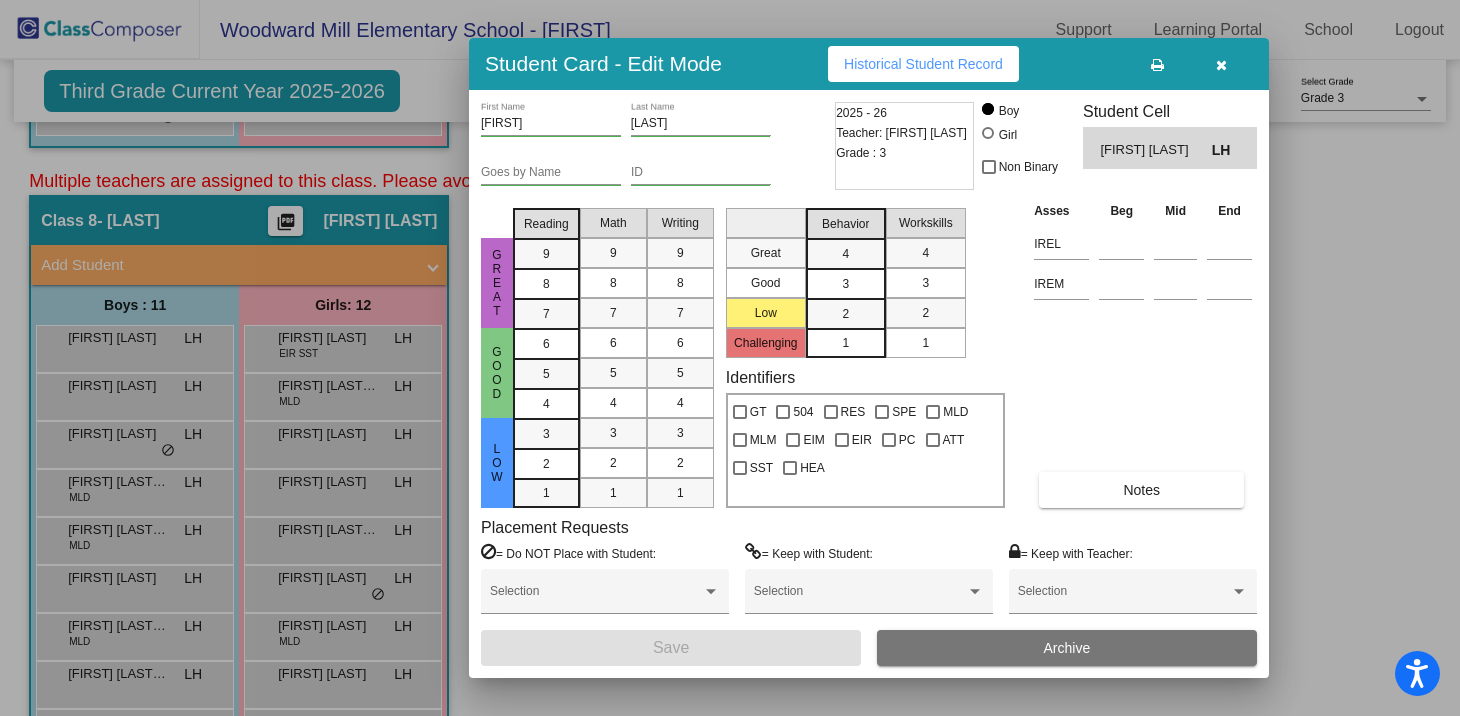 click on "Historical Student Record" at bounding box center (923, 64) 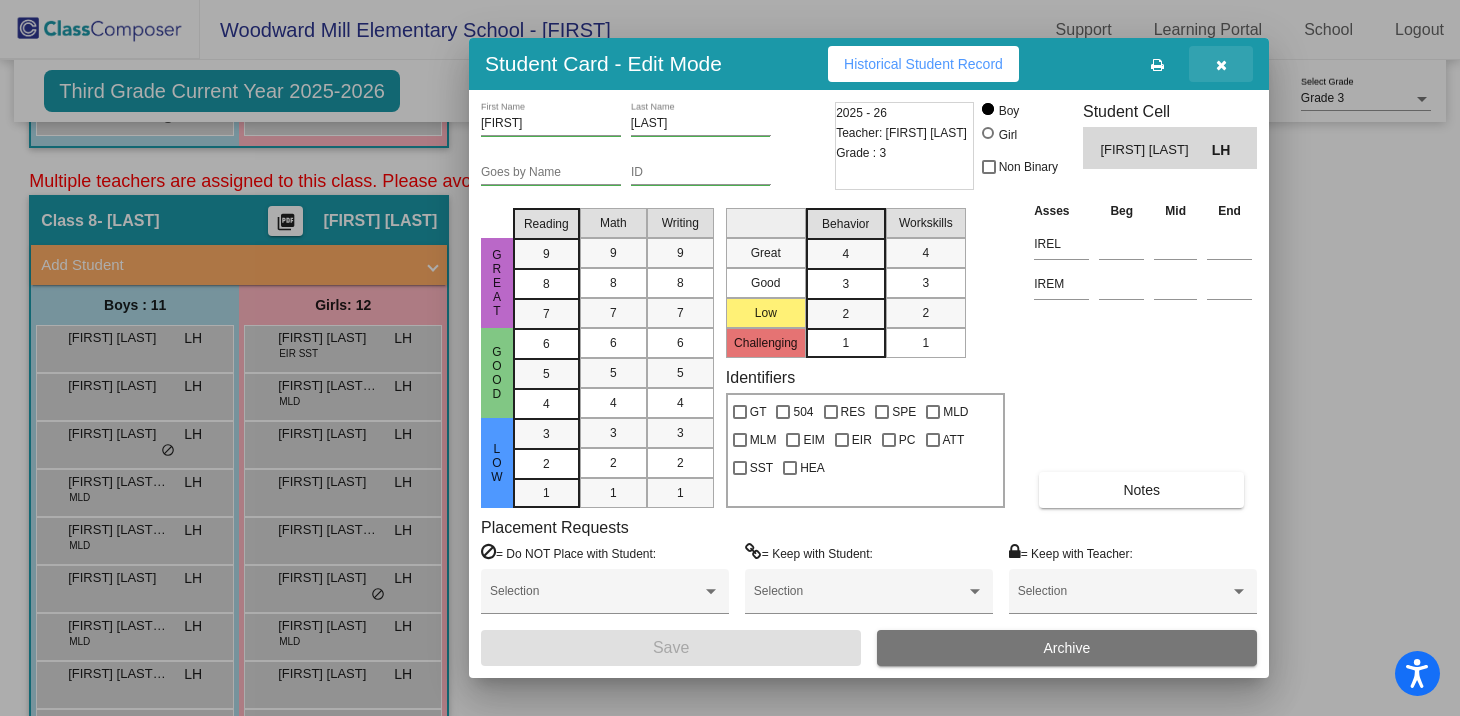 click at bounding box center [1221, 65] 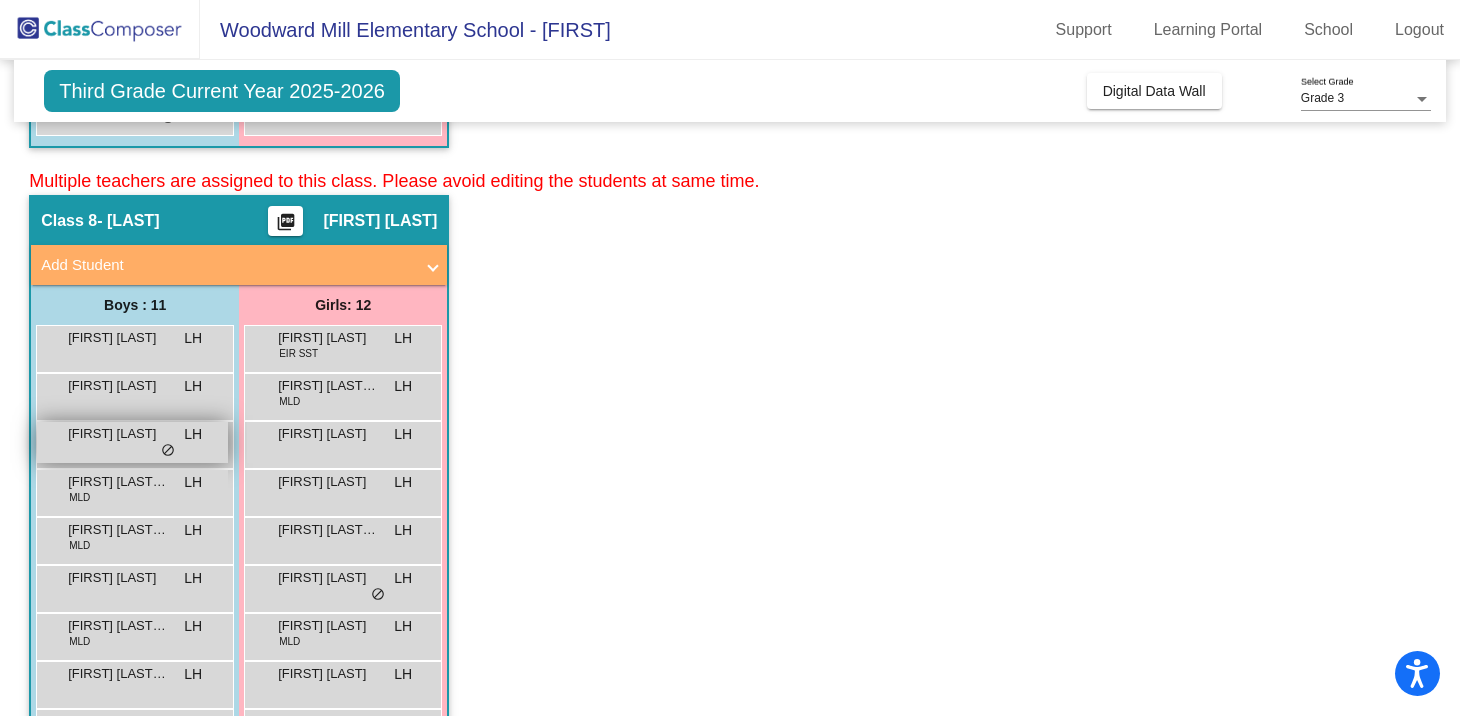 click on "[FIRST] [LAST] LH lock do_not_disturb_alt" at bounding box center (132, 442) 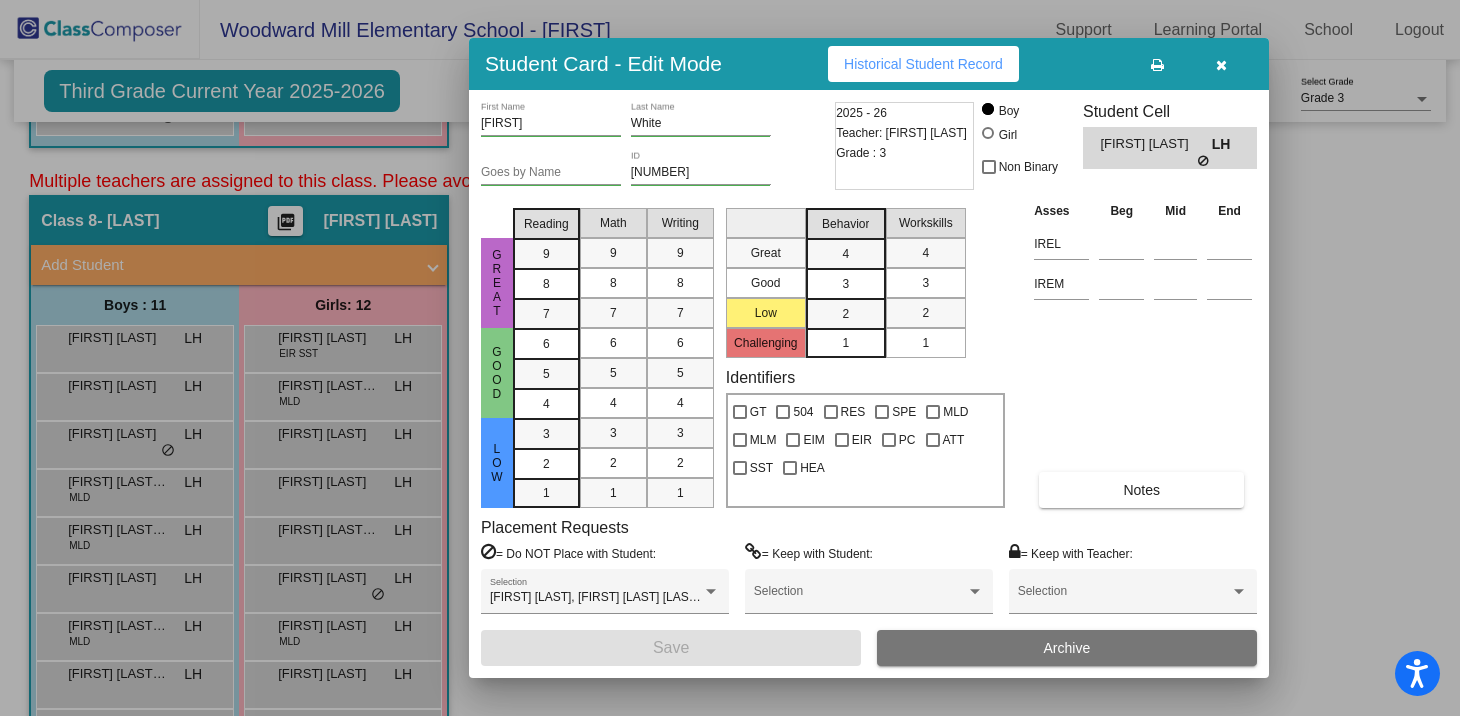 scroll, scrollTop: 0, scrollLeft: 0, axis: both 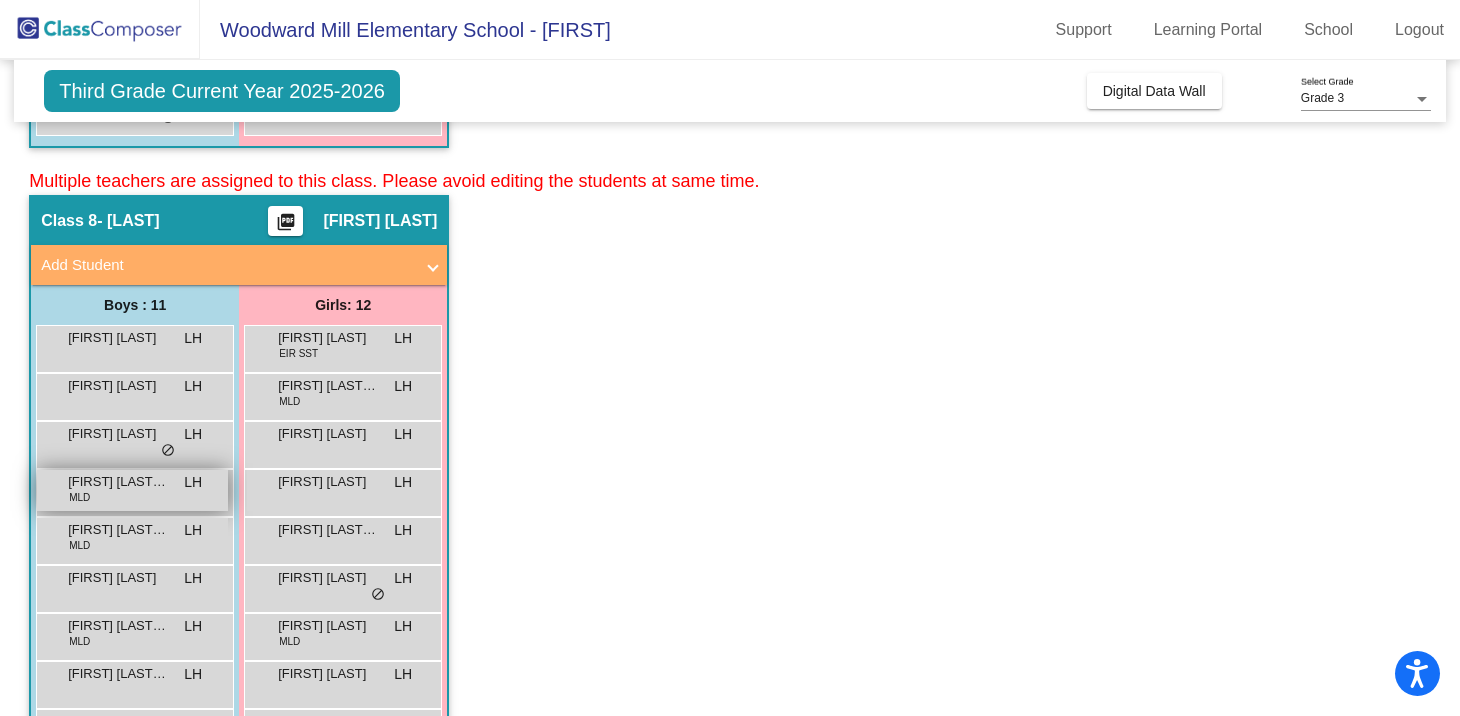 click on "[FIRST] [LAST] [LAST]" at bounding box center (118, 482) 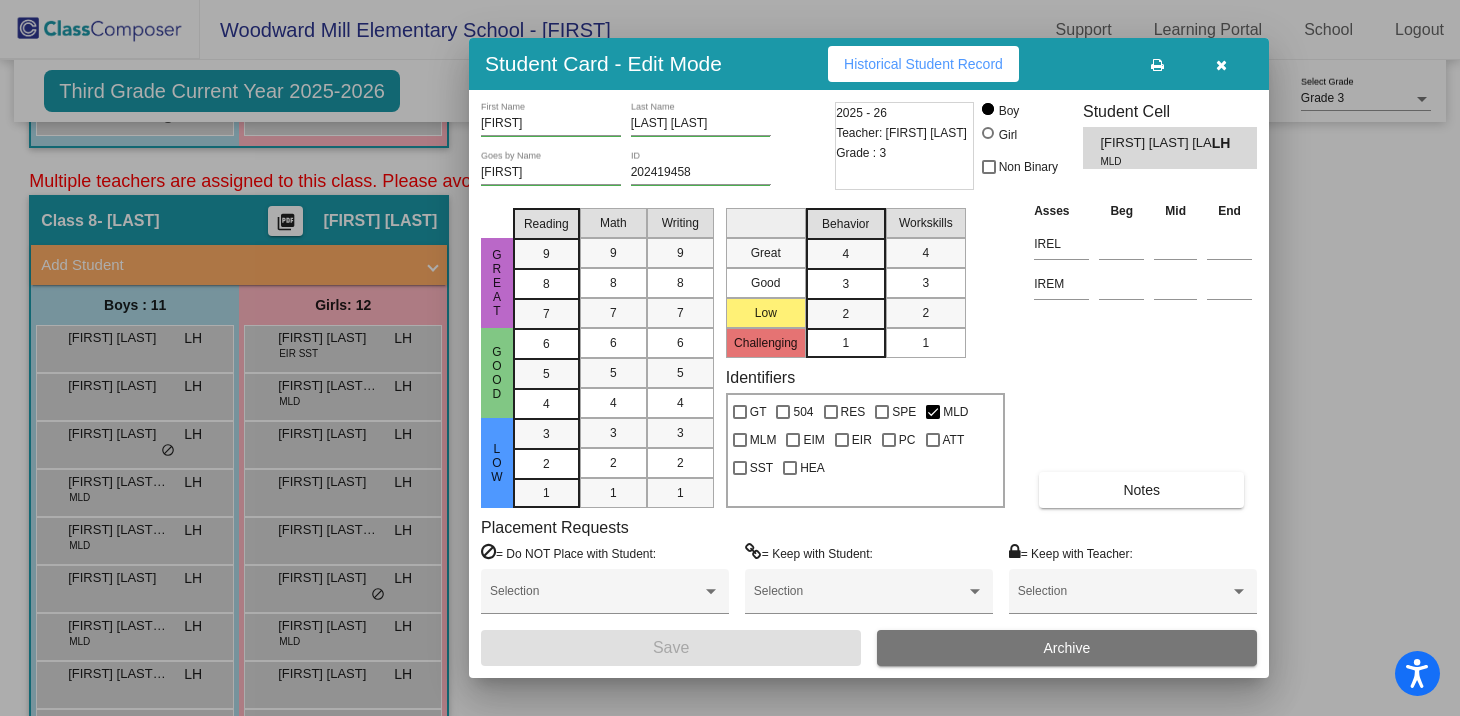 scroll, scrollTop: 0, scrollLeft: 0, axis: both 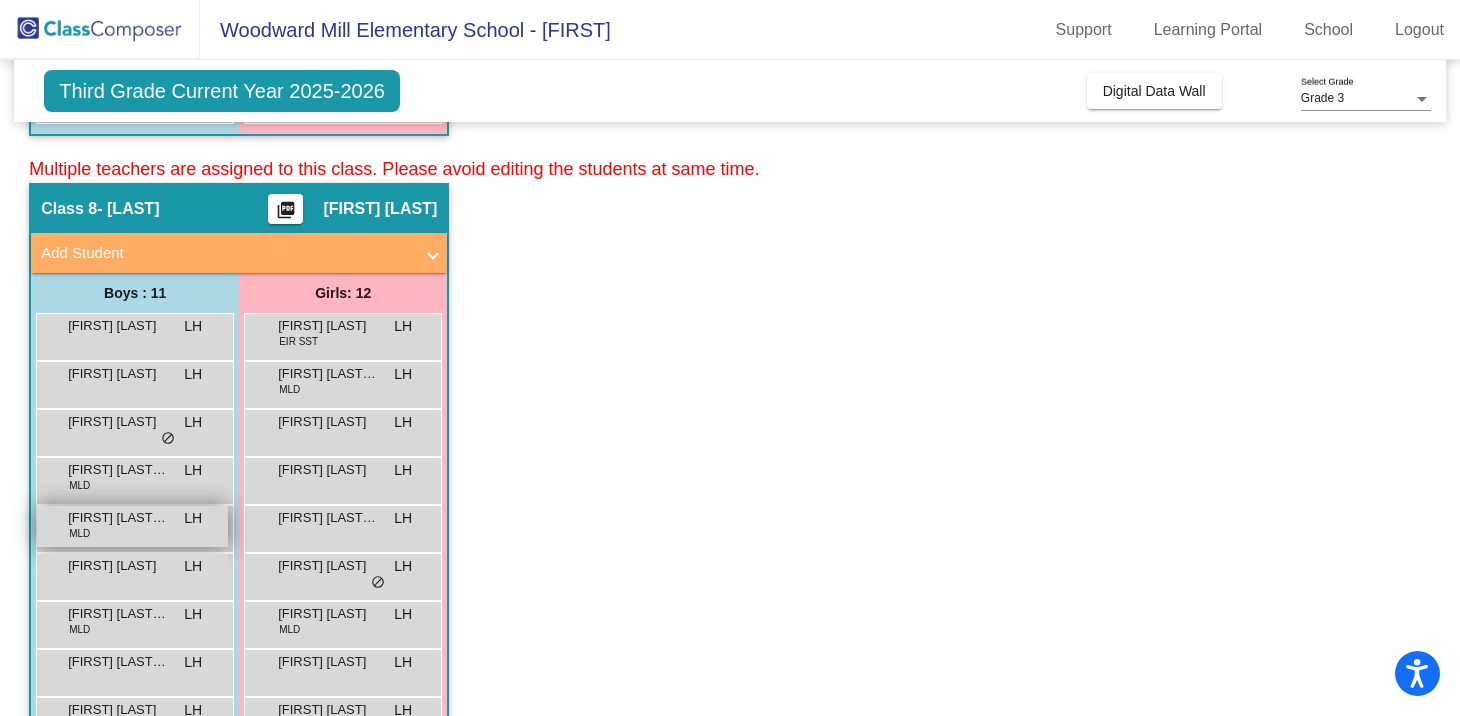 click on "[FIRST] [LAST] [LAST]" at bounding box center (118, 518) 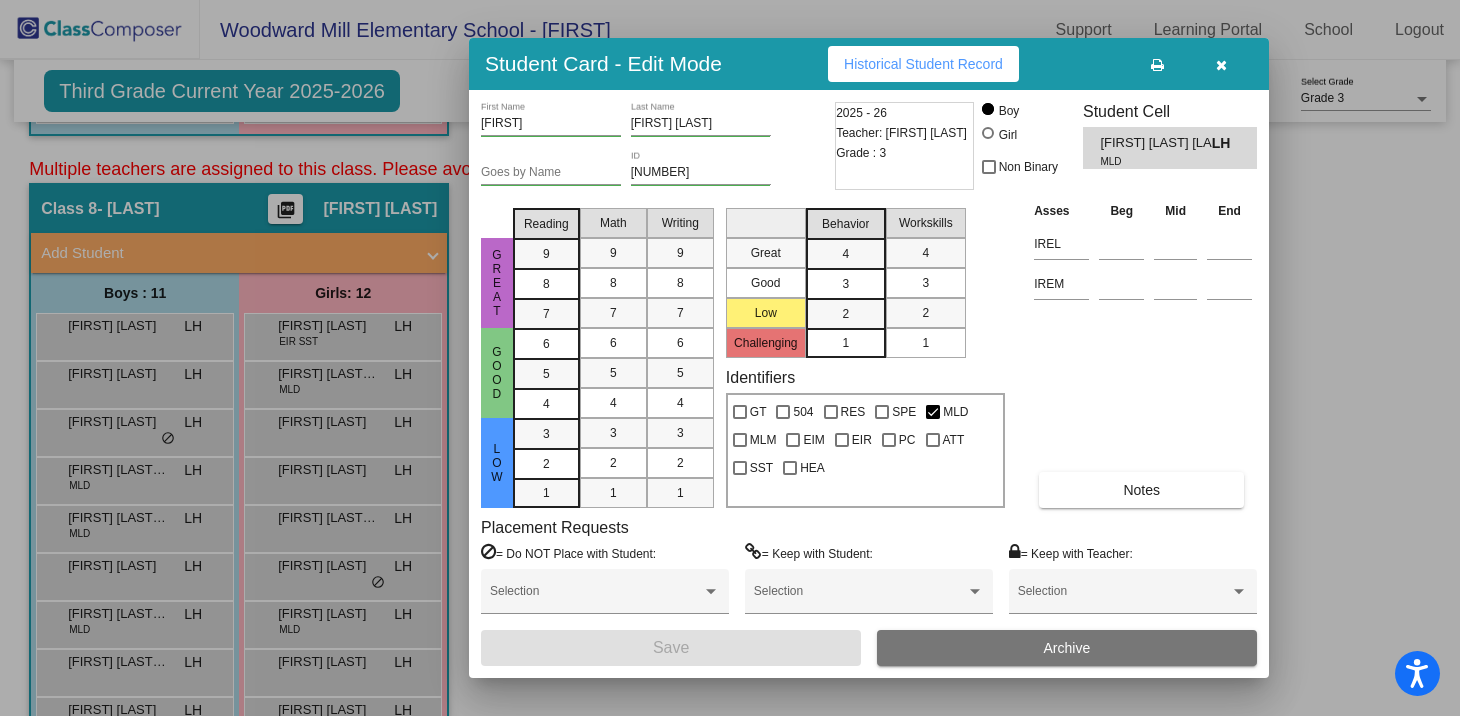 click on "Historical Student Record" at bounding box center (923, 64) 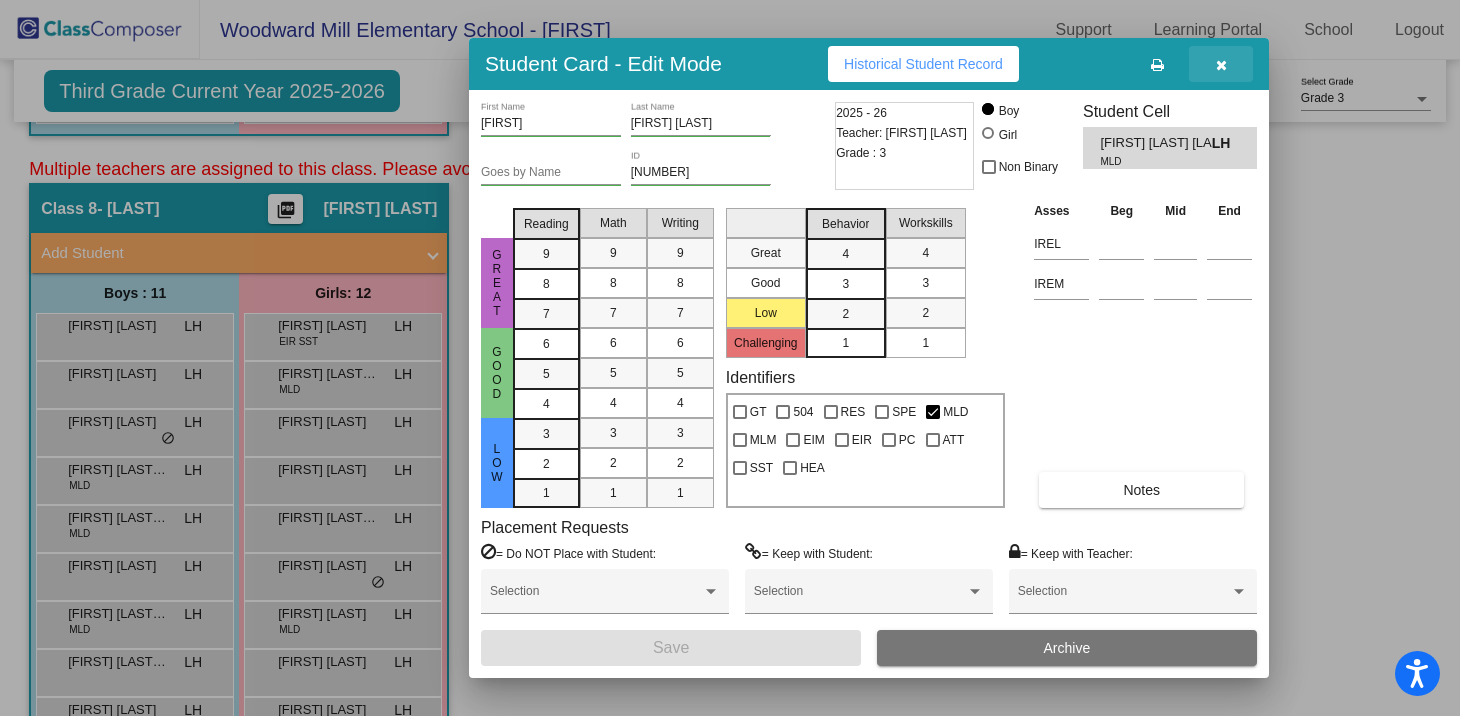 click at bounding box center (1221, 64) 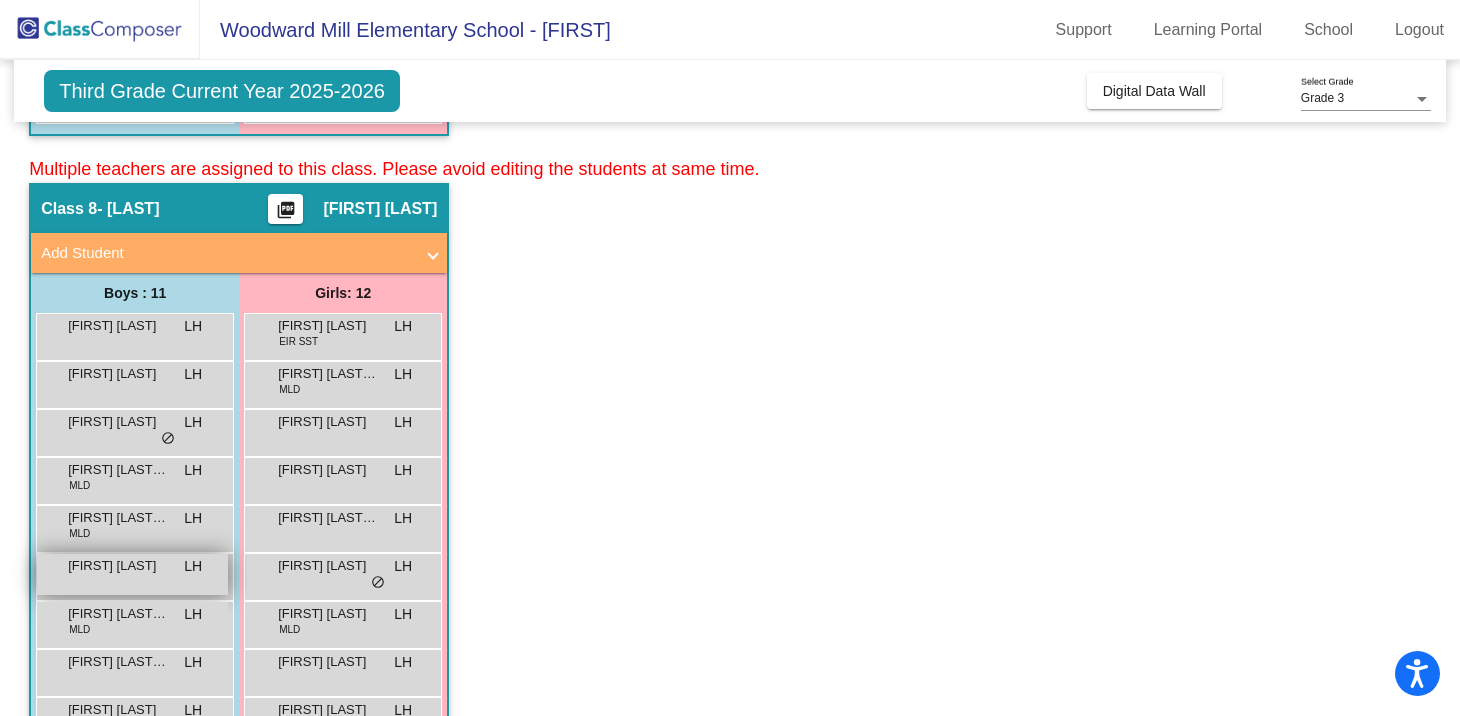 click on "[FIRST] [LAST]" at bounding box center [118, 566] 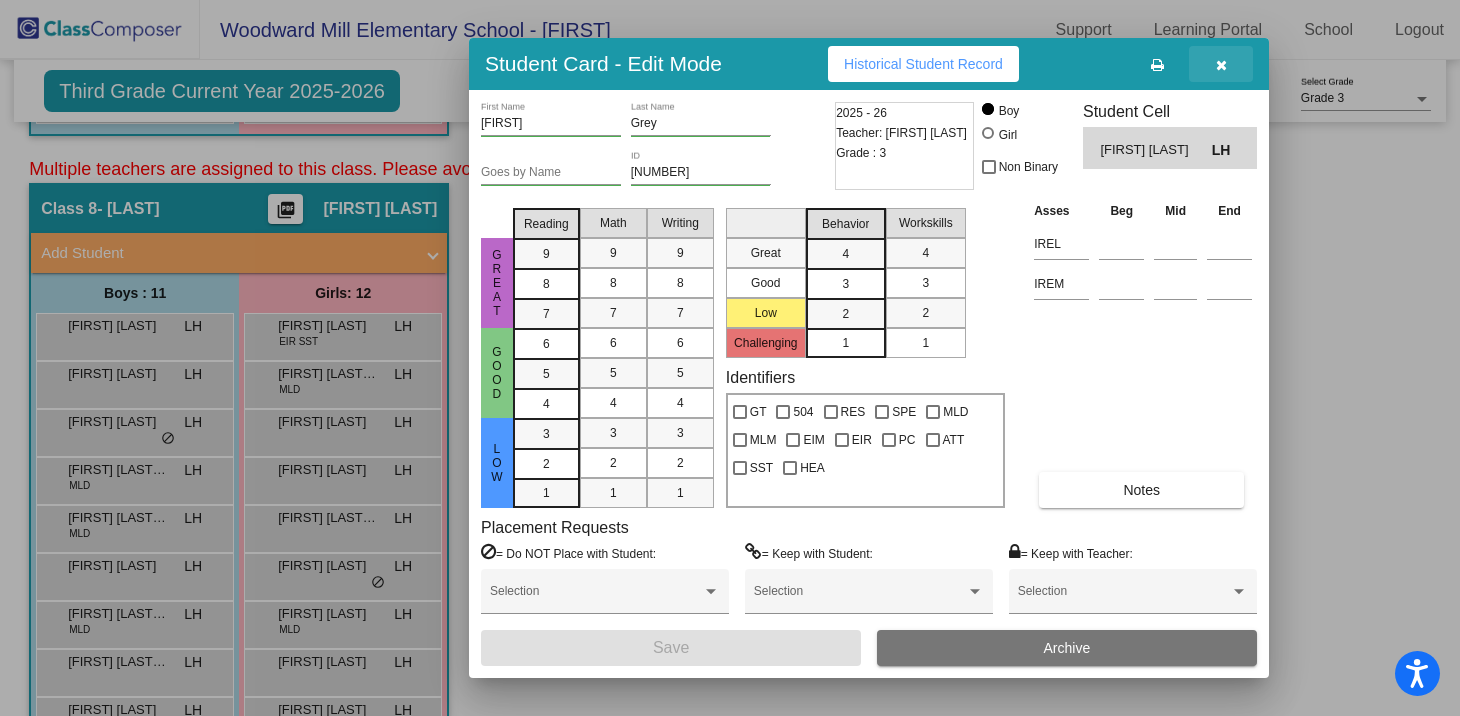 click at bounding box center [1221, 64] 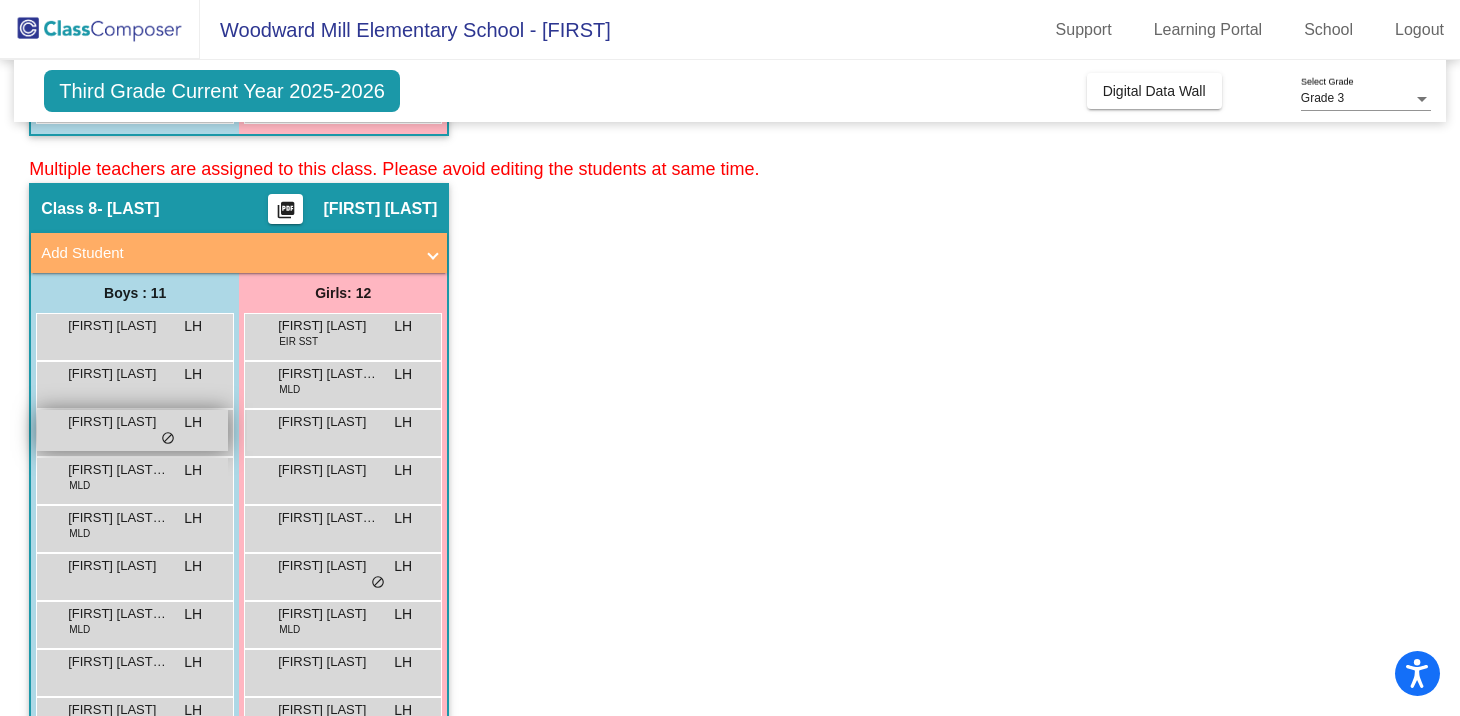 click on "[FIRST] [LAST]" at bounding box center (118, 422) 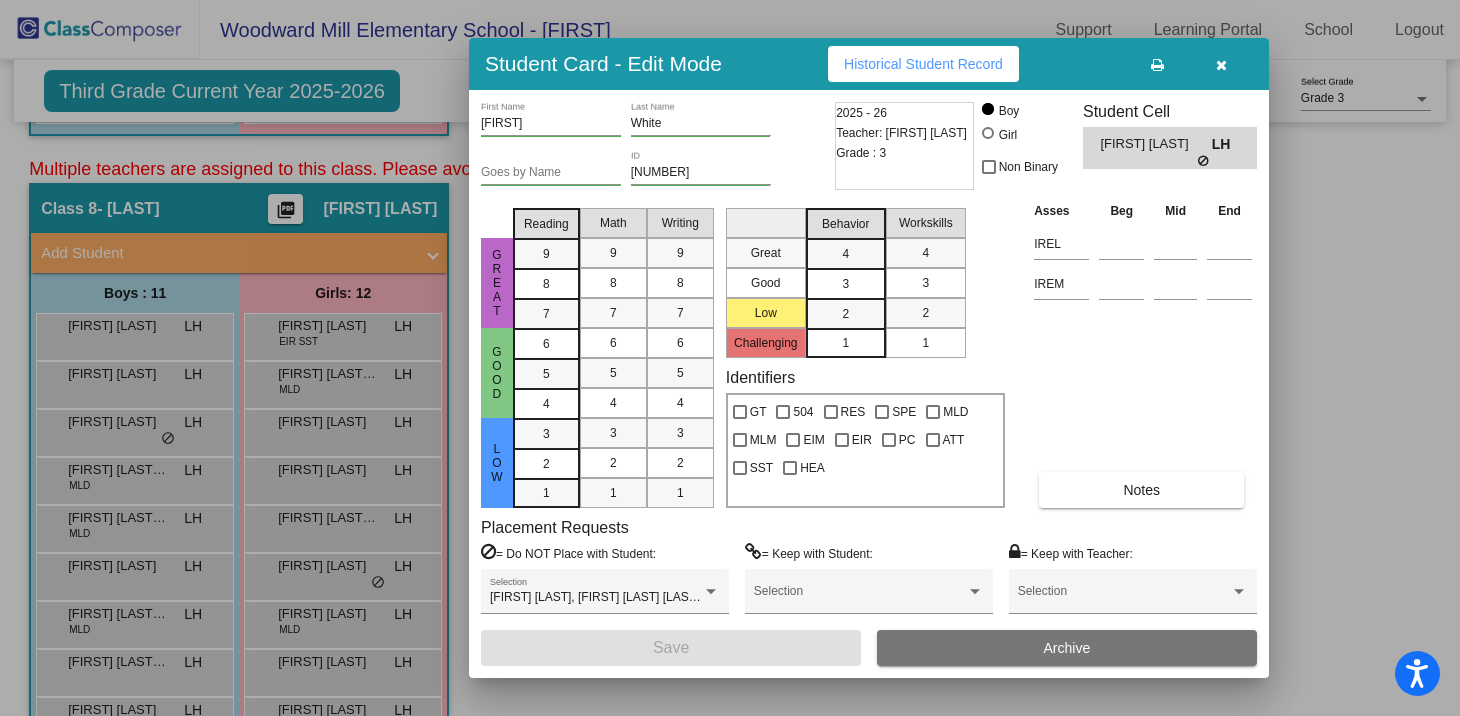 click at bounding box center [1221, 65] 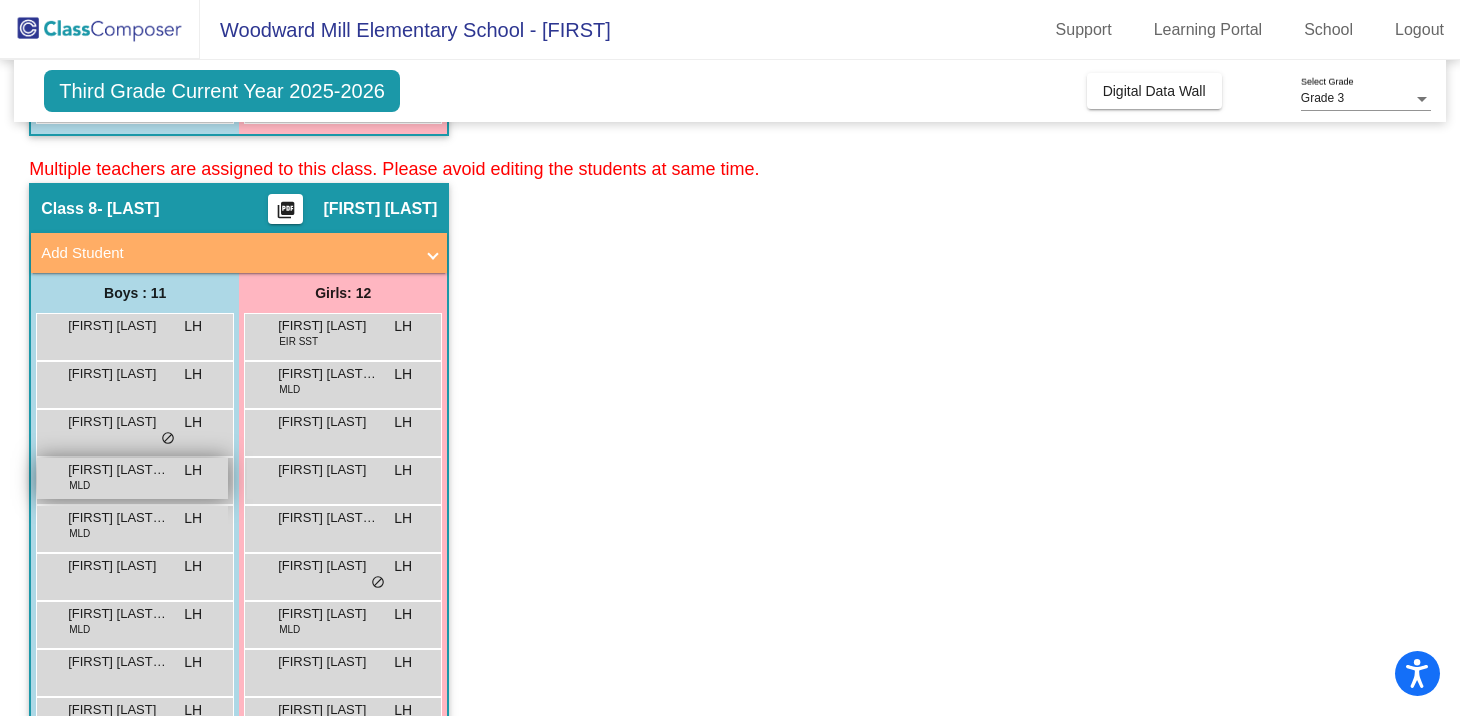 click on "[FIRST] [LAST] [LAST] MLD LH lock do_not_disturb_alt" at bounding box center [132, 478] 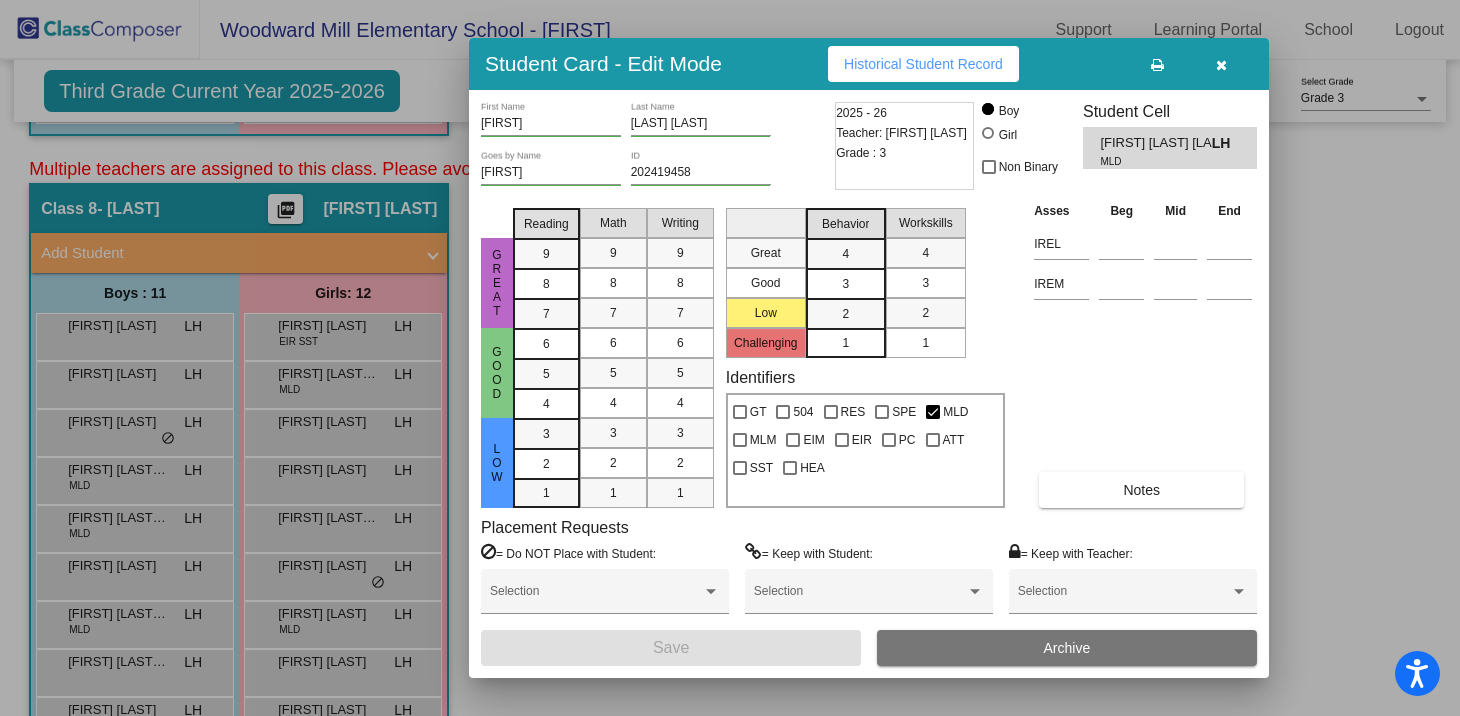 click at bounding box center [1157, 65] 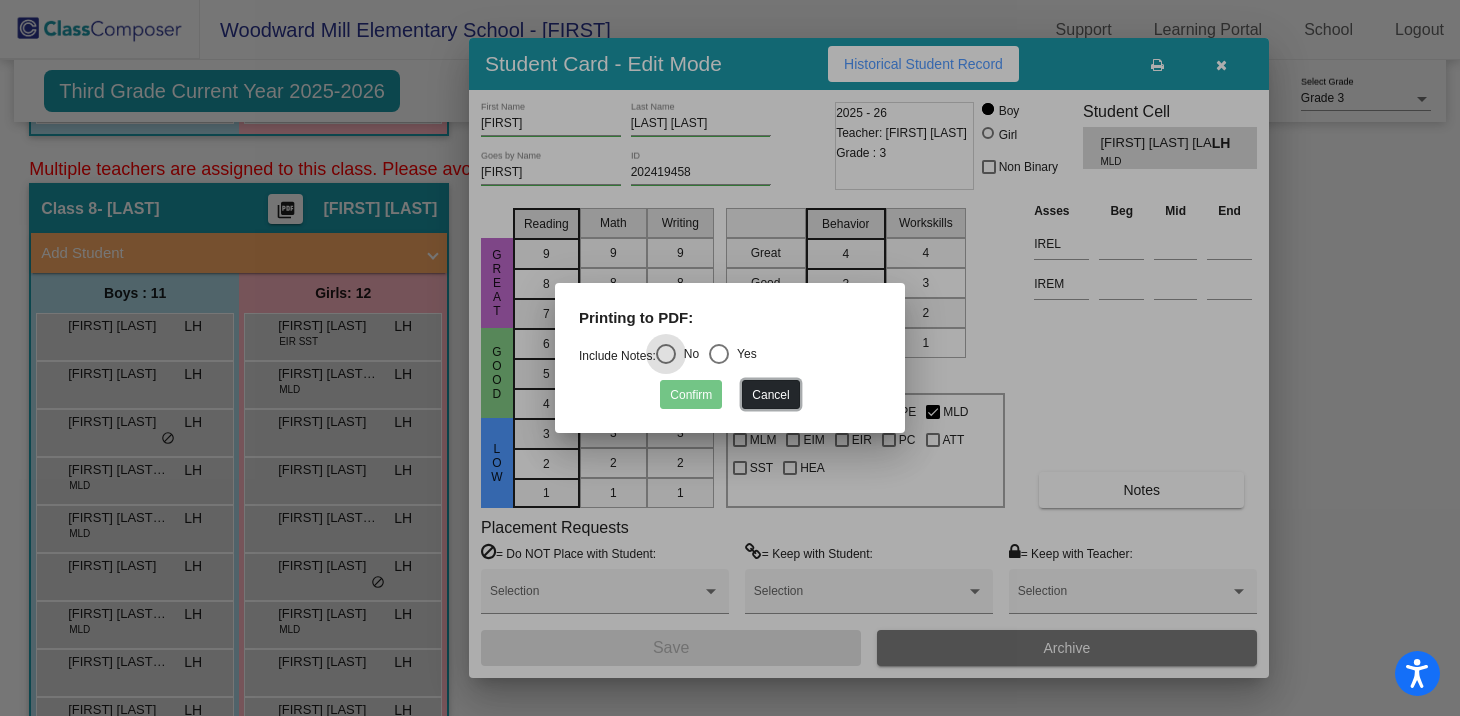 click on "Cancel" at bounding box center (770, 394) 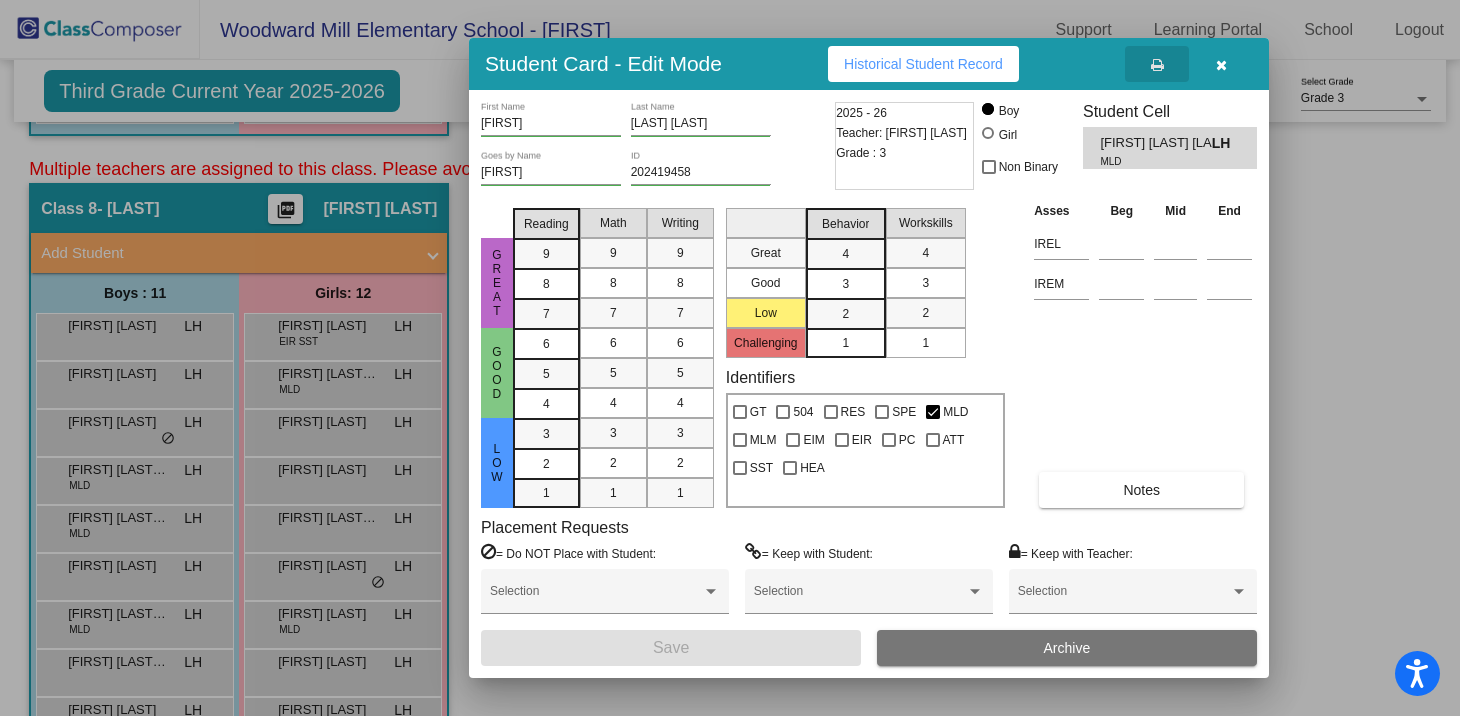 click on "Historical Student Record" at bounding box center (923, 64) 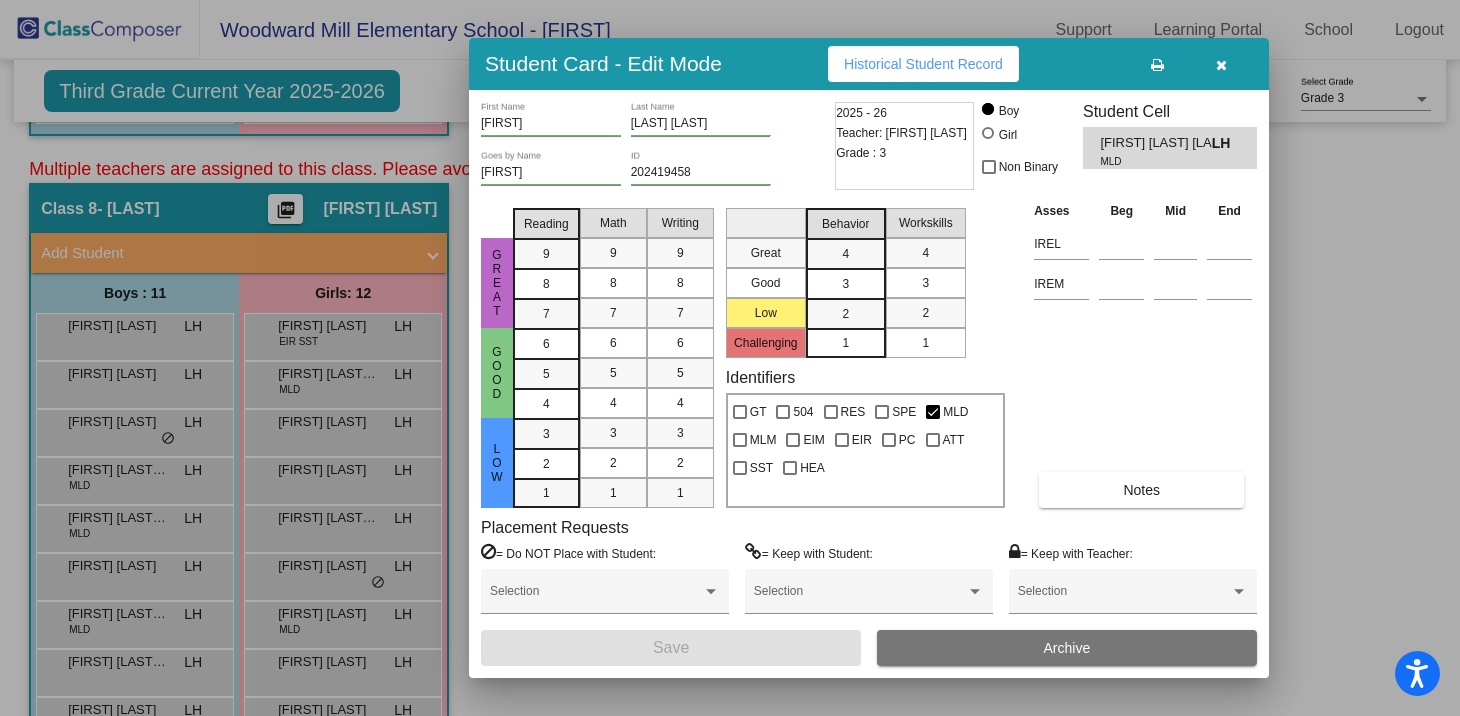 click at bounding box center (1221, 65) 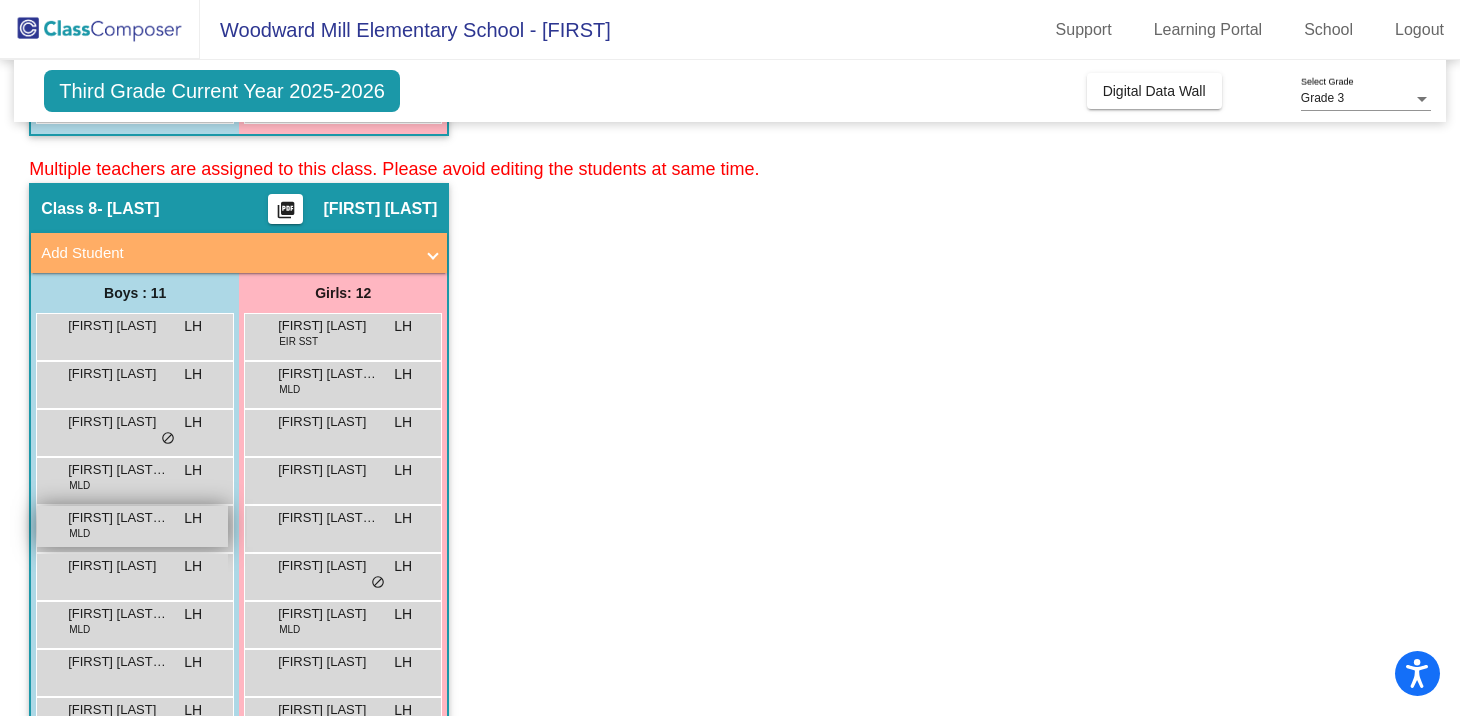 click on "[FIRST] [LAST] [LAST]" at bounding box center (118, 518) 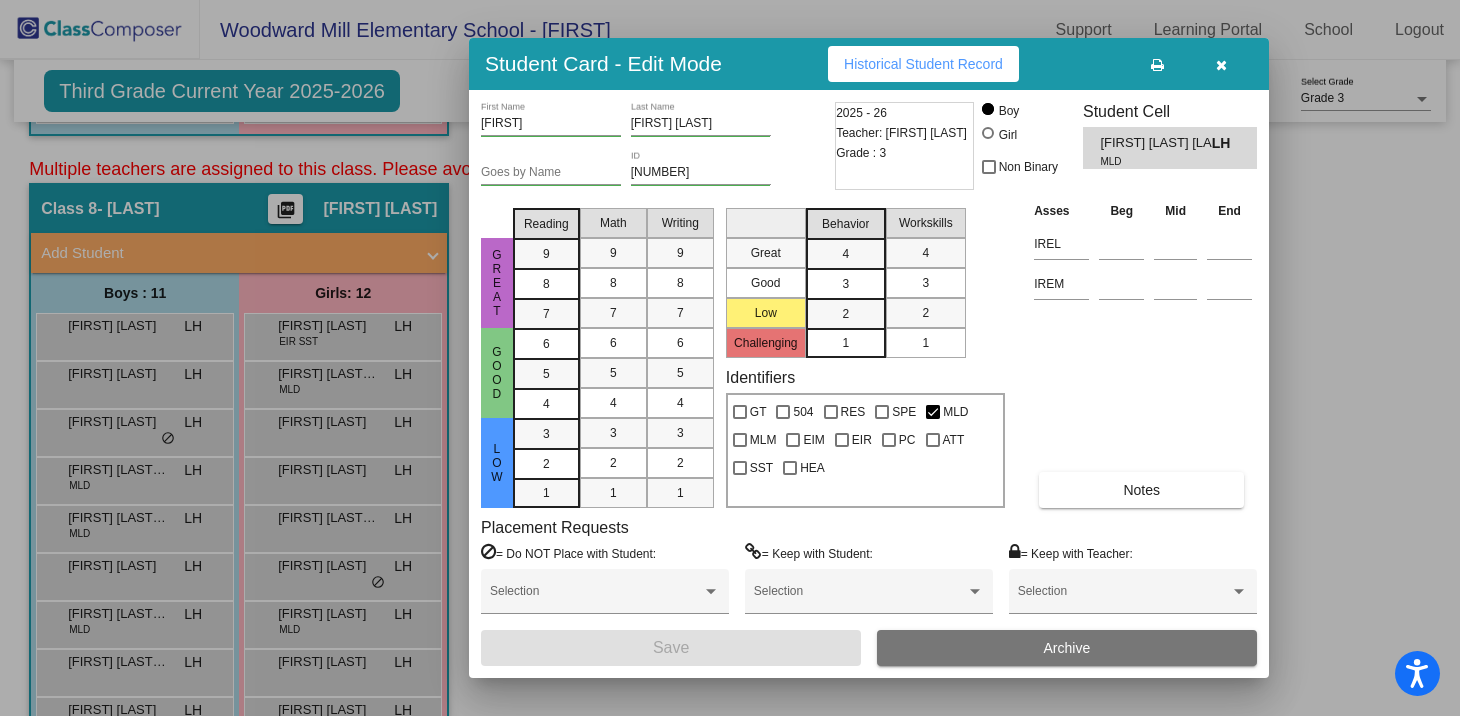 click on "Historical Student Record" at bounding box center (923, 64) 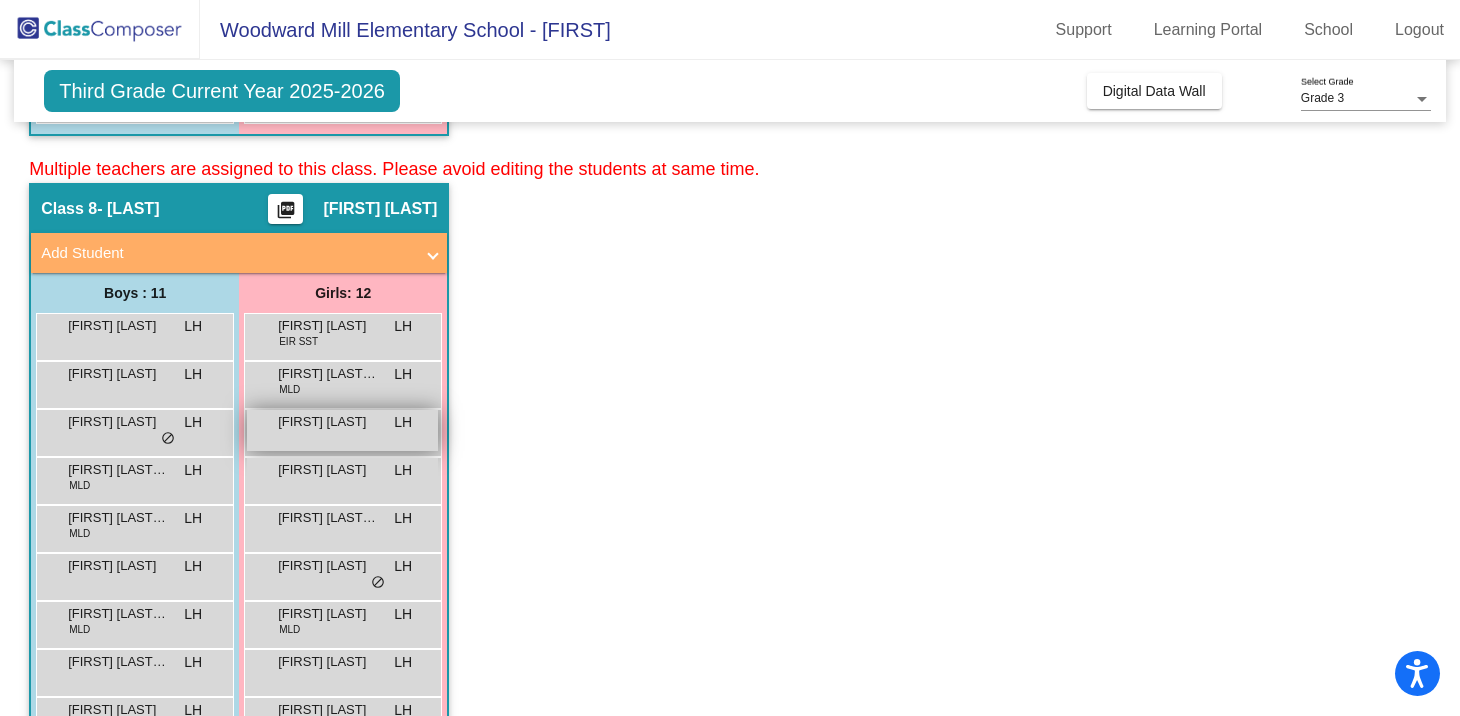 scroll, scrollTop: 835, scrollLeft: 0, axis: vertical 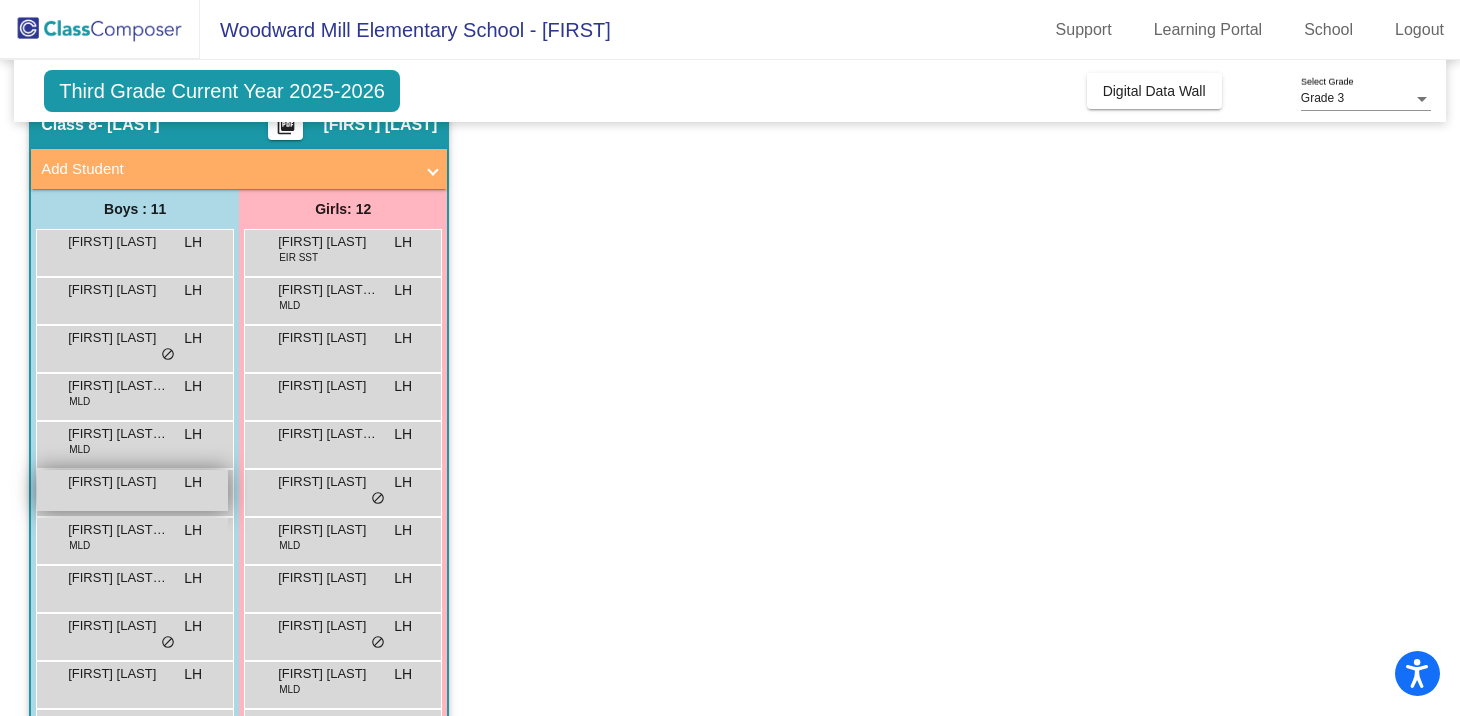 click on "[FIRST] [LAST] LH lock do_not_disturb_alt" at bounding box center (132, 490) 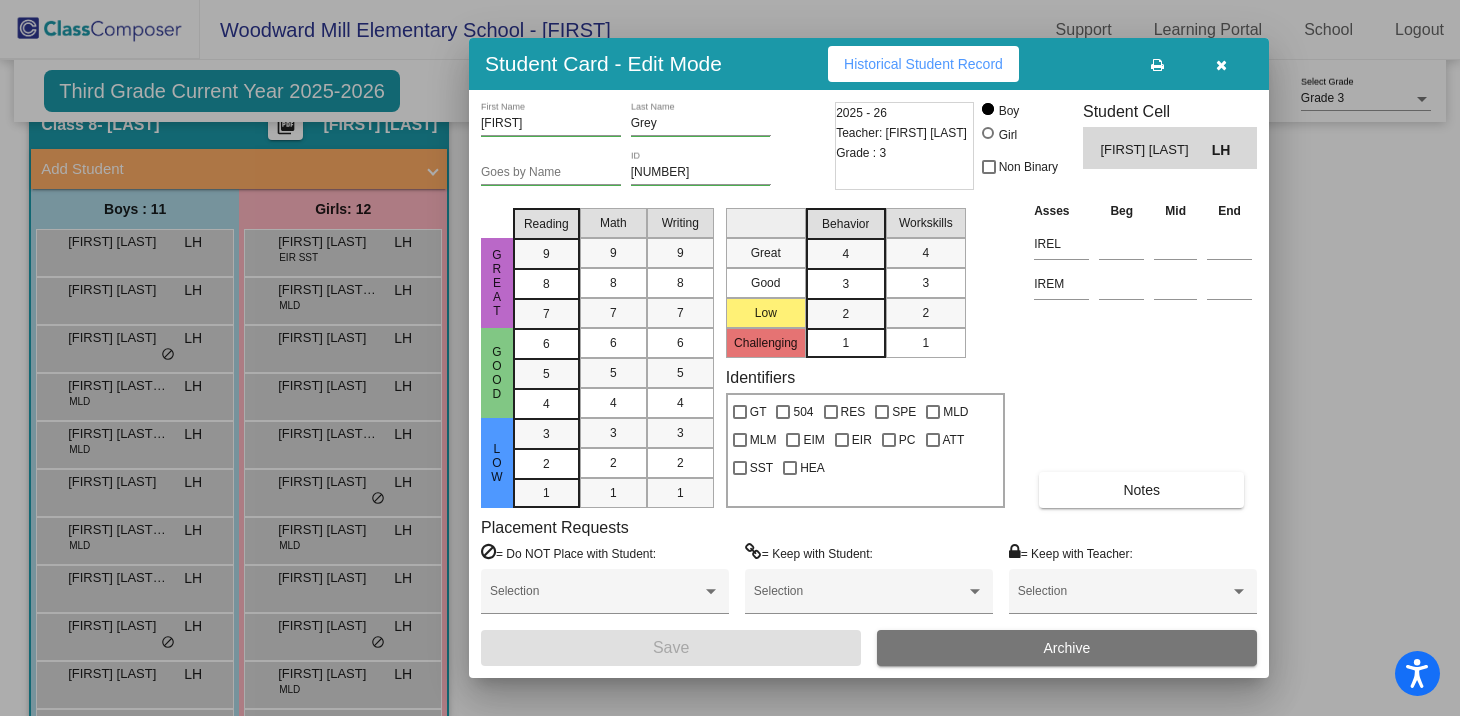 click on "Historical Student Record" at bounding box center (923, 64) 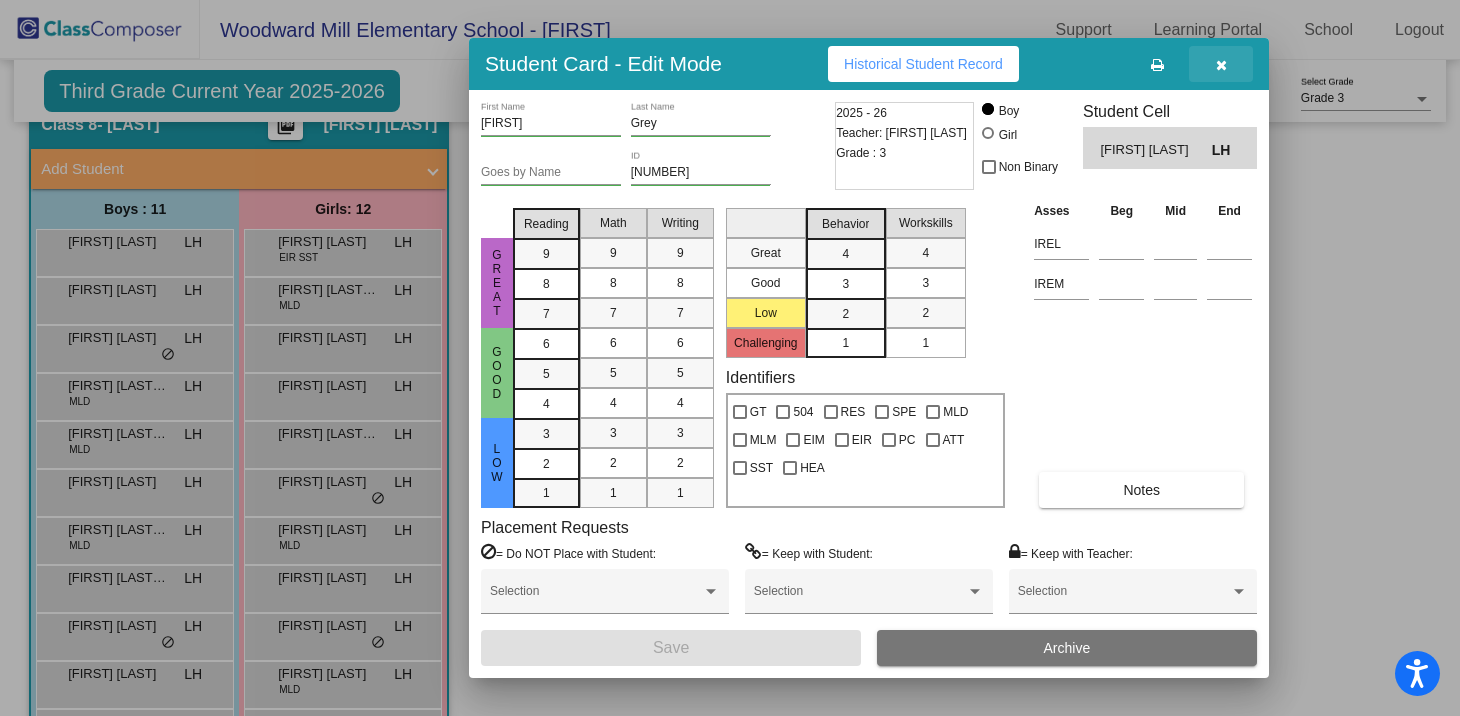 click at bounding box center (1221, 64) 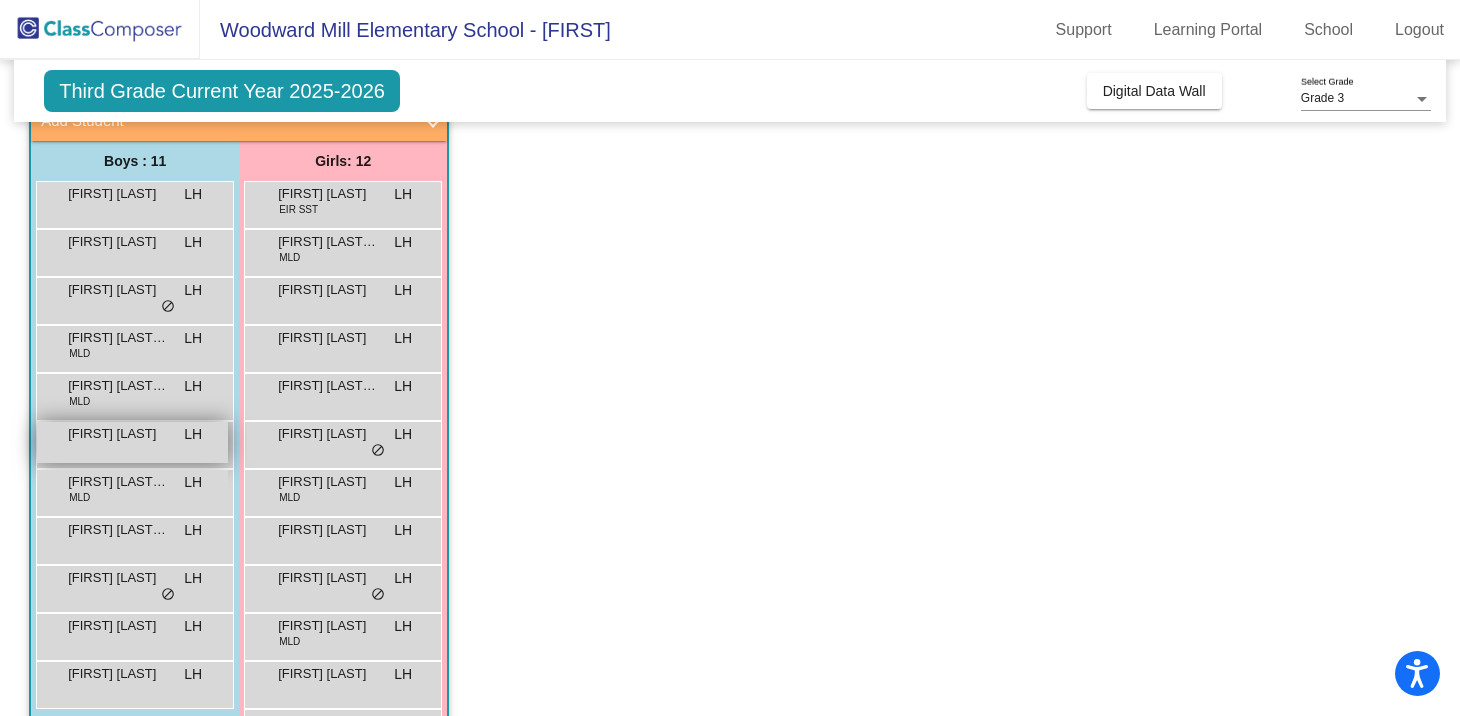 scroll, scrollTop: 904, scrollLeft: 0, axis: vertical 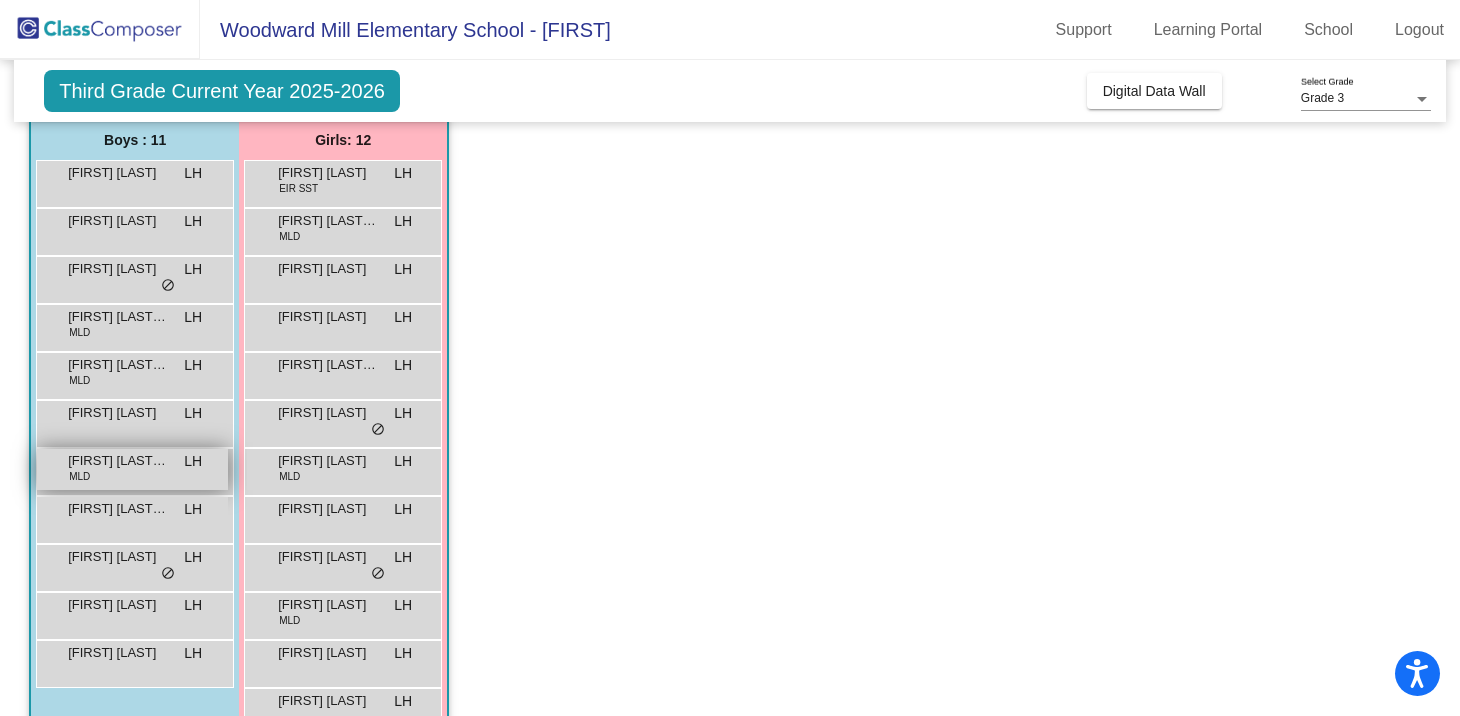 click on "[FIRST] [LAST]-[LAST] MLD LH lock do_not_disturb_alt" at bounding box center [132, 469] 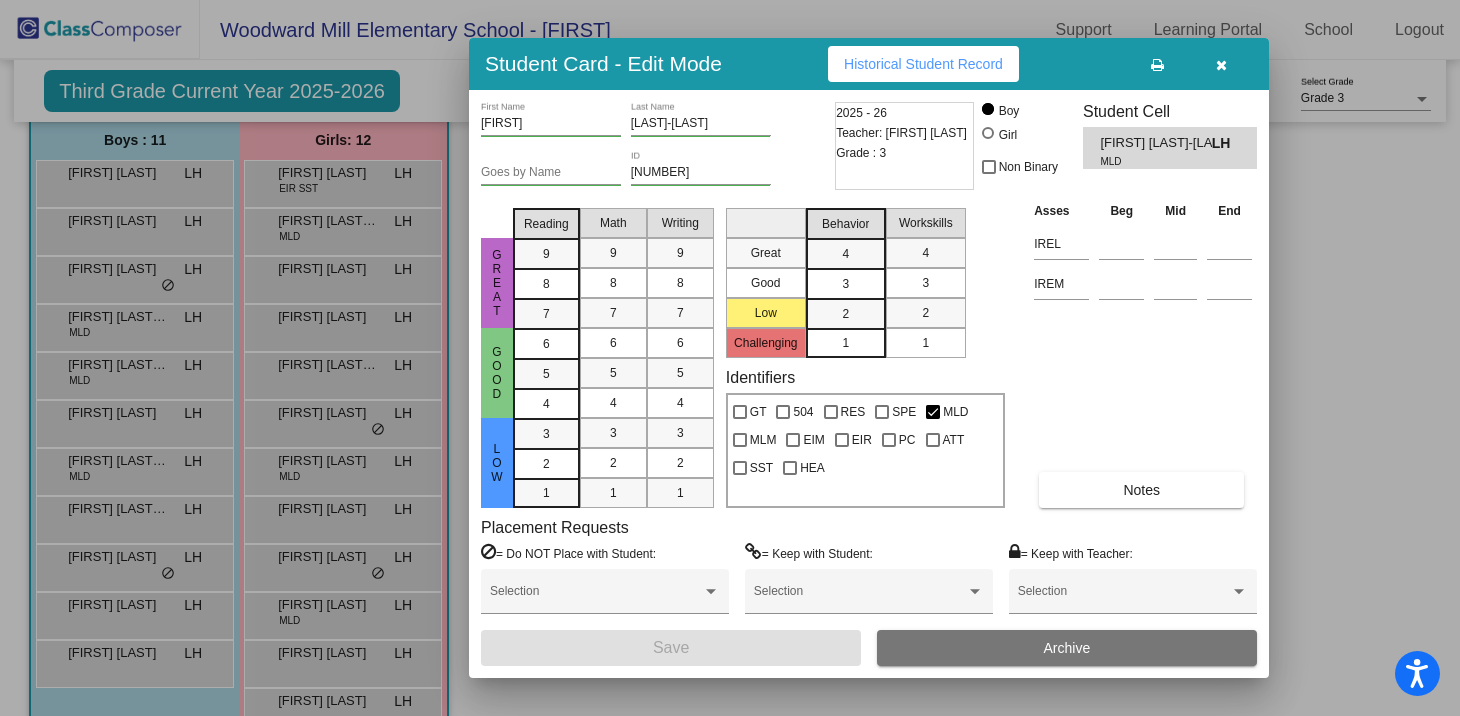 click on "Historical Student Record" at bounding box center (923, 64) 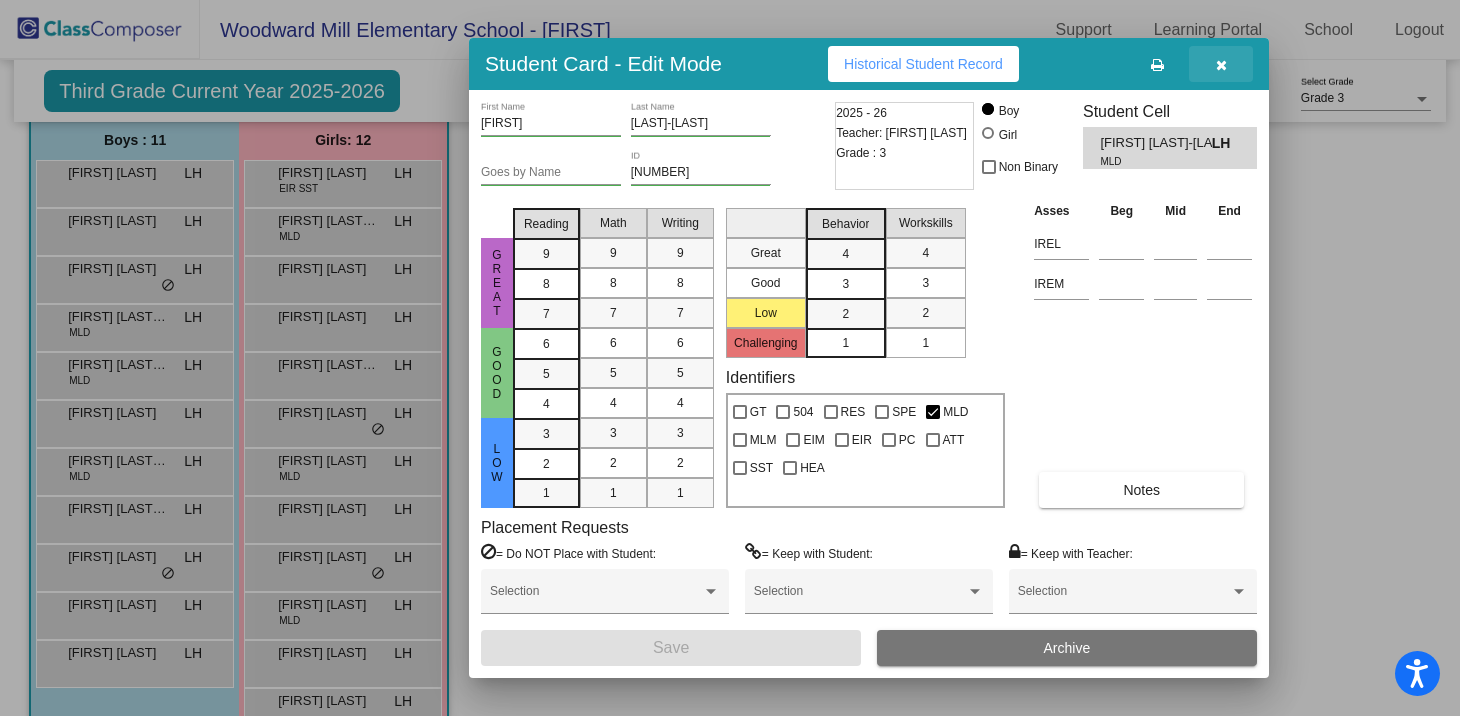 click at bounding box center (1221, 65) 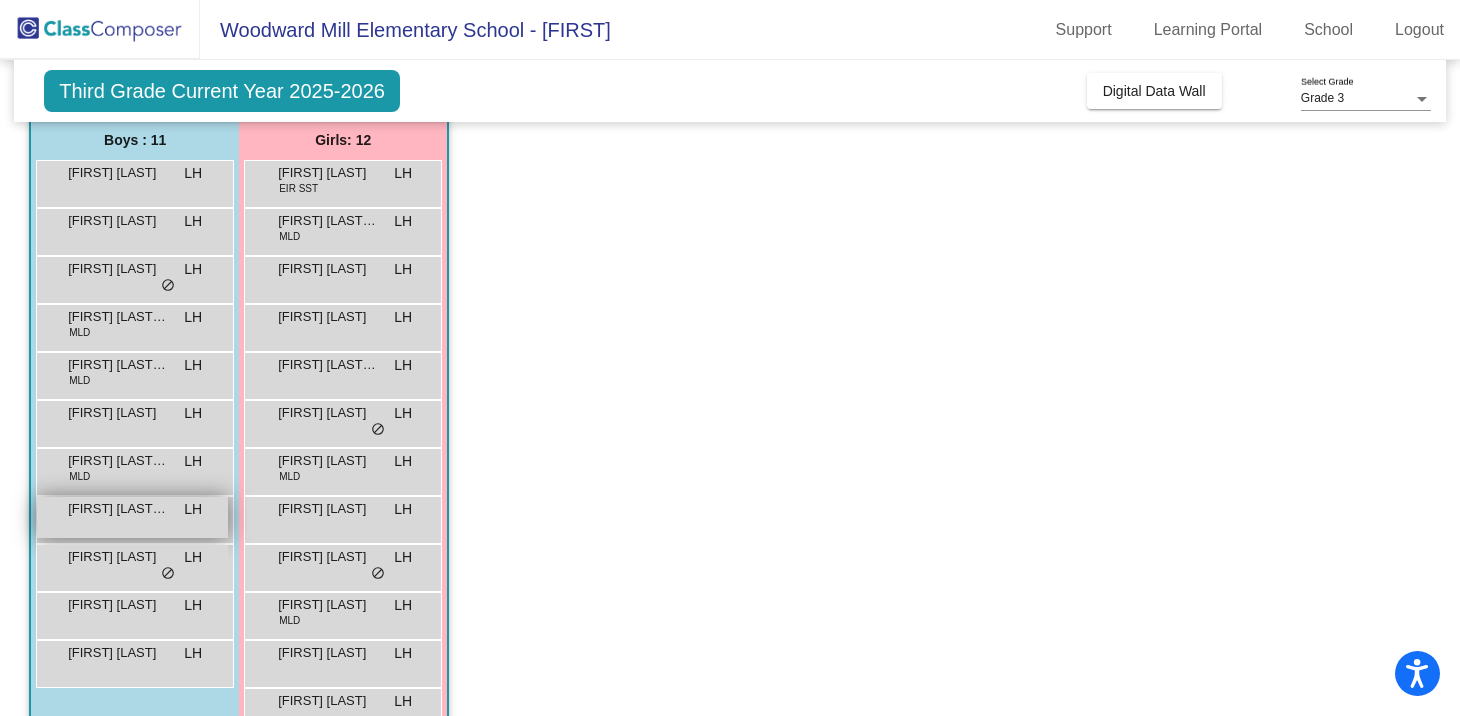 click on "[FIRST] [LAST] LH lock do_not_disturb_alt" at bounding box center [132, 517] 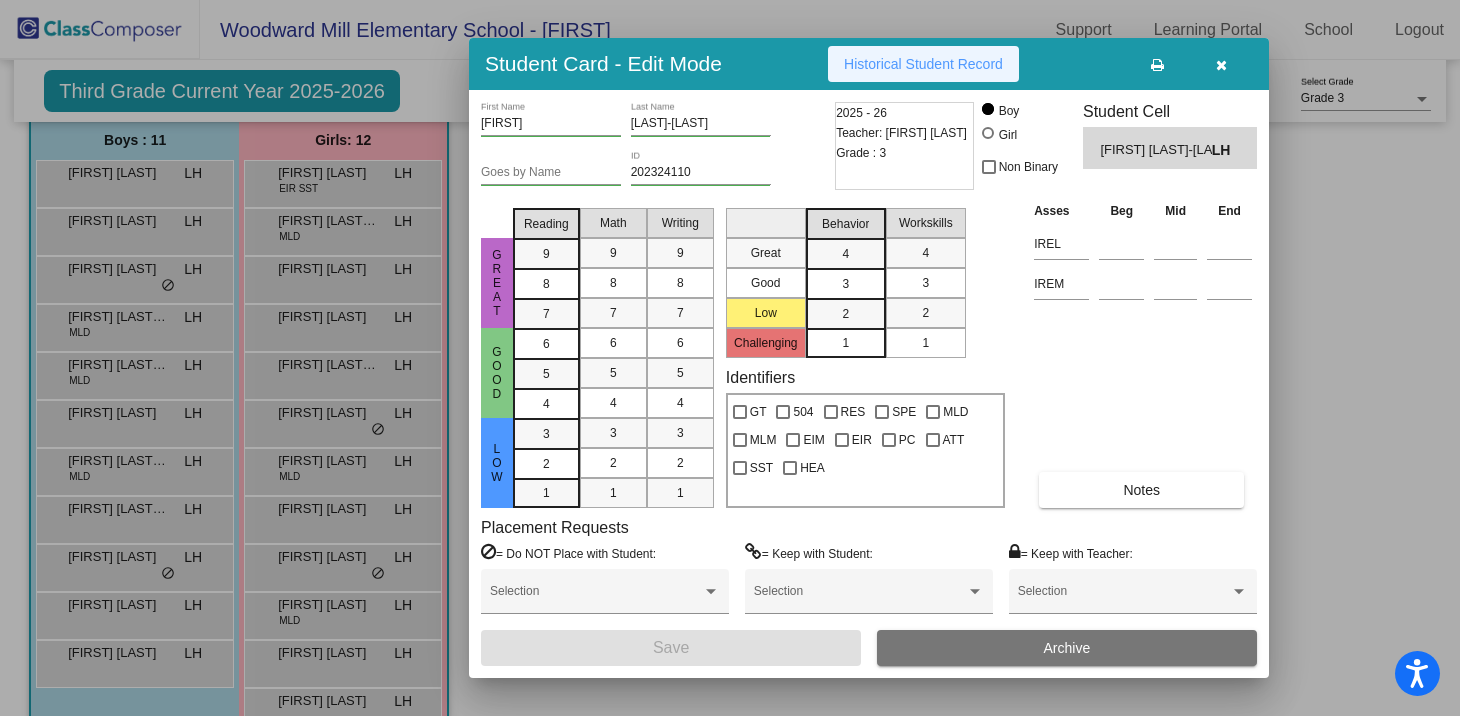 click on "Historical Student Record" at bounding box center [923, 64] 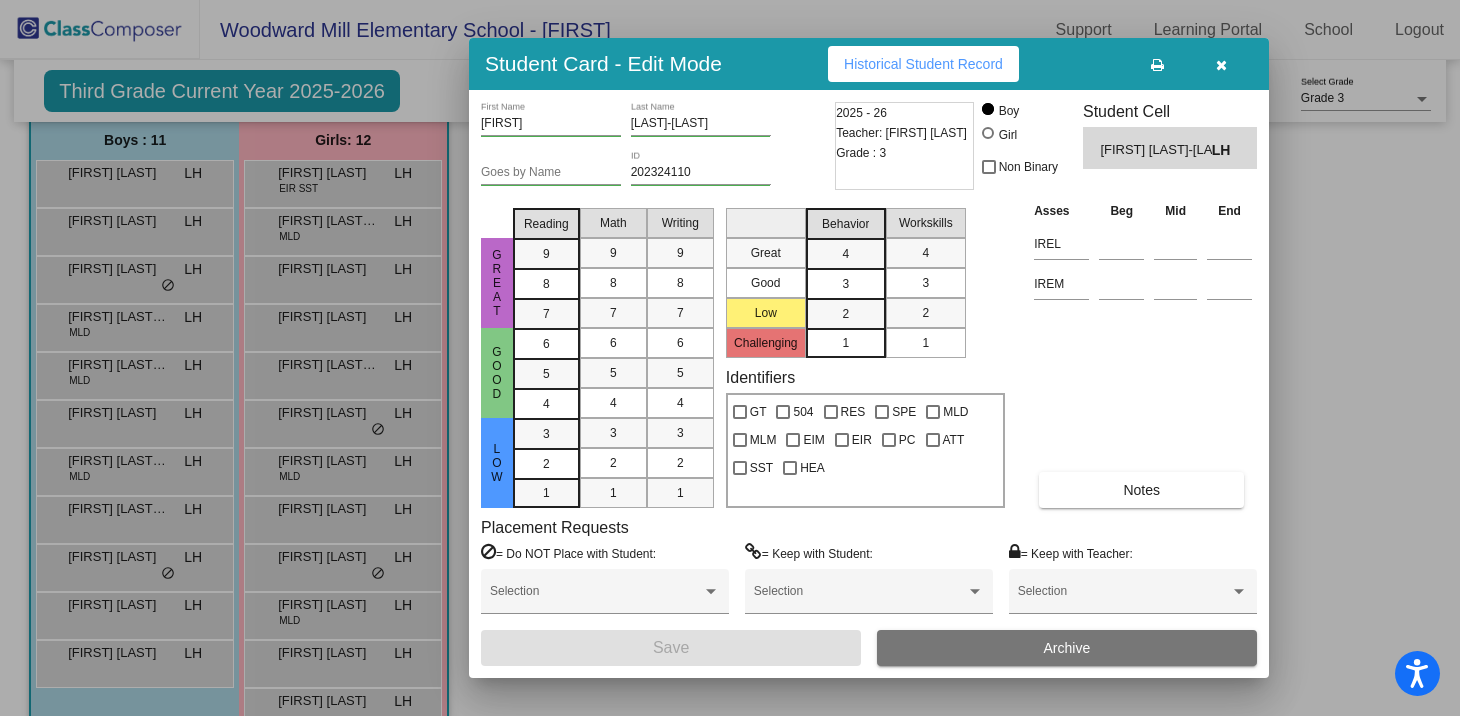click at bounding box center [1221, 65] 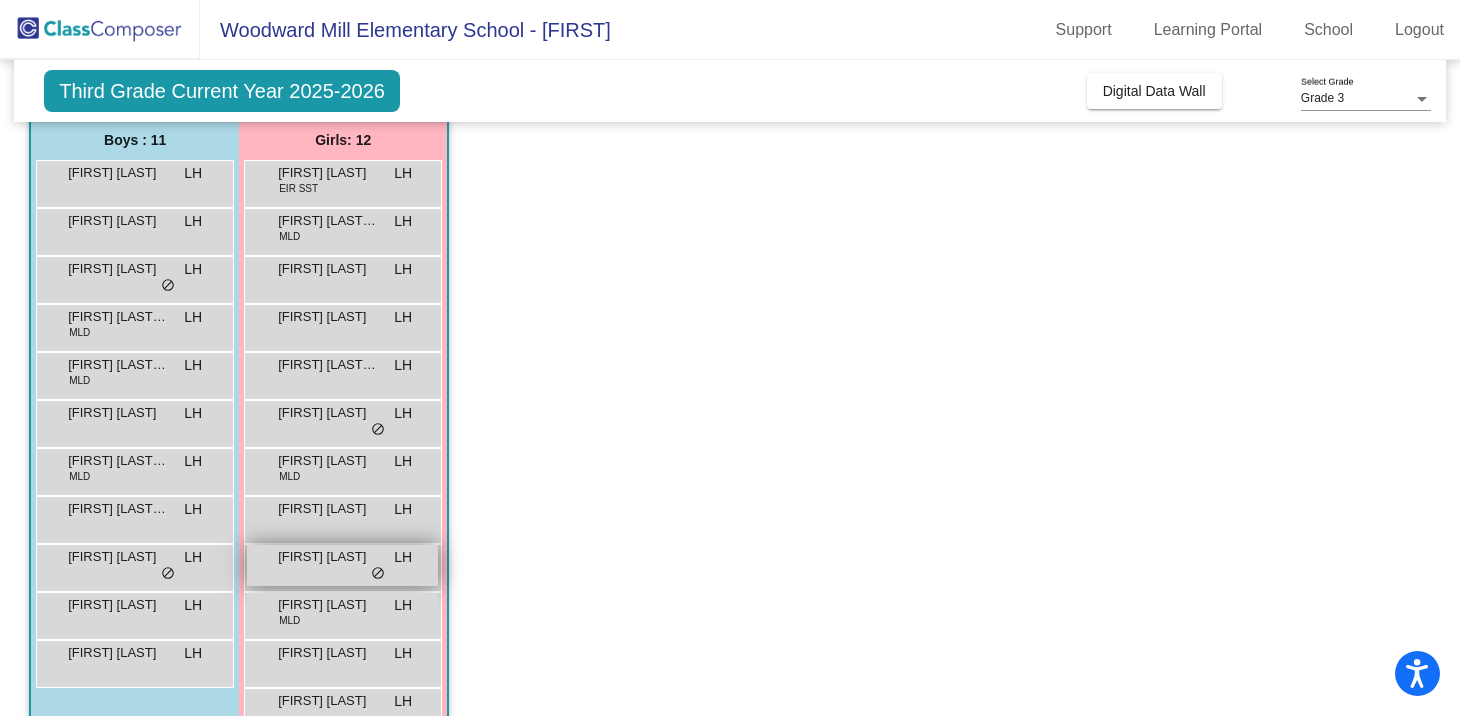 scroll, scrollTop: 956, scrollLeft: 0, axis: vertical 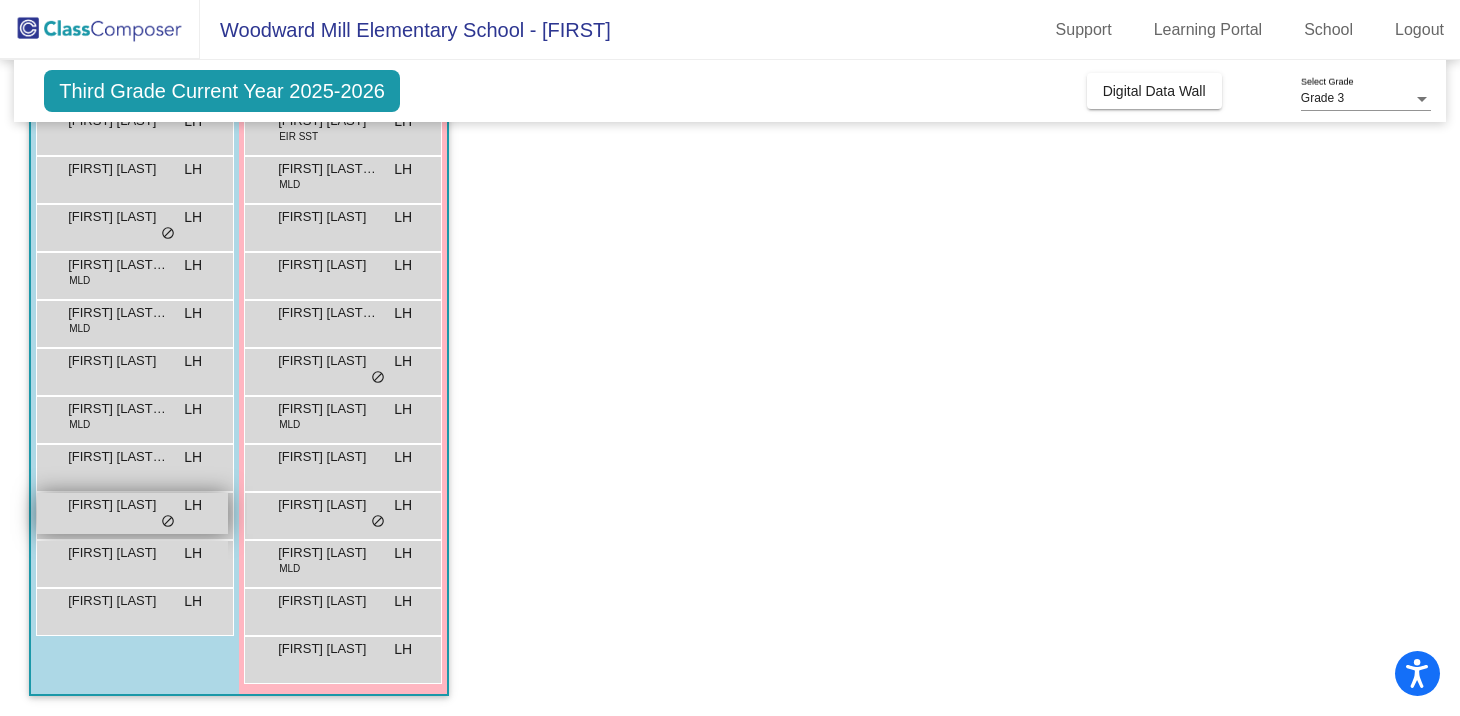 click on "[FIRST] [LAST] LH lock do_not_disturb_alt" at bounding box center [132, 513] 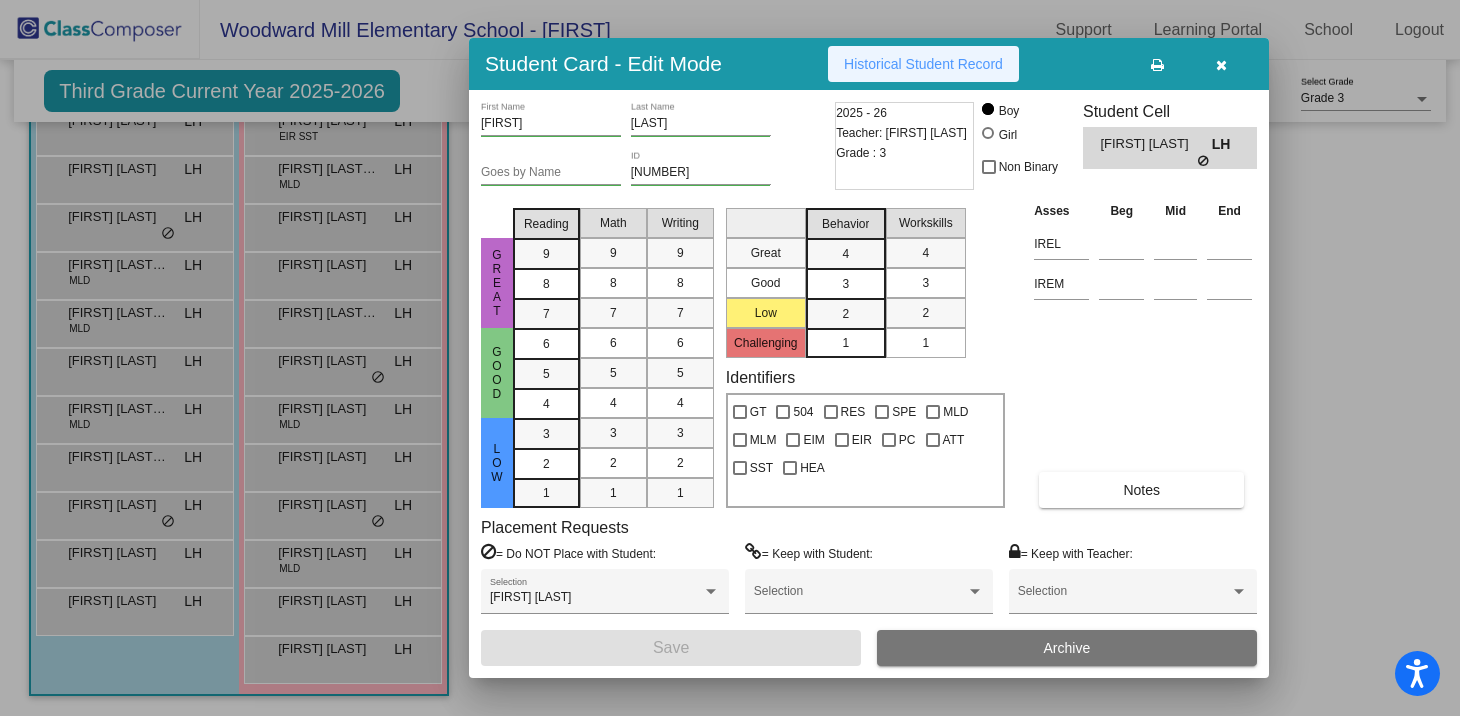 click on "Historical Student Record" at bounding box center (923, 64) 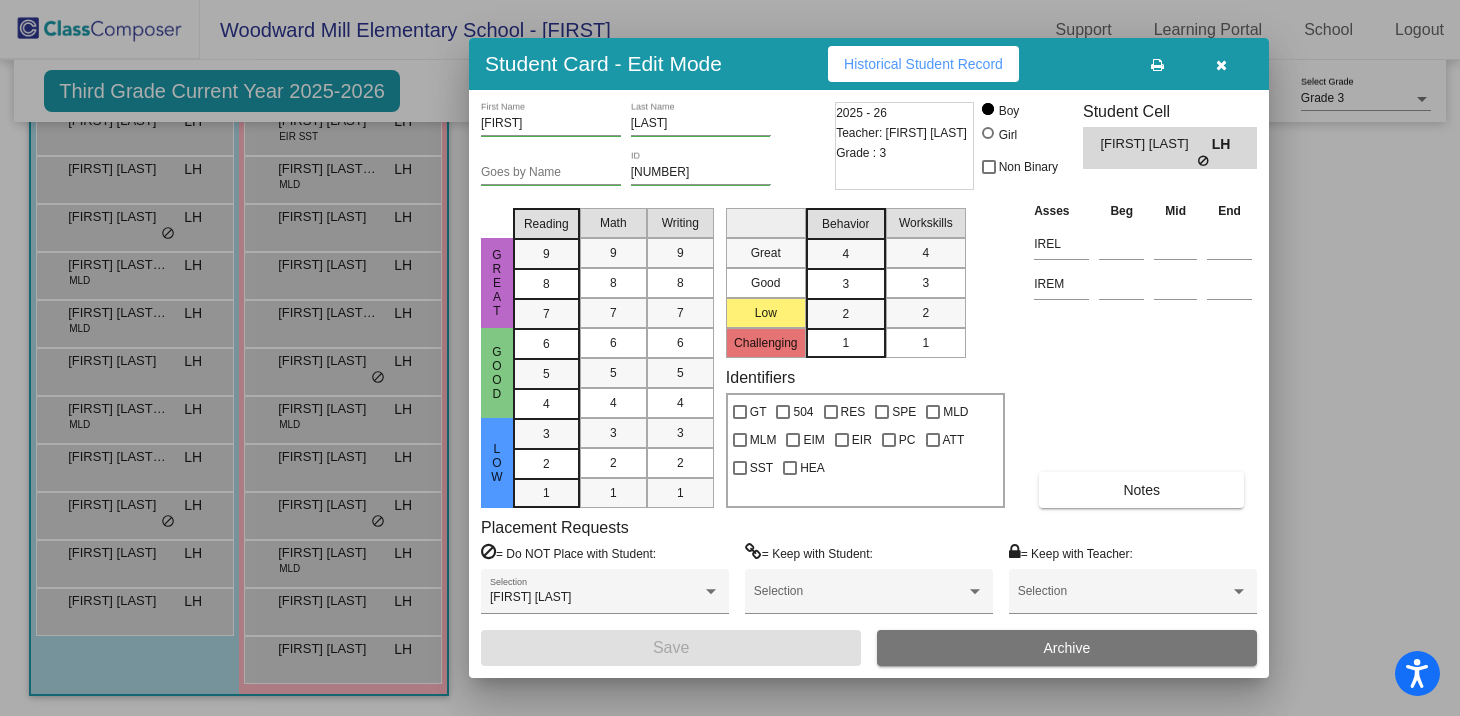 click at bounding box center [1221, 64] 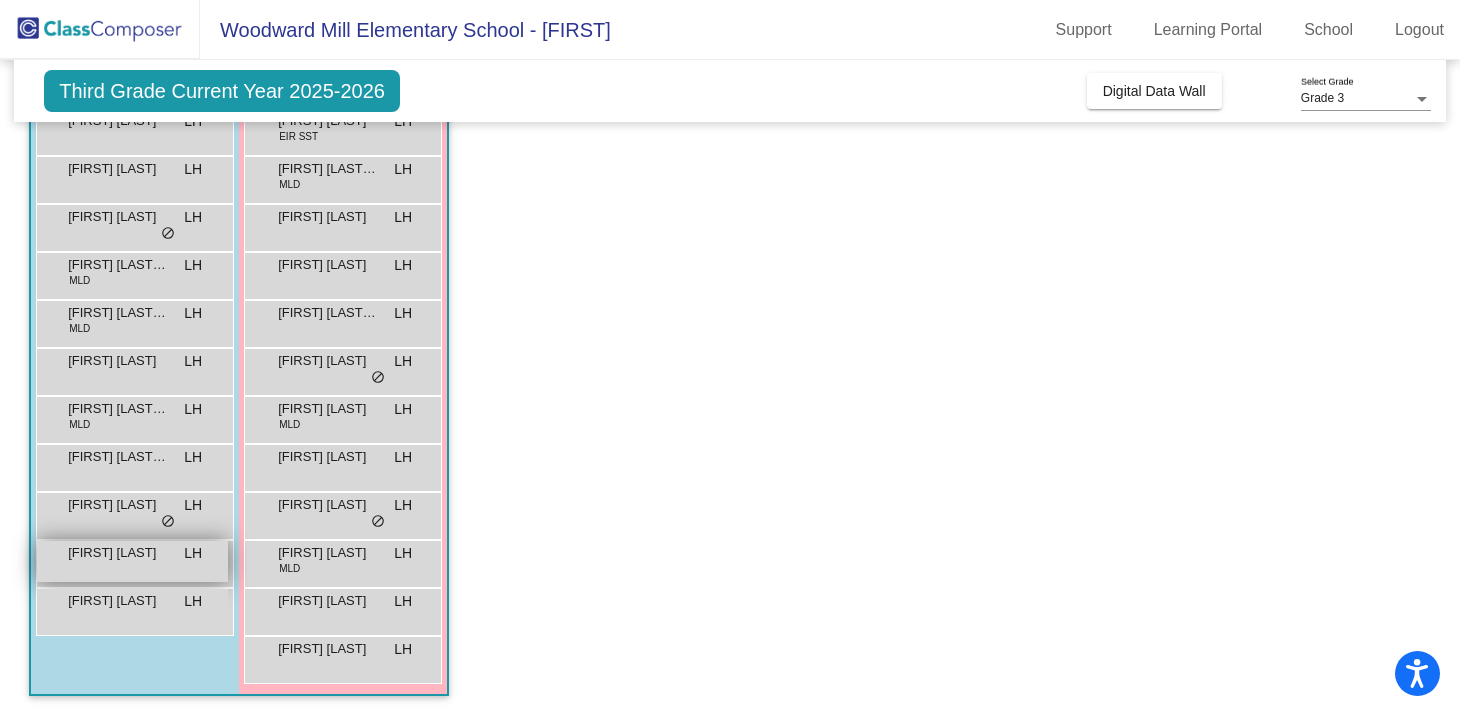 click on "[FIRST] [LAST] LH lock do_not_disturb_alt" at bounding box center (132, 561) 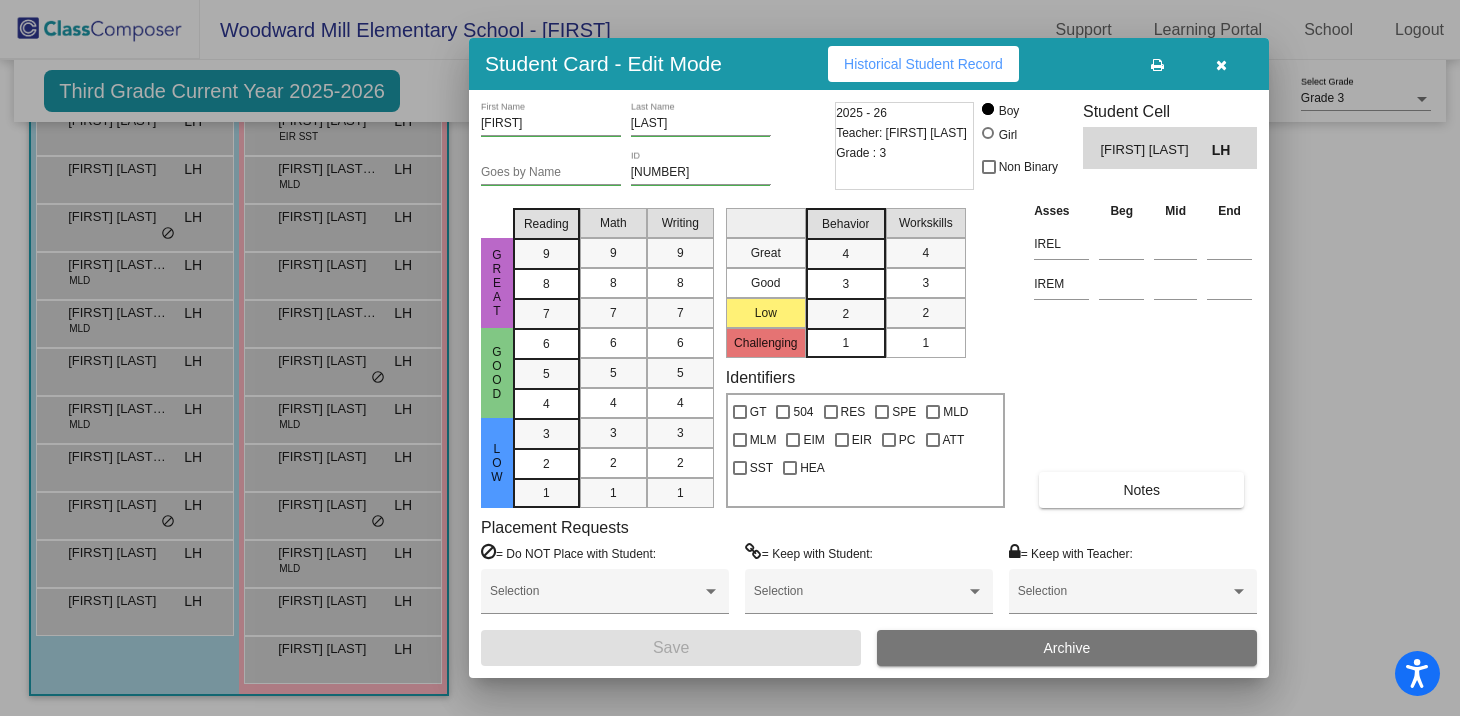 click on "Historical Student Record" at bounding box center [923, 64] 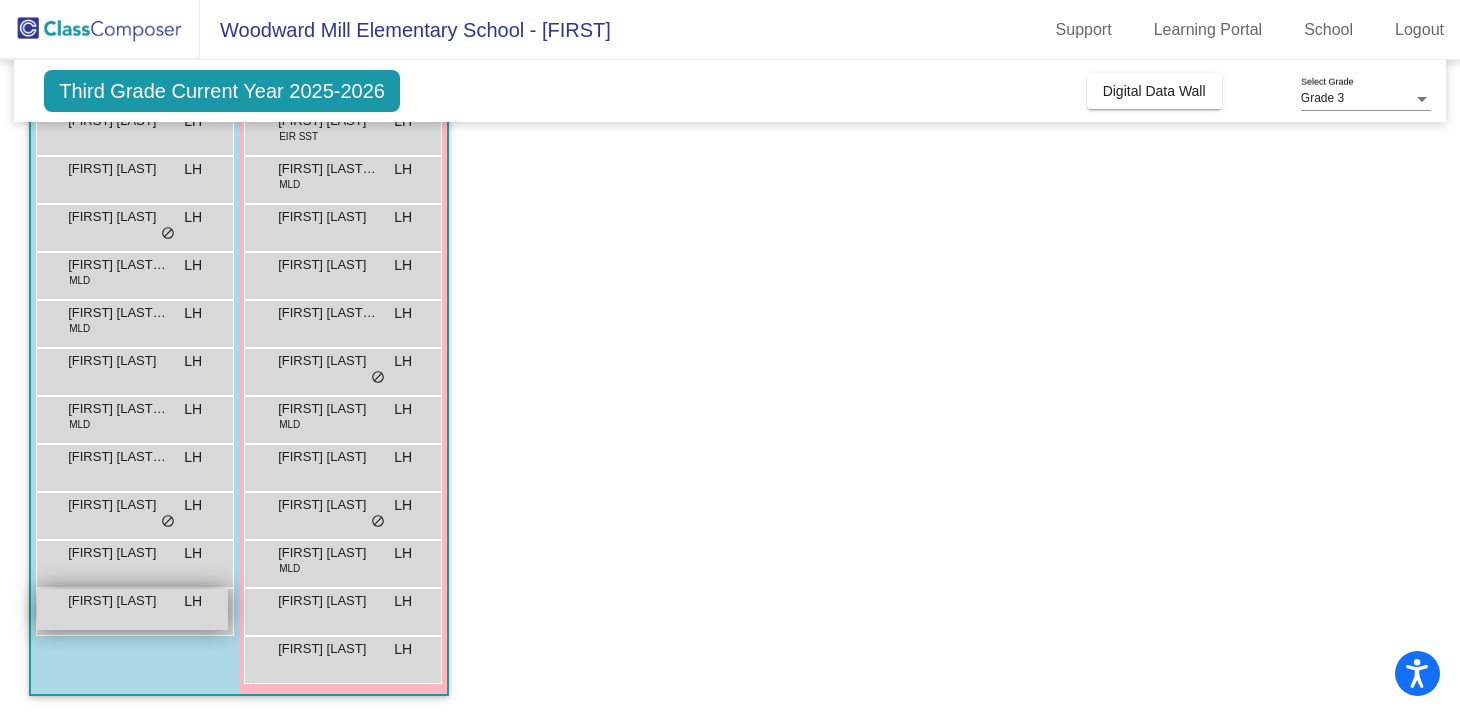 click on "[FIRST] [LAST]" at bounding box center [118, 601] 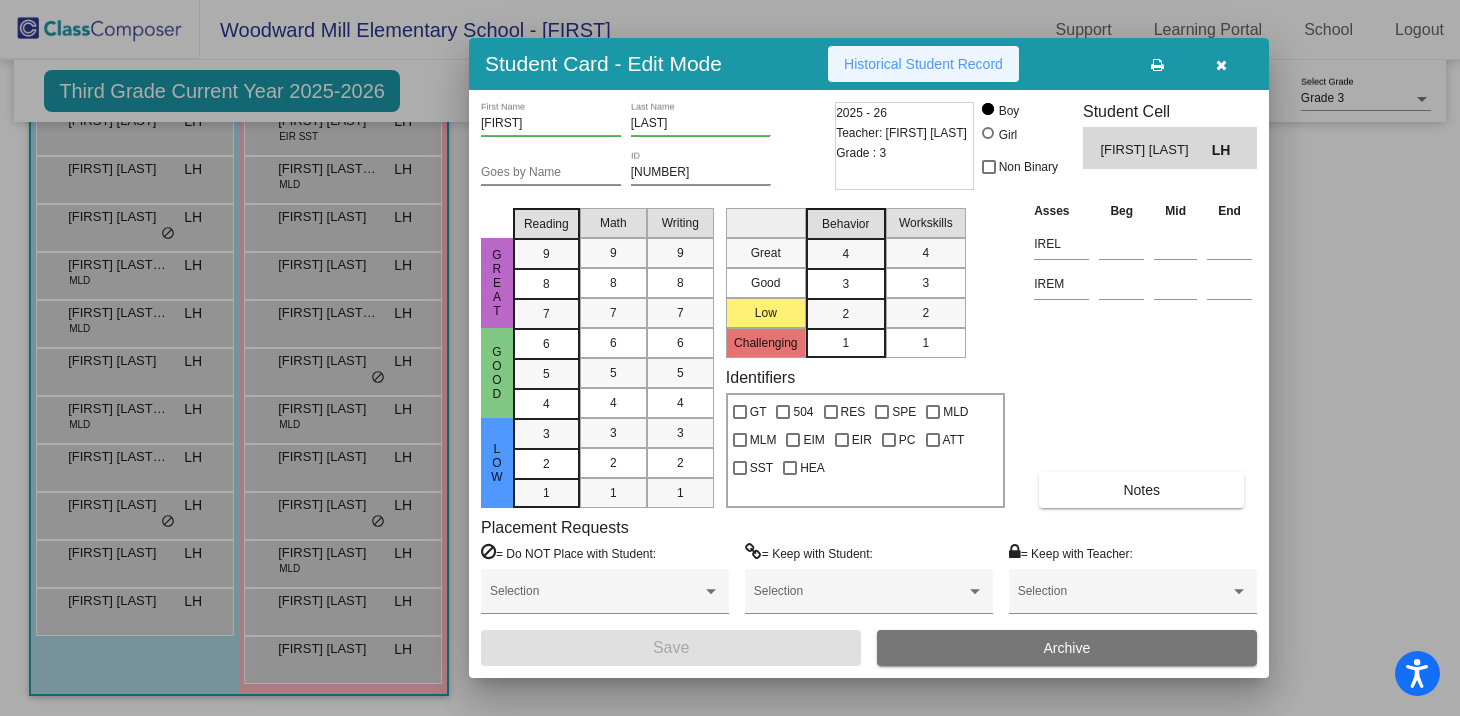 click on "Historical Student Record" at bounding box center (923, 64) 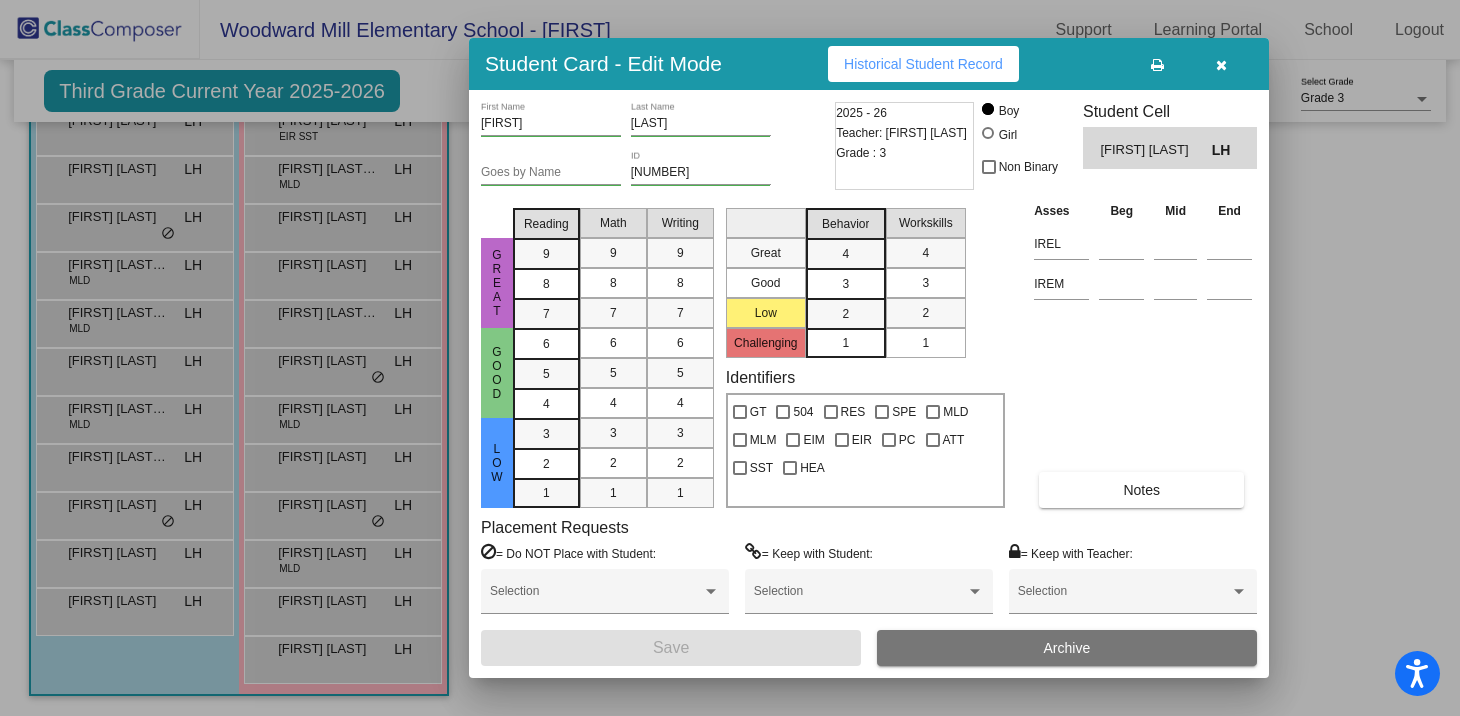 click at bounding box center (1221, 65) 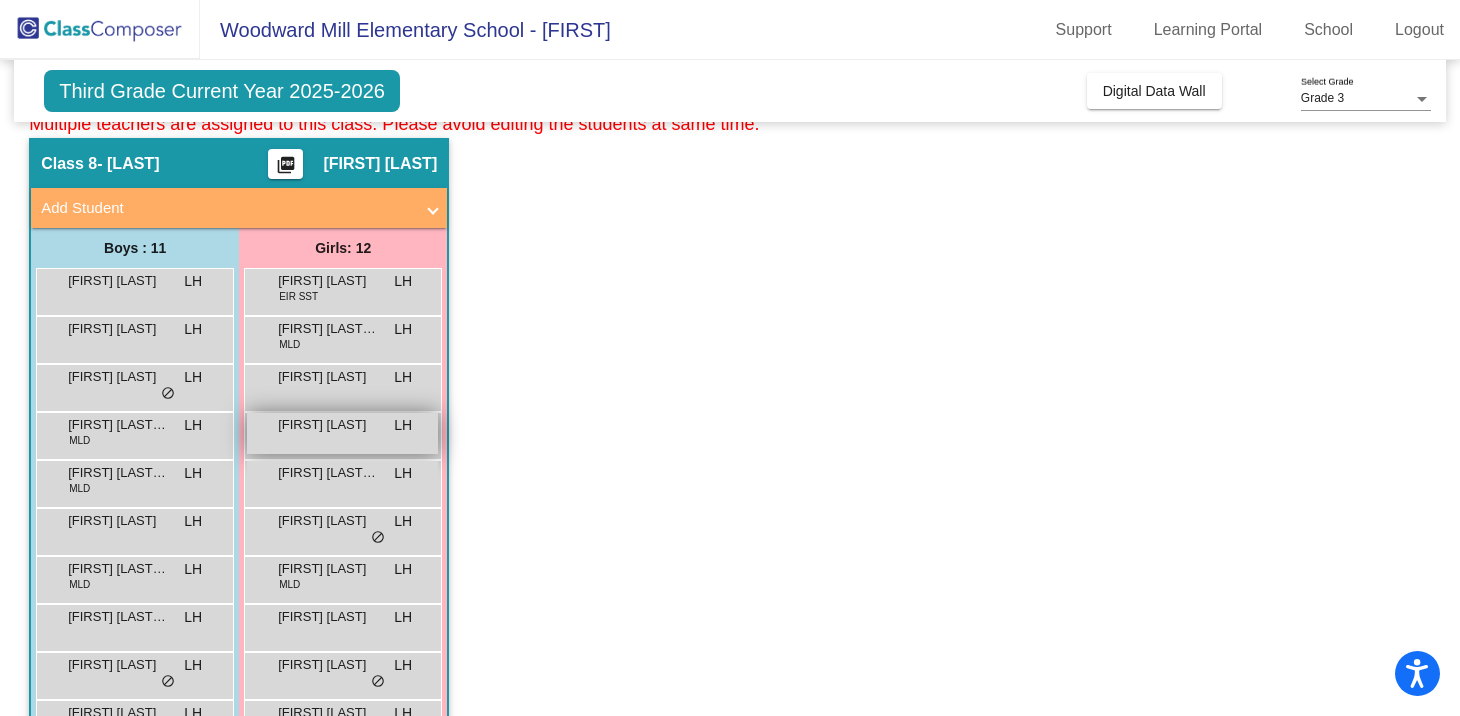 scroll, scrollTop: 792, scrollLeft: 0, axis: vertical 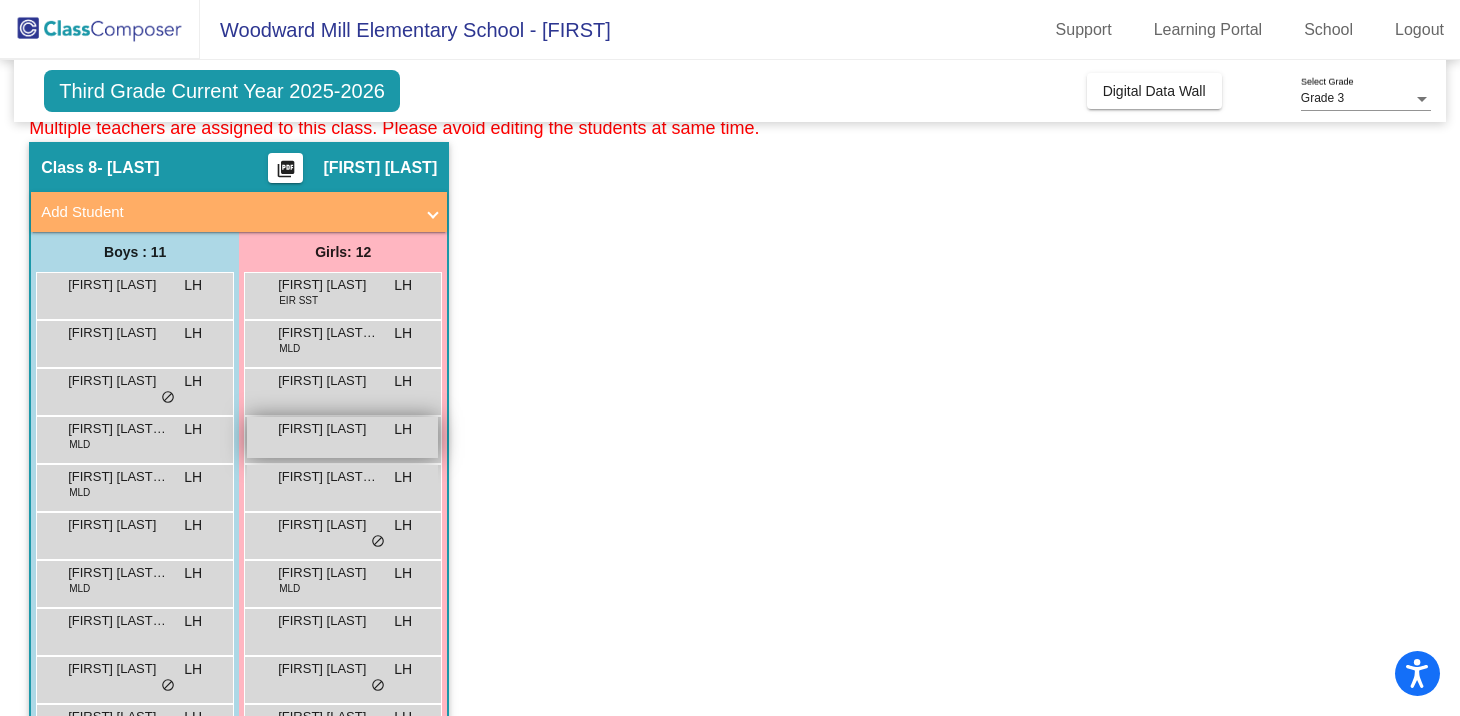click on "[FIRST] [LAST]" at bounding box center [328, 285] 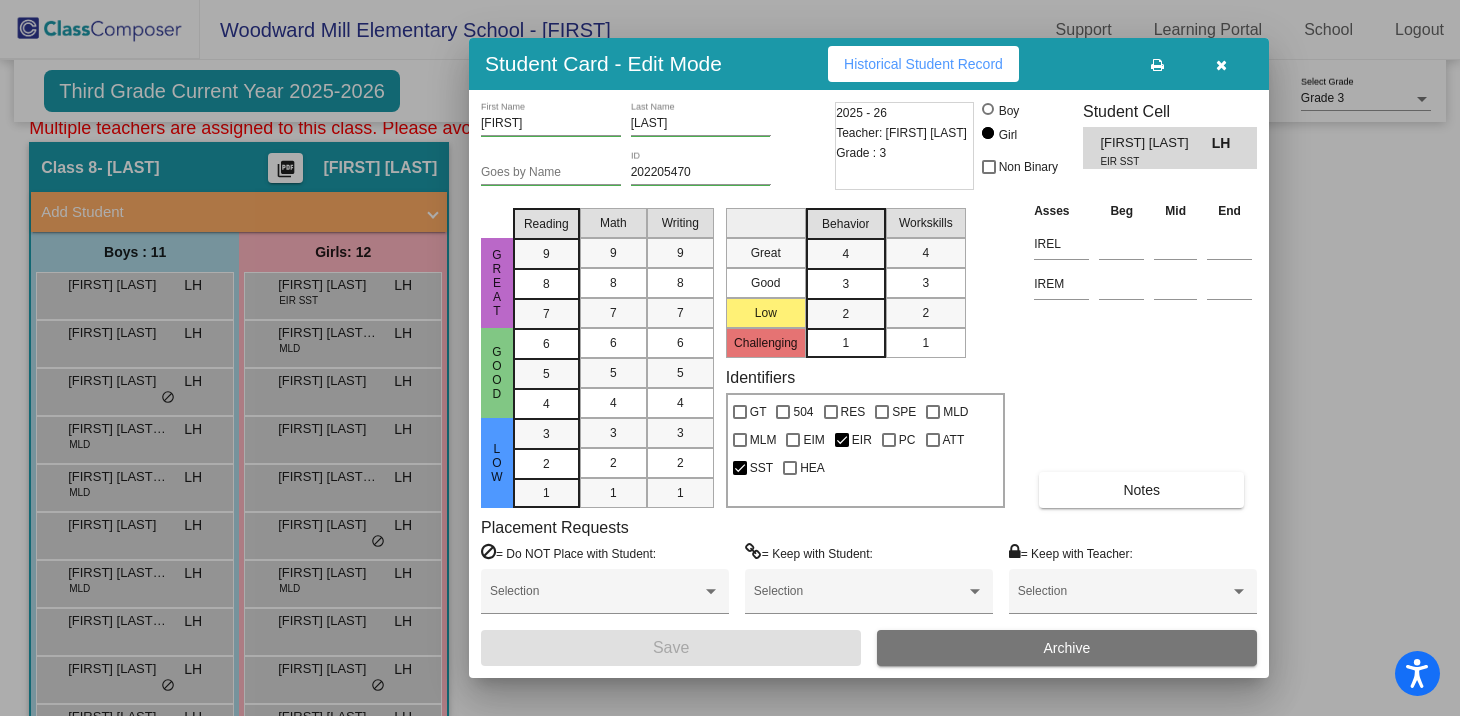 click on "Historical Student Record" at bounding box center [923, 64] 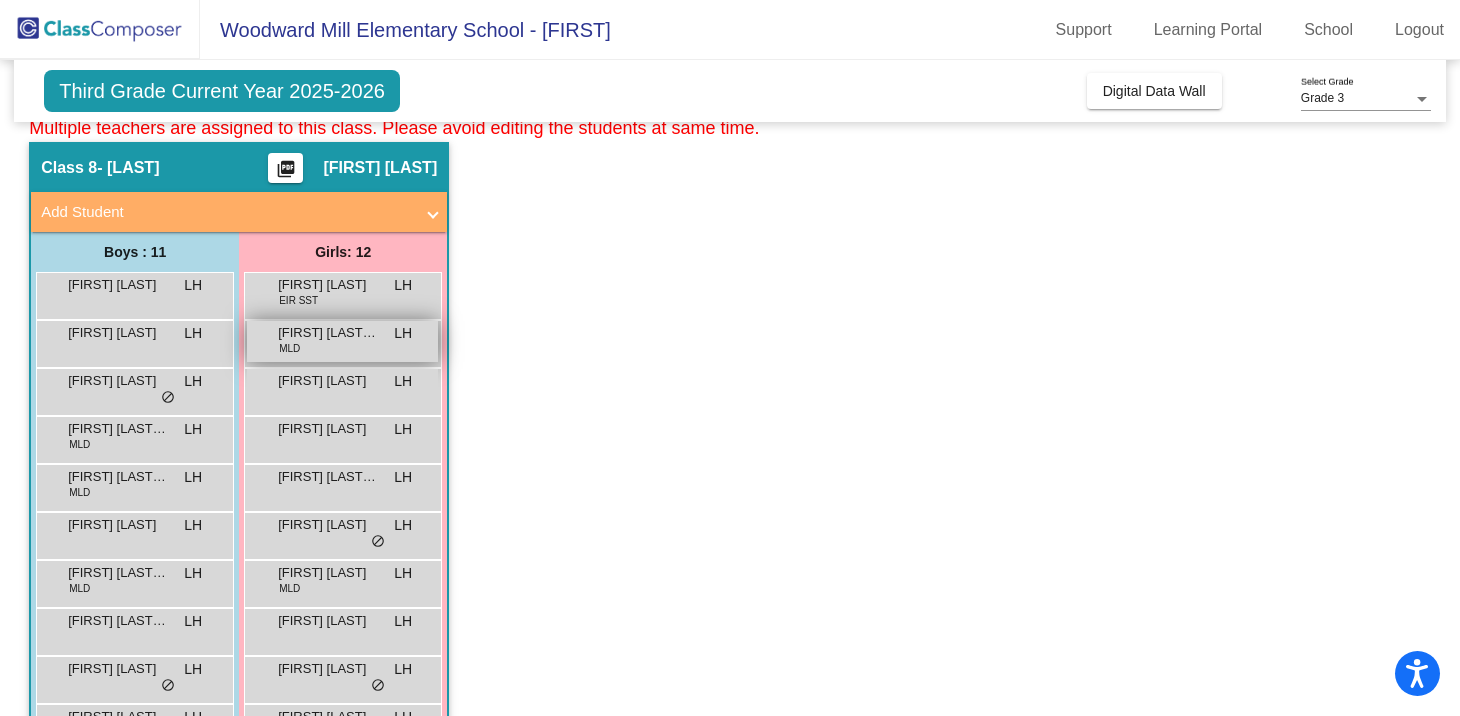 click on "[FIRST] [LAST] [LAST] MLD LH lock do_not_disturb_alt" at bounding box center (342, 341) 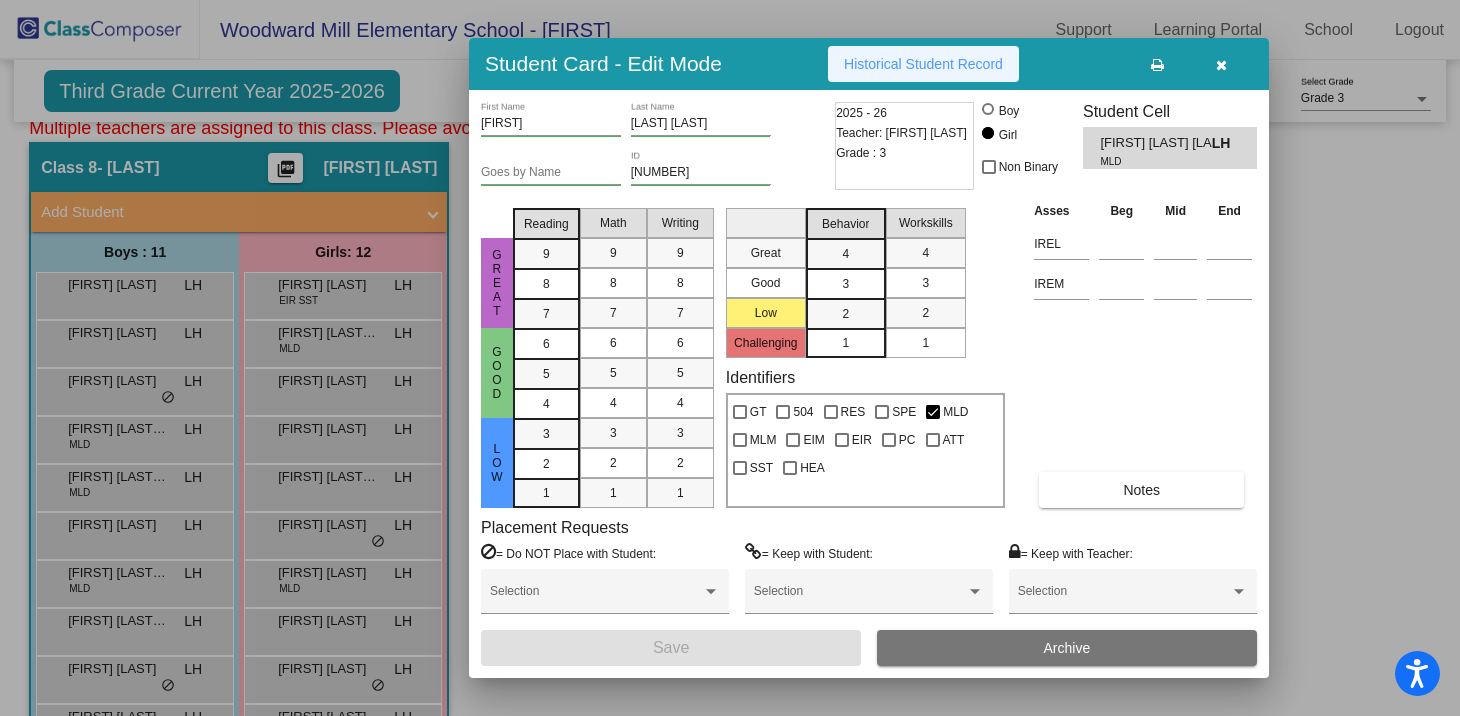 click on "Historical Student Record" at bounding box center [923, 64] 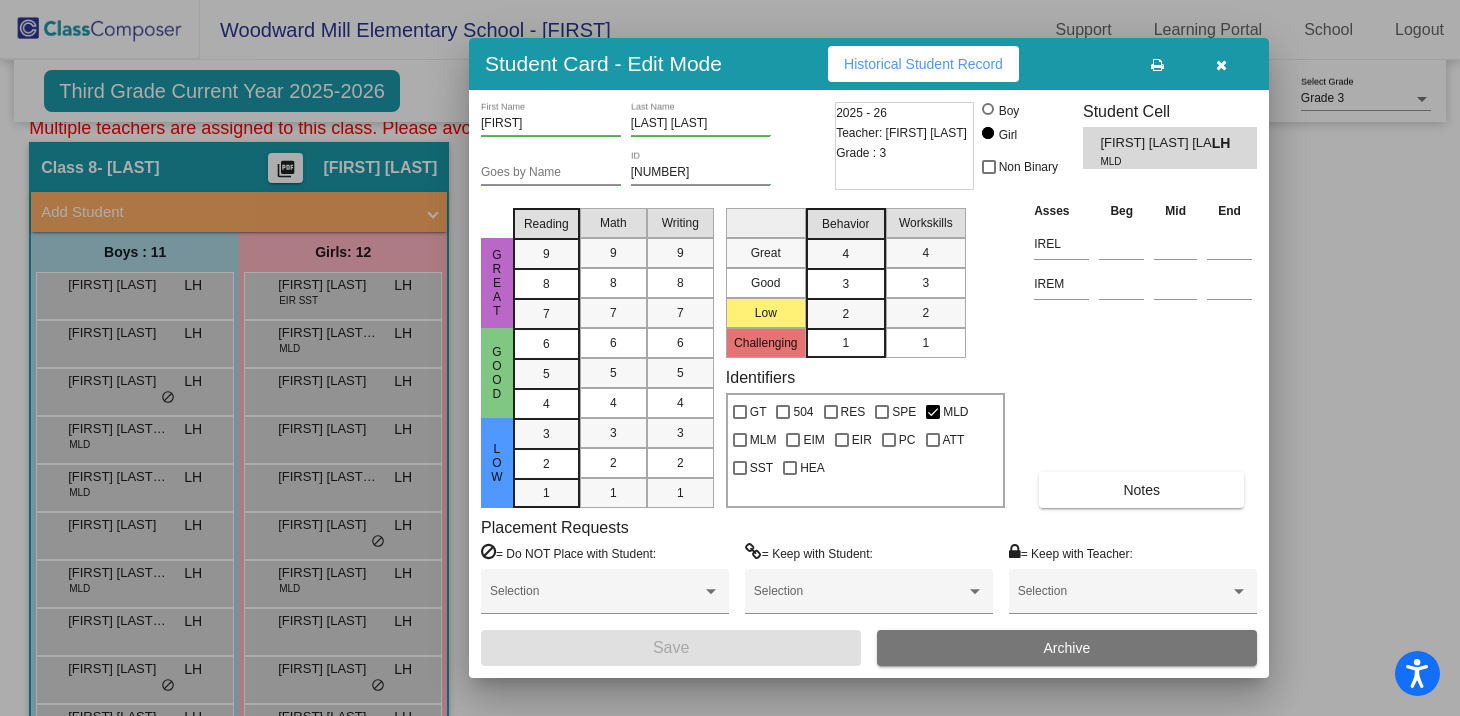 click at bounding box center [1221, 65] 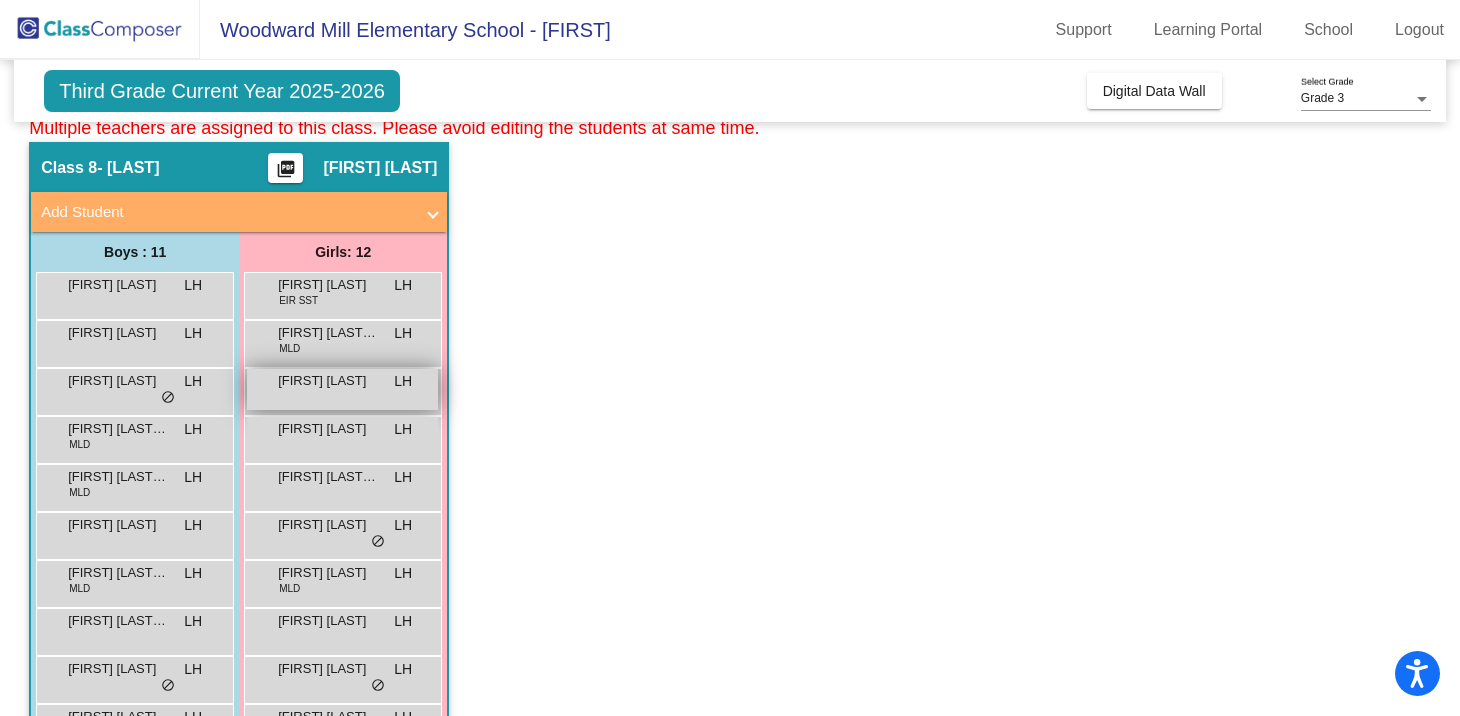 click on "[FIRST] [LAST] LH lock do_not_disturb_alt" at bounding box center [342, 389] 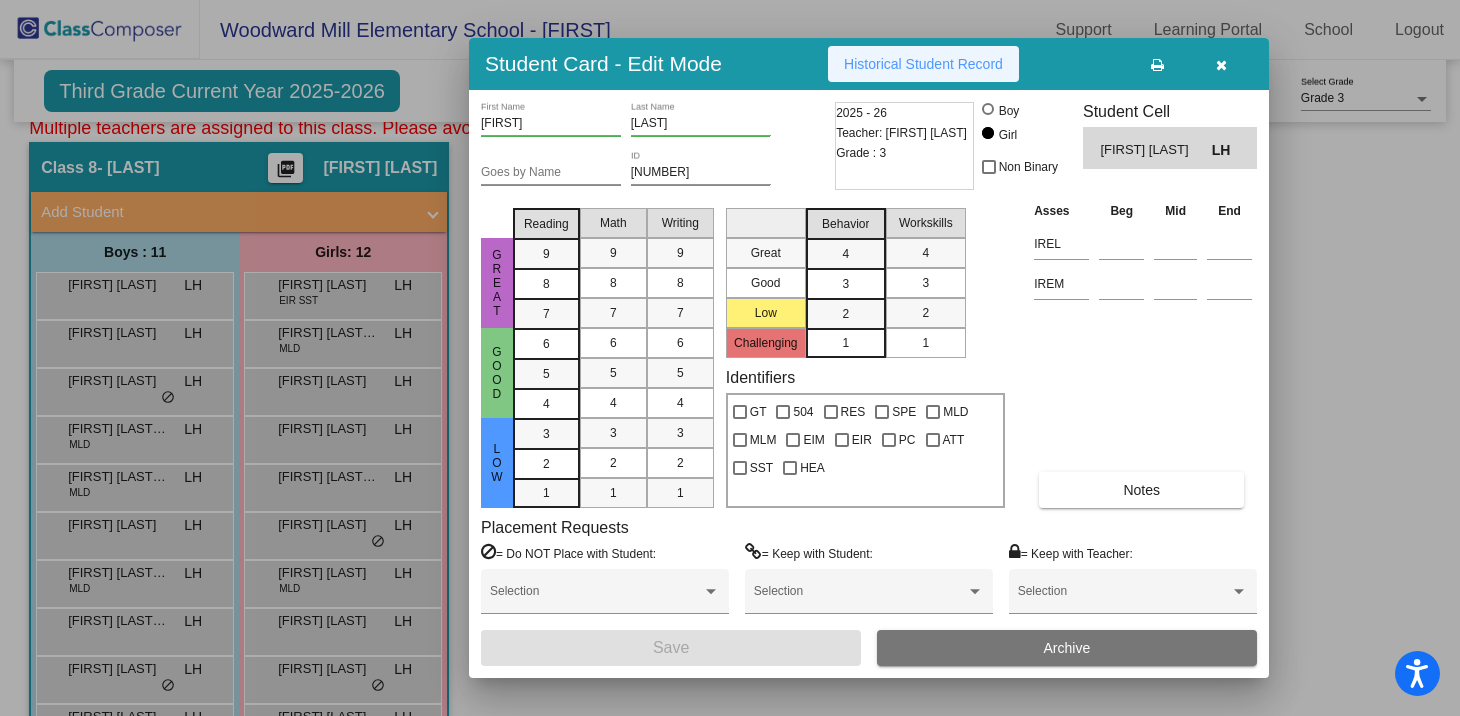 click on "Historical Student Record" at bounding box center [923, 64] 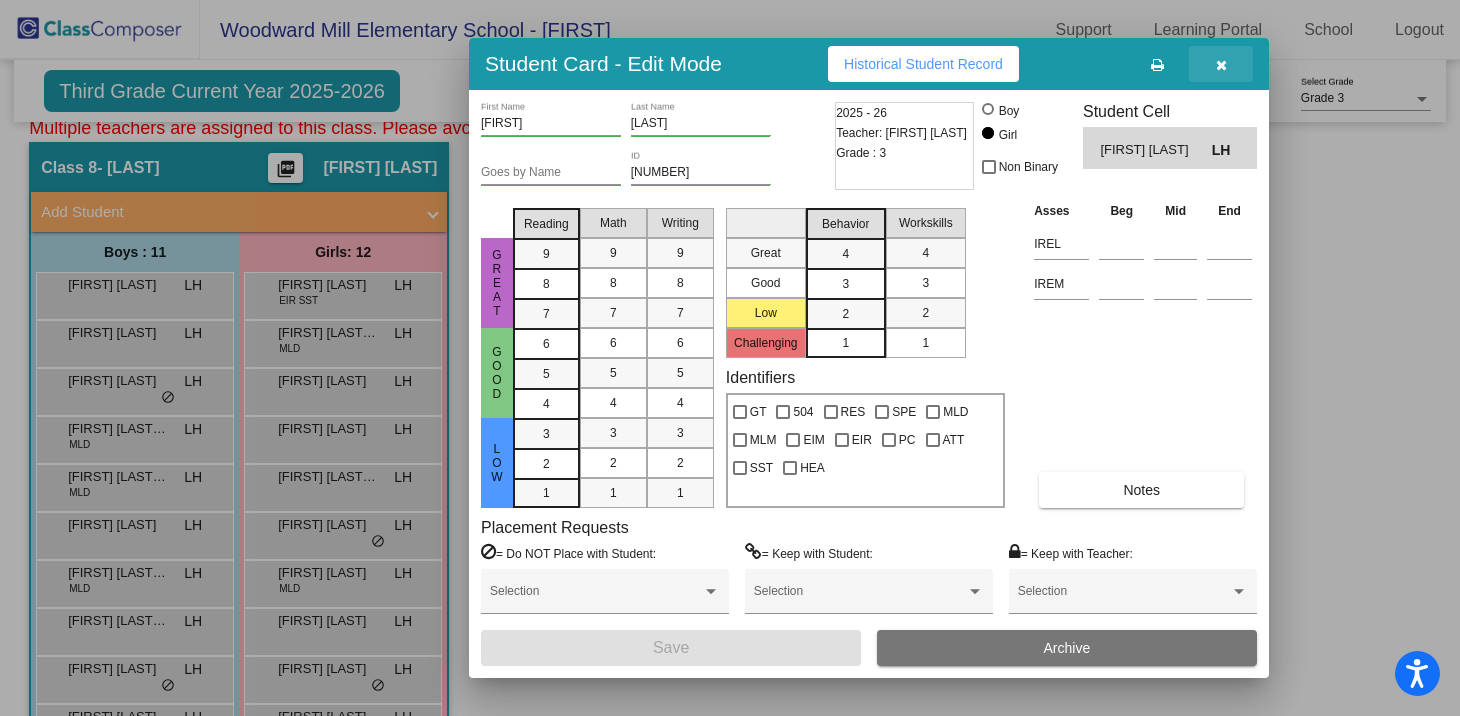 click at bounding box center [1221, 65] 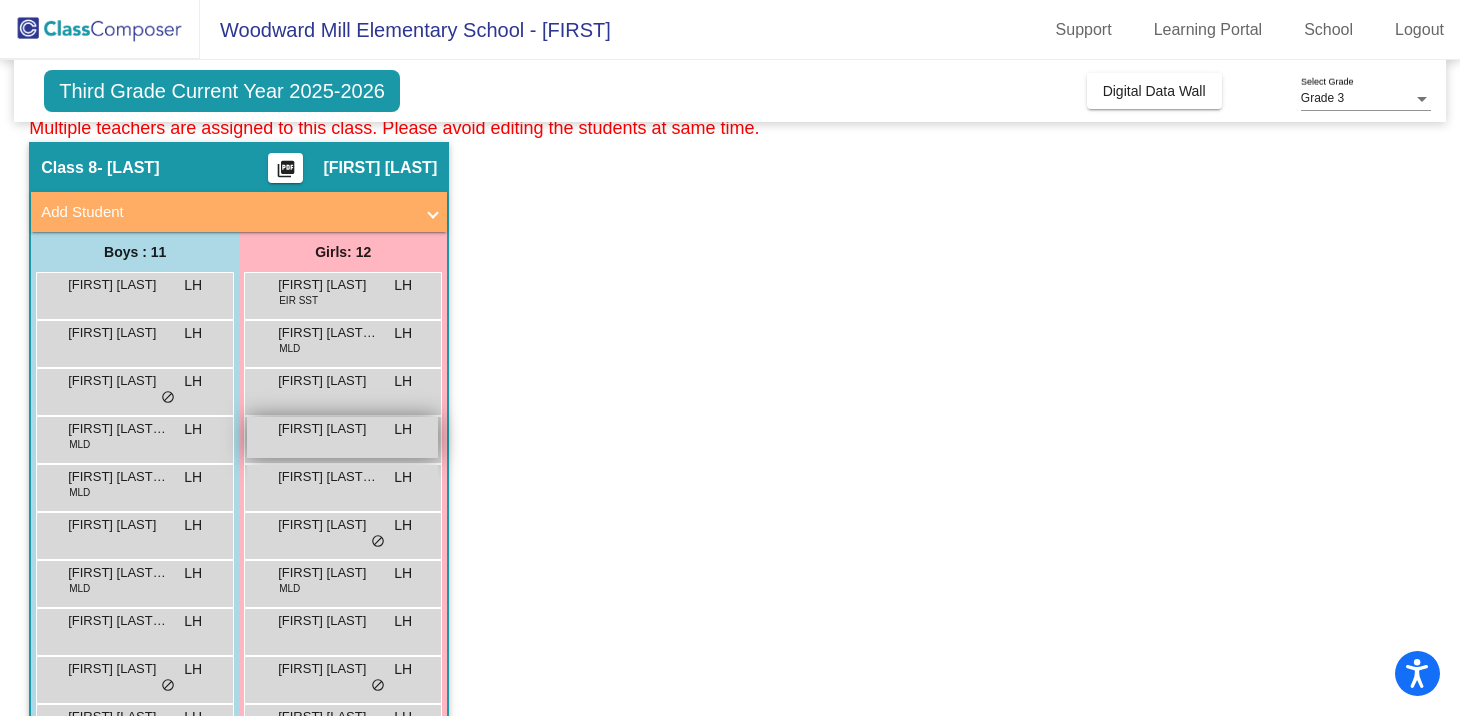 click on "[FIRST] [LAST] LH lock do_not_disturb_alt" at bounding box center (342, 437) 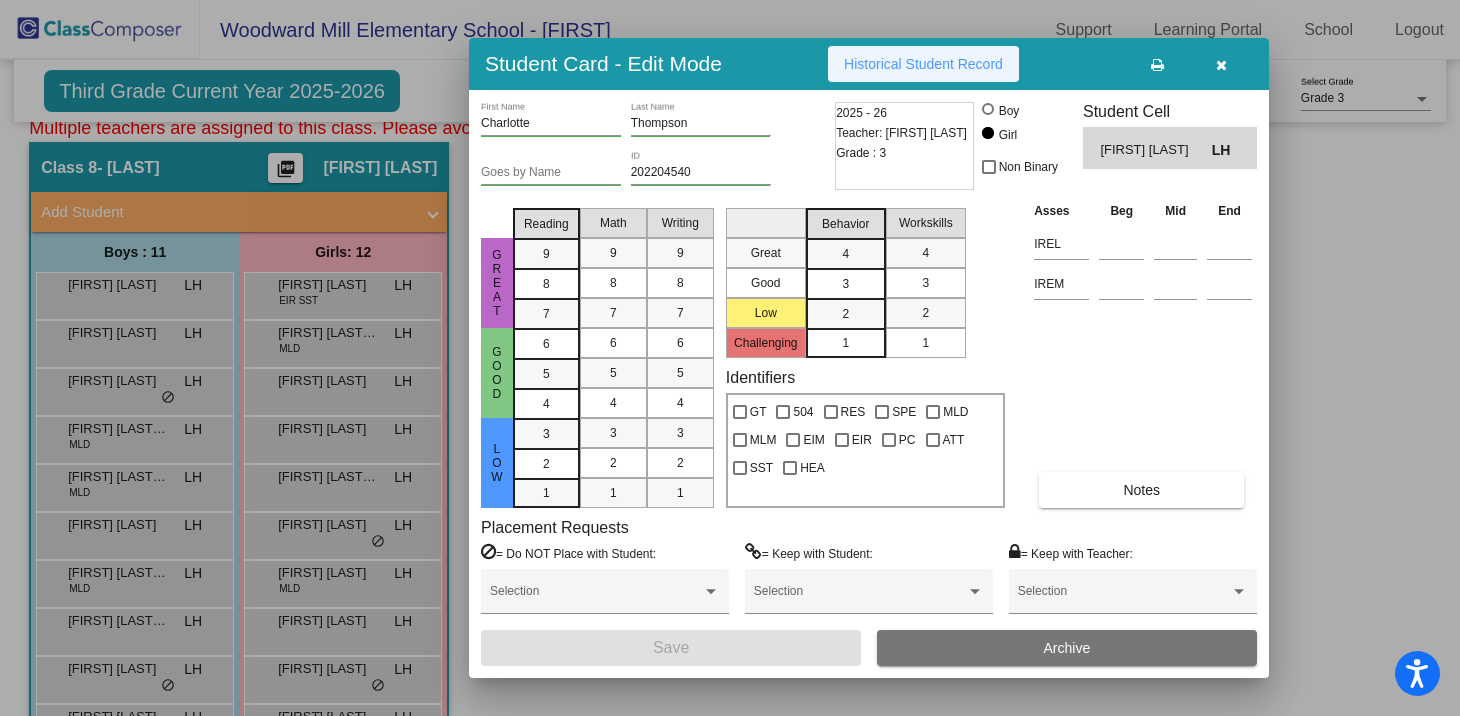 click on "Historical Student Record" at bounding box center (923, 64) 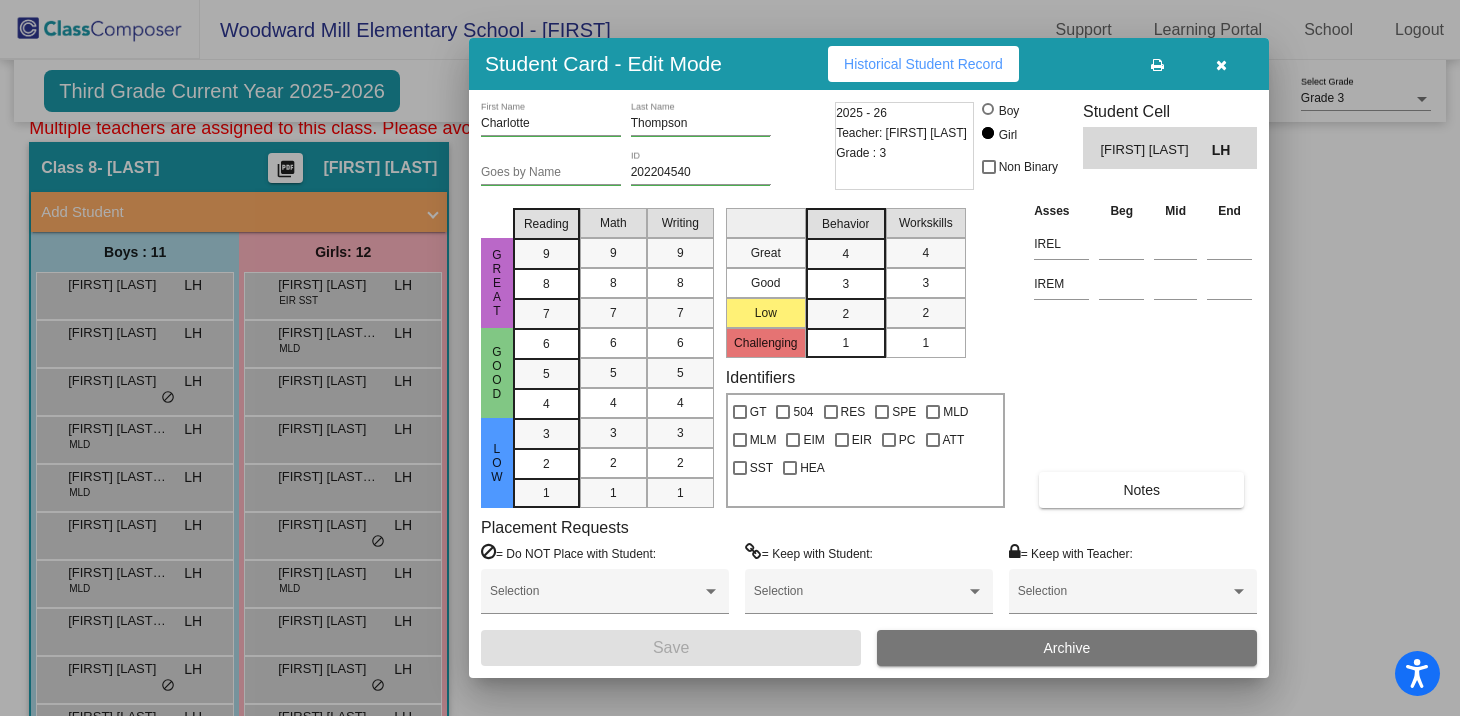 click at bounding box center (1221, 64) 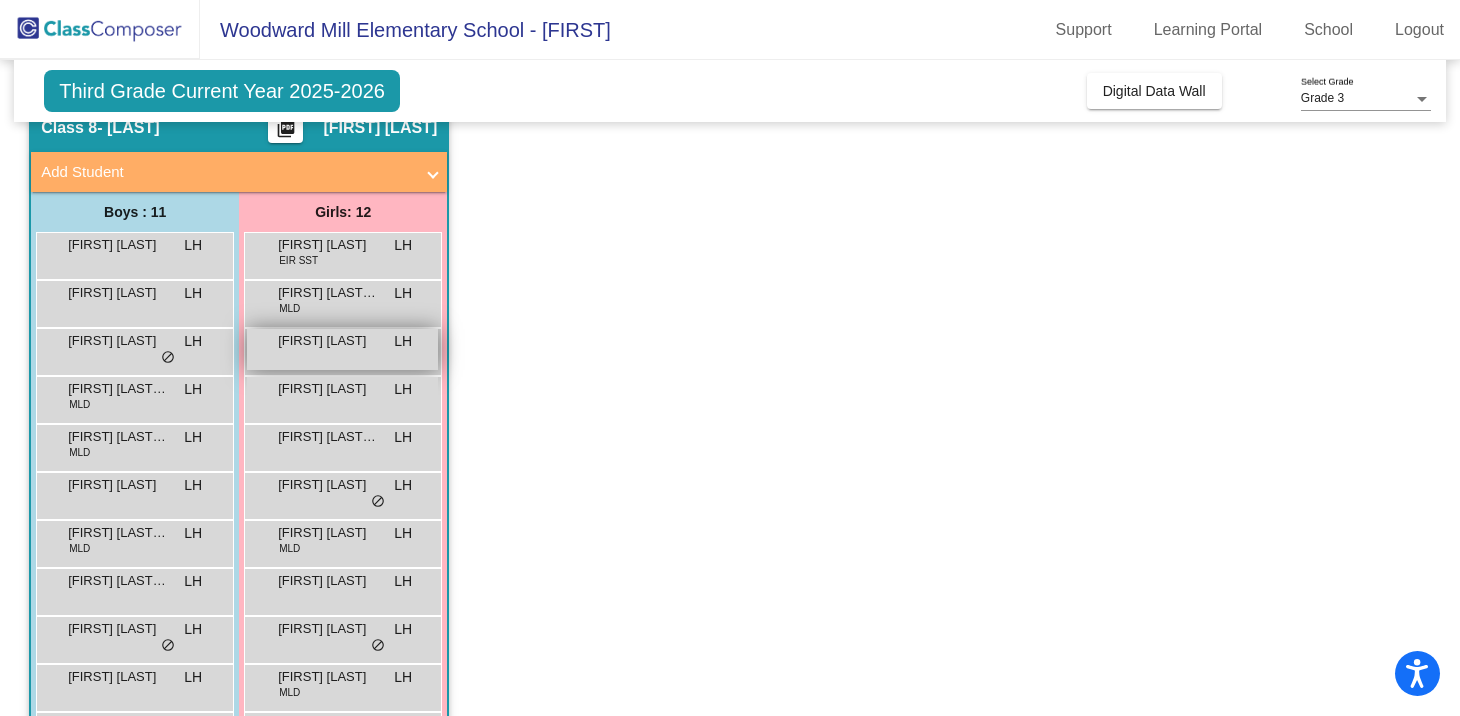 scroll, scrollTop: 837, scrollLeft: 0, axis: vertical 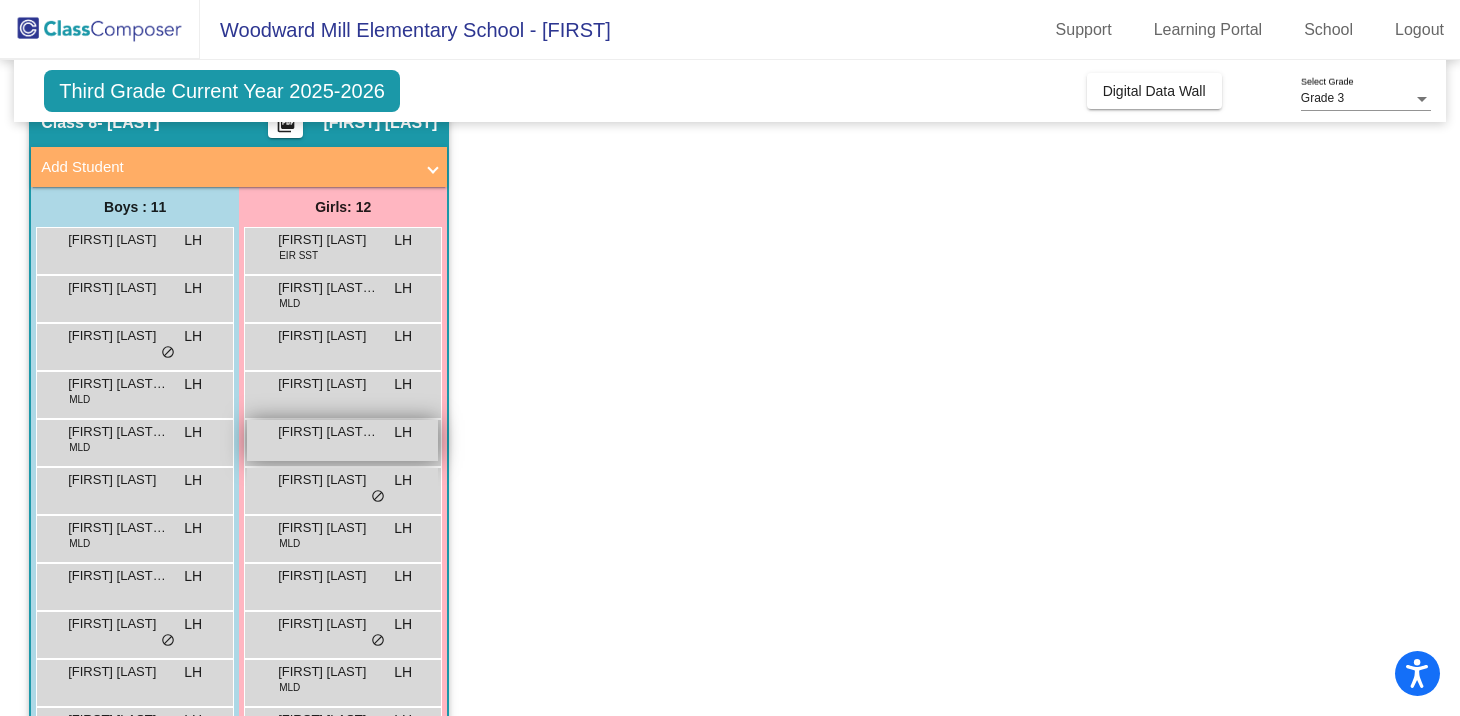 click on "[FIRST] [LAST] [LAST] LH lock do_not_disturb_alt" at bounding box center (342, 440) 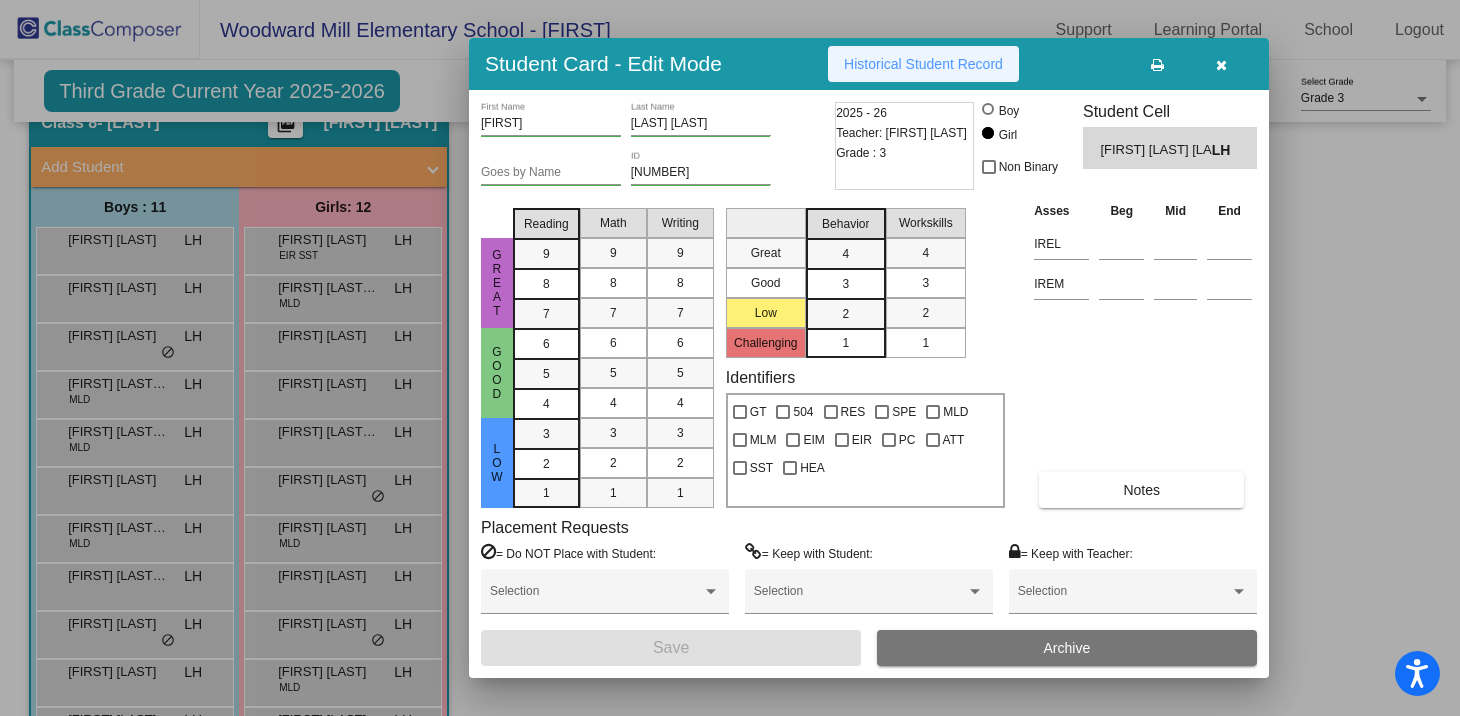 click on "Historical Student Record" at bounding box center (923, 64) 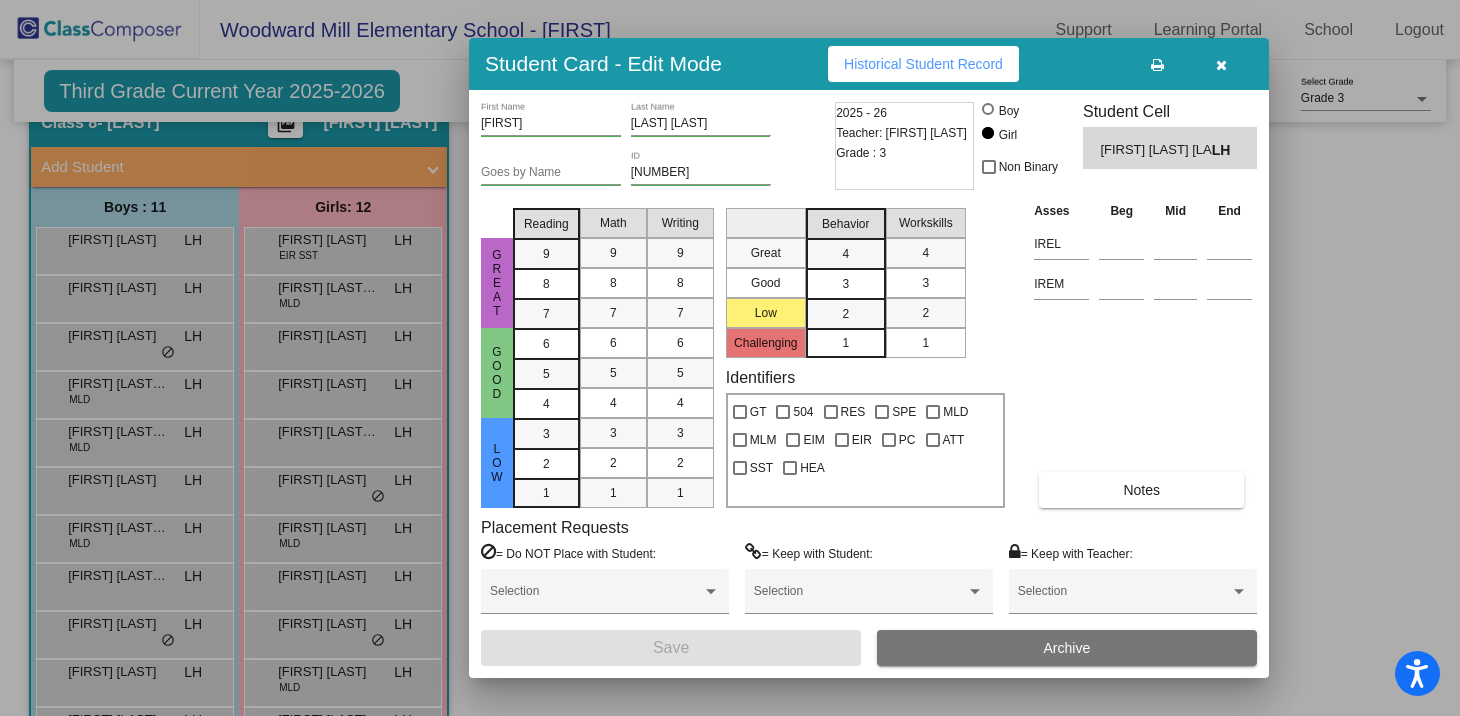 click at bounding box center [1221, 64] 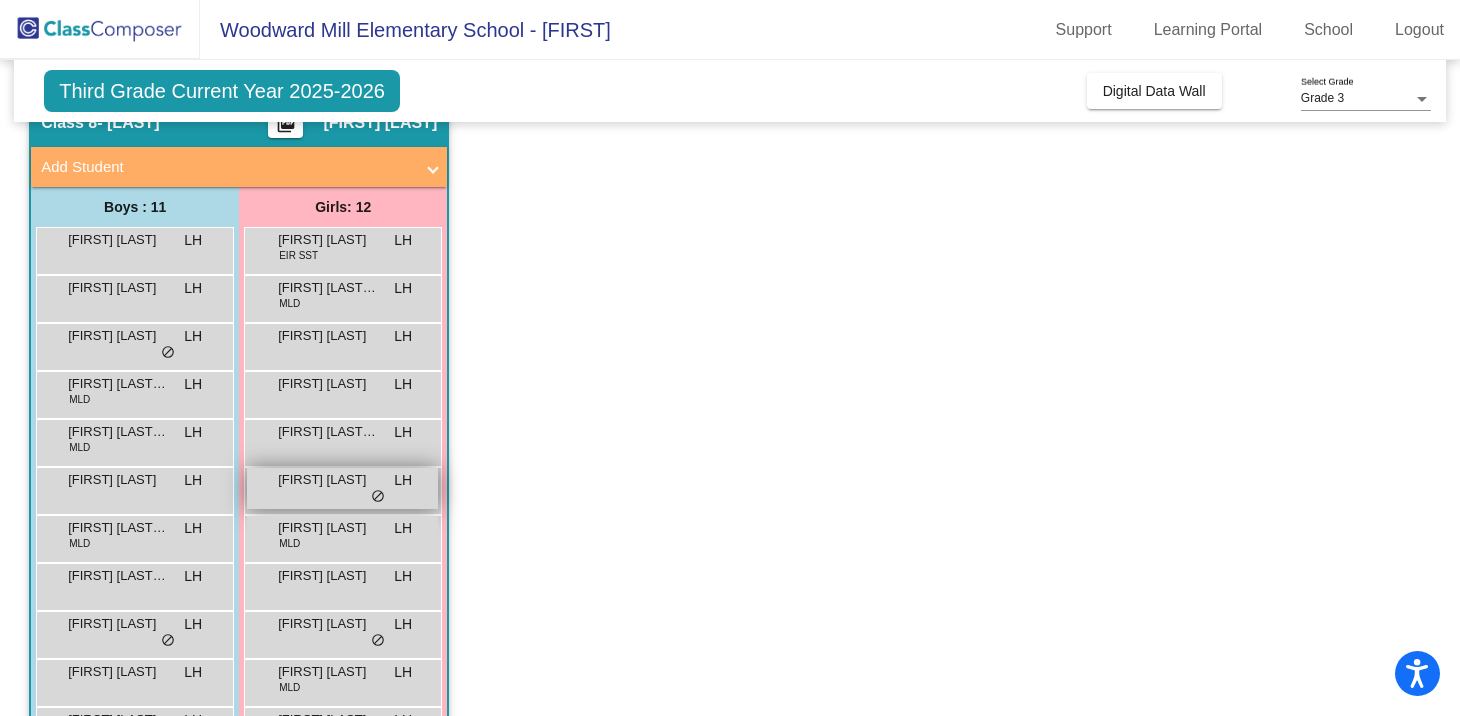 click on "[FIRST] [LAST]" at bounding box center (328, 480) 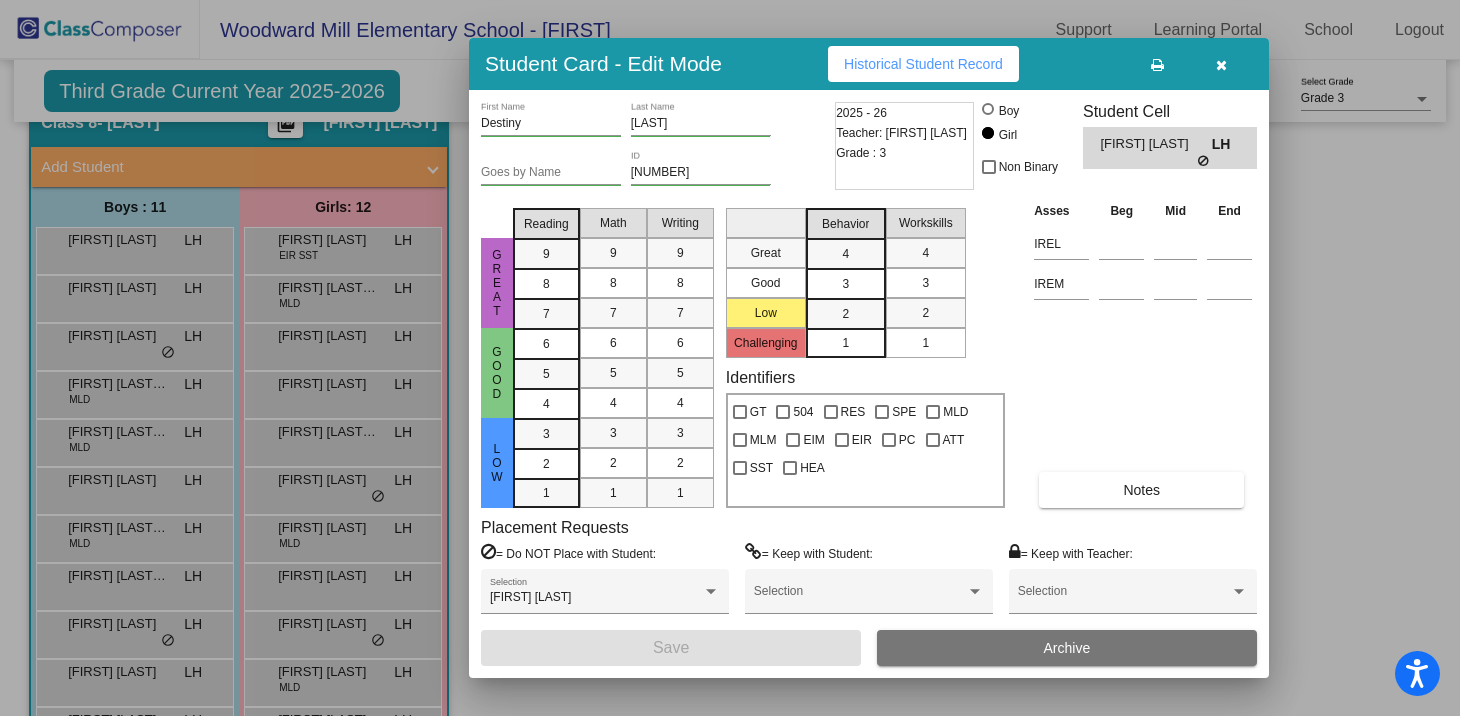 click on "Historical Student Record" at bounding box center (923, 64) 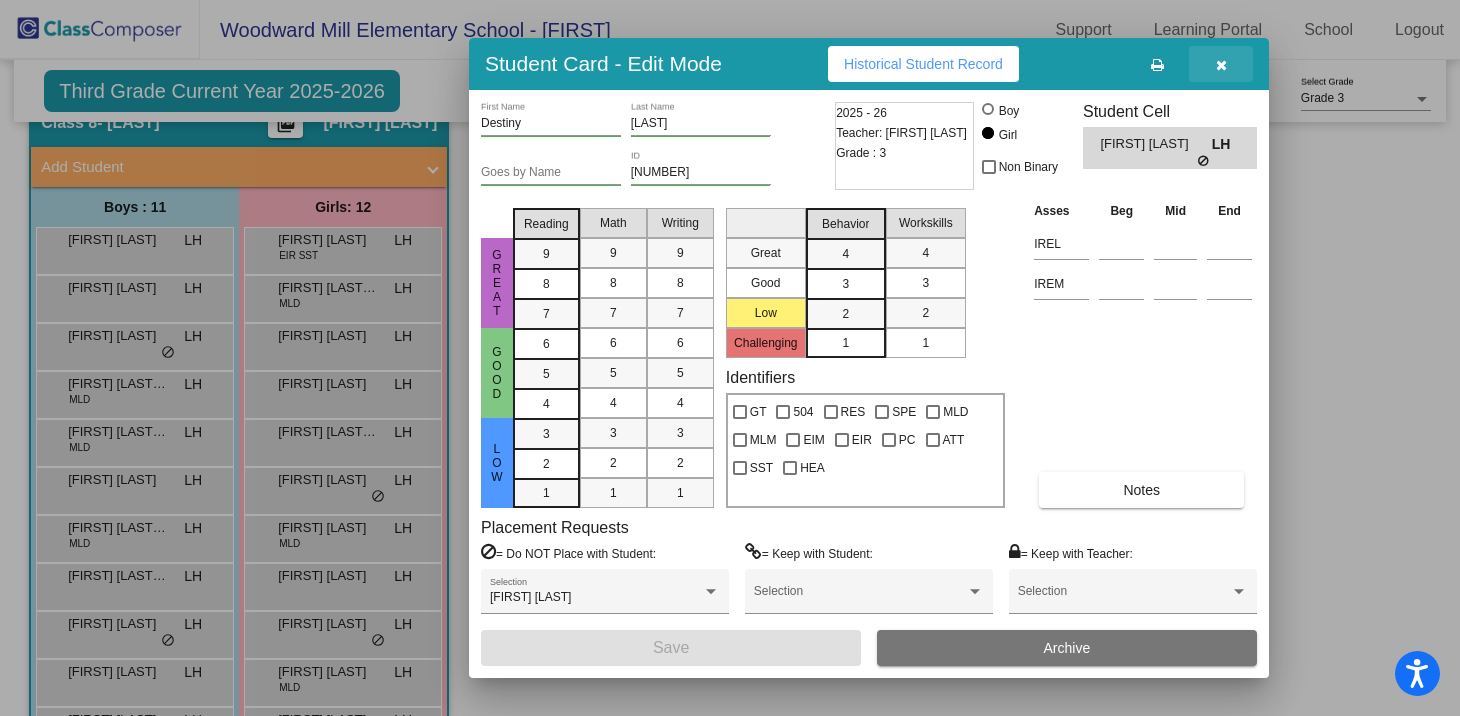 click at bounding box center [1221, 64] 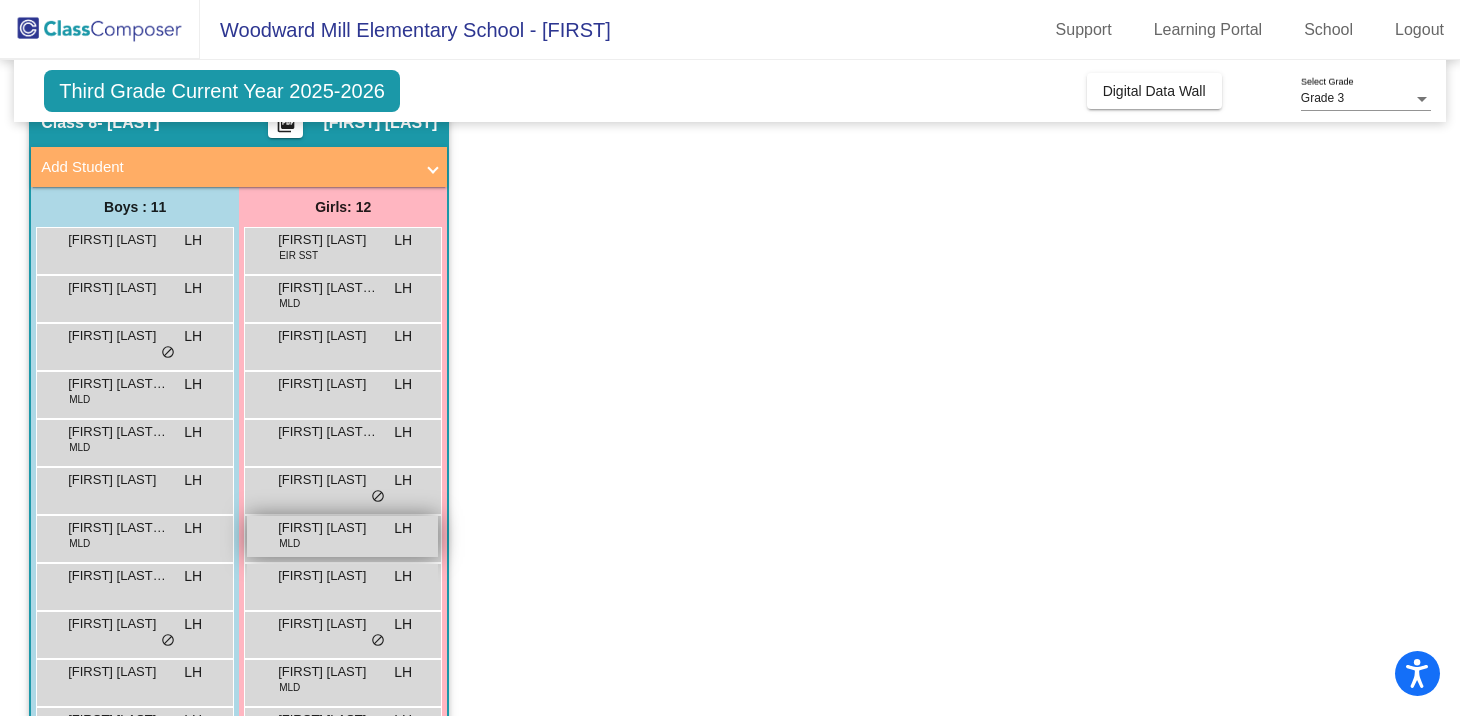 click on "[FIRST] [LAST] MLD LH lock do_not_disturb_alt" at bounding box center (342, 536) 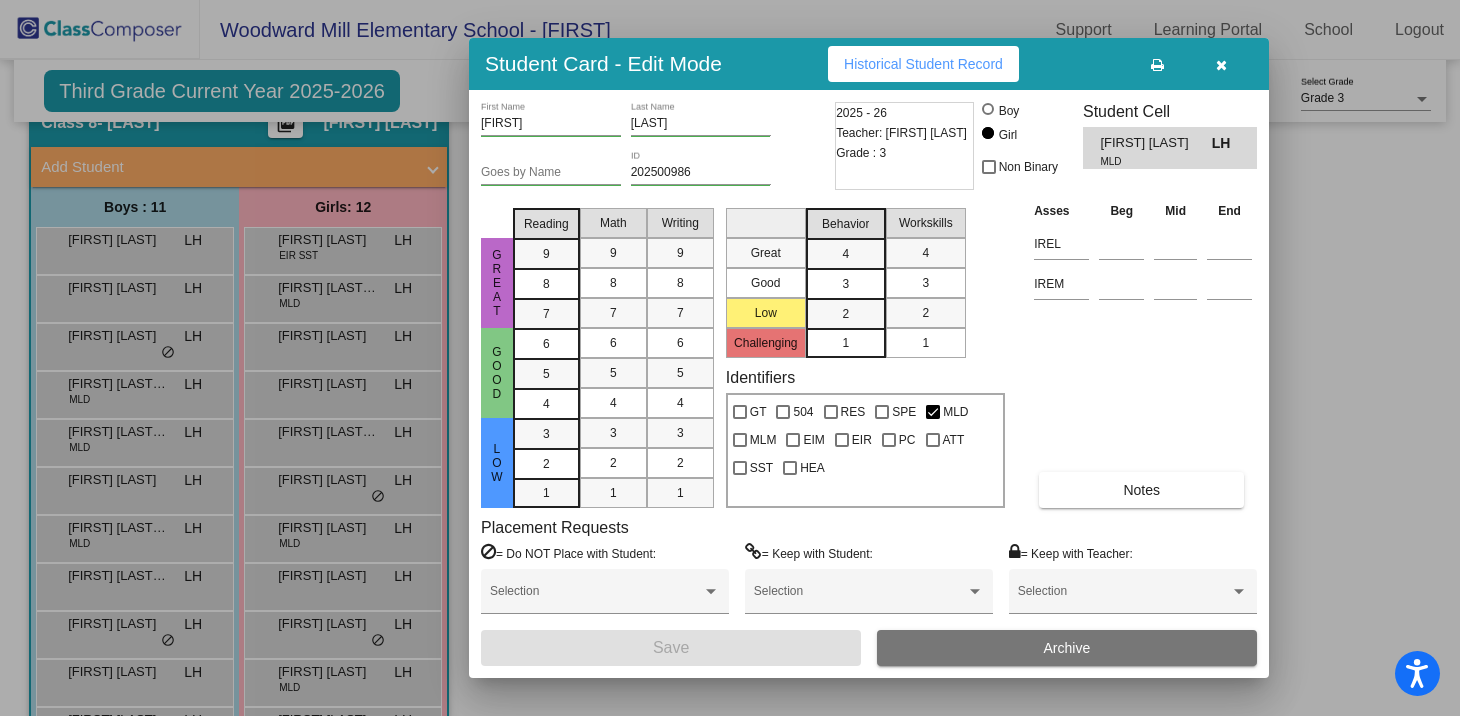click on "Historical Student Record" at bounding box center (923, 64) 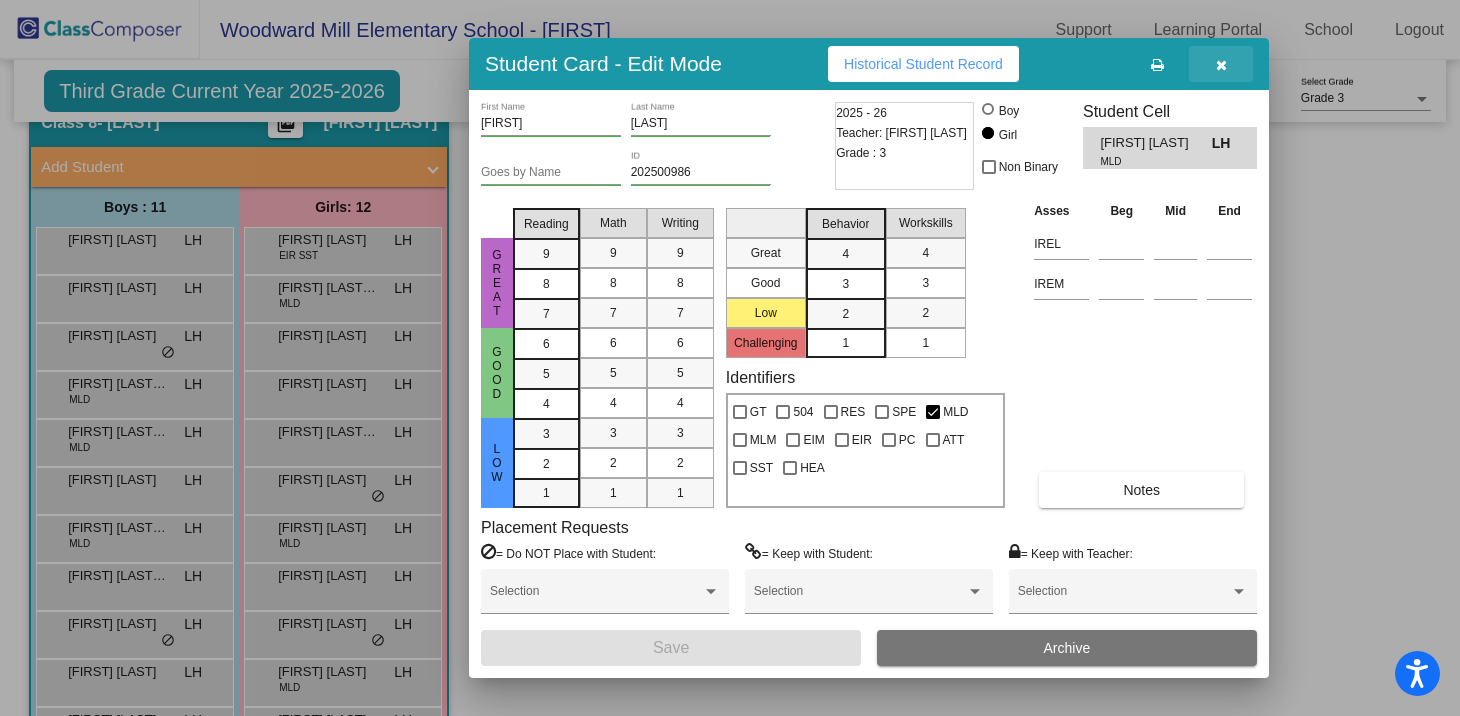 click at bounding box center (1221, 65) 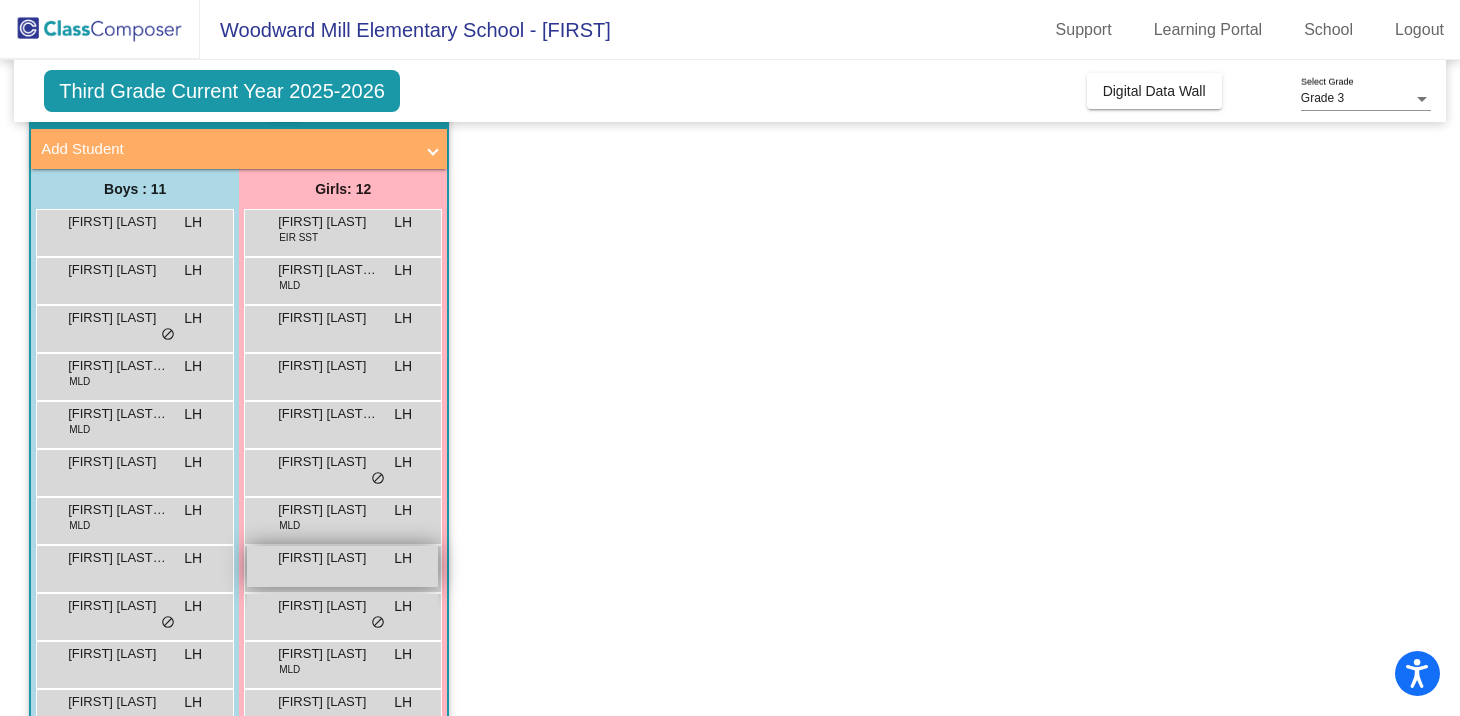 scroll, scrollTop: 856, scrollLeft: 0, axis: vertical 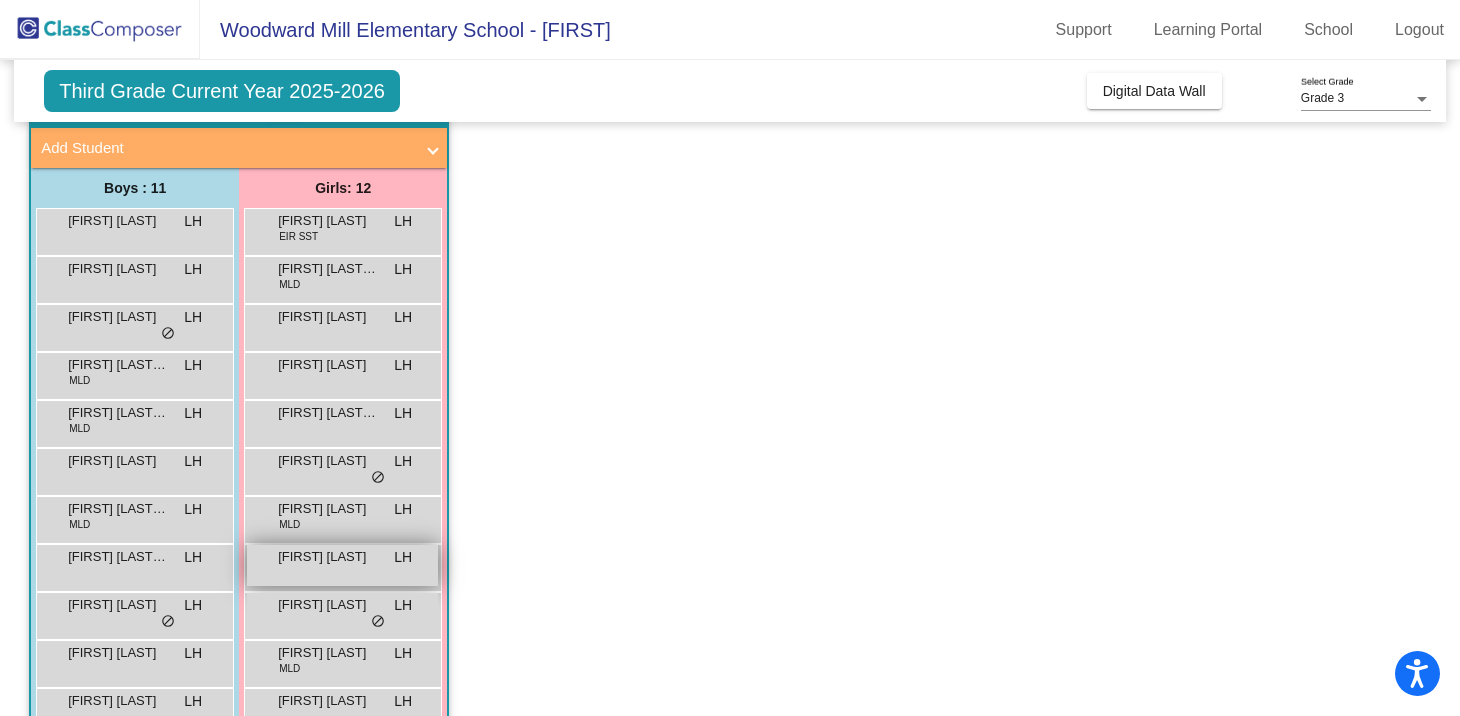 click on "[FIRST] [LAST] LH lock do_not_disturb_alt" at bounding box center [342, 565] 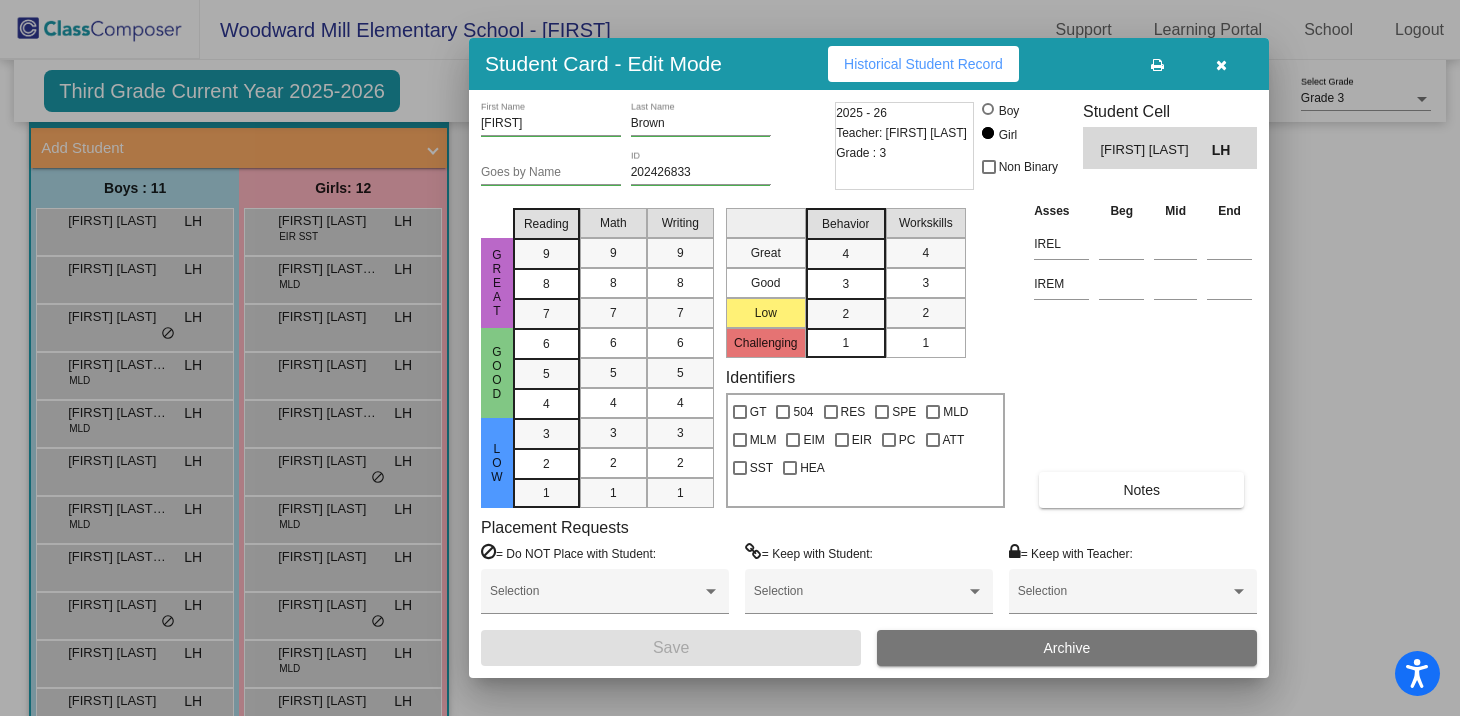 click on "Historical Student Record" at bounding box center [923, 64] 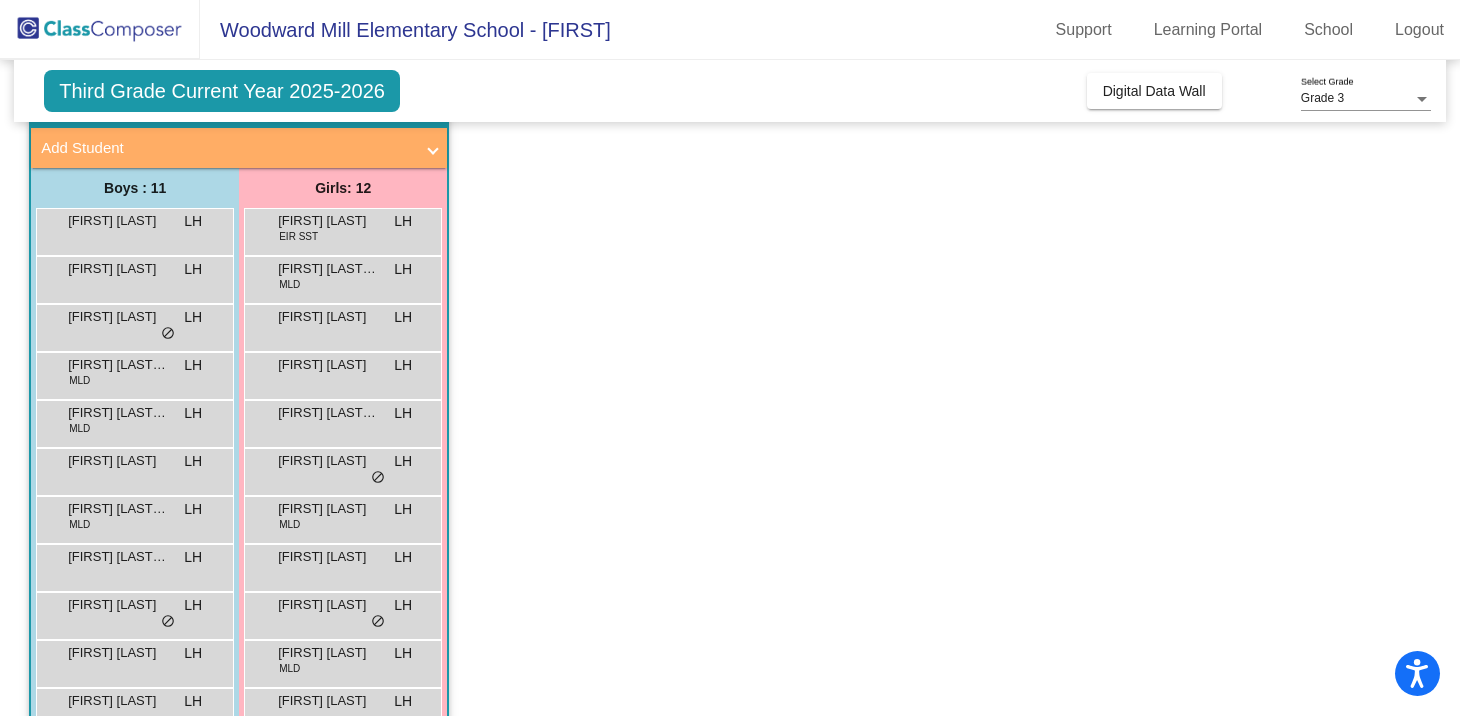 scroll, scrollTop: 956, scrollLeft: 0, axis: vertical 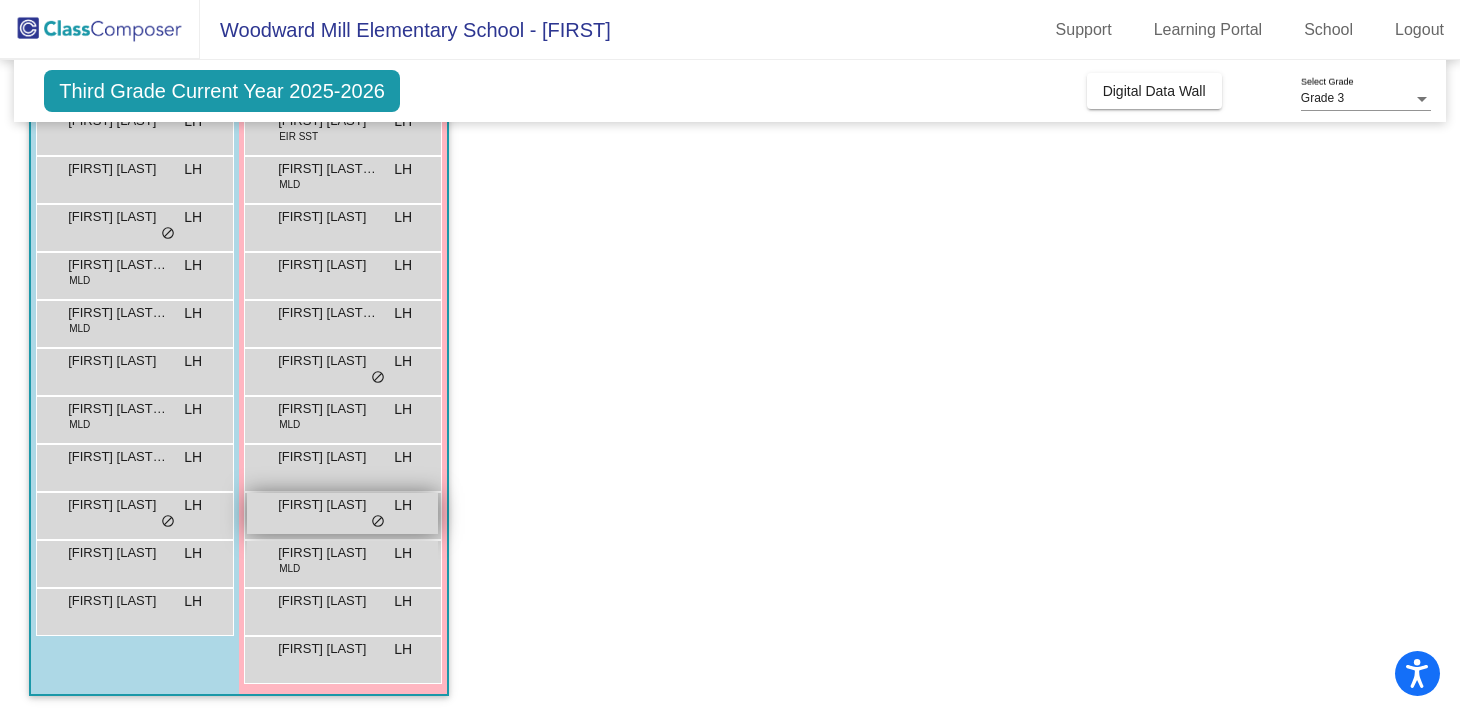 click on "[FIRST] [LAST] LH lock do_not_disturb_alt" at bounding box center [342, 513] 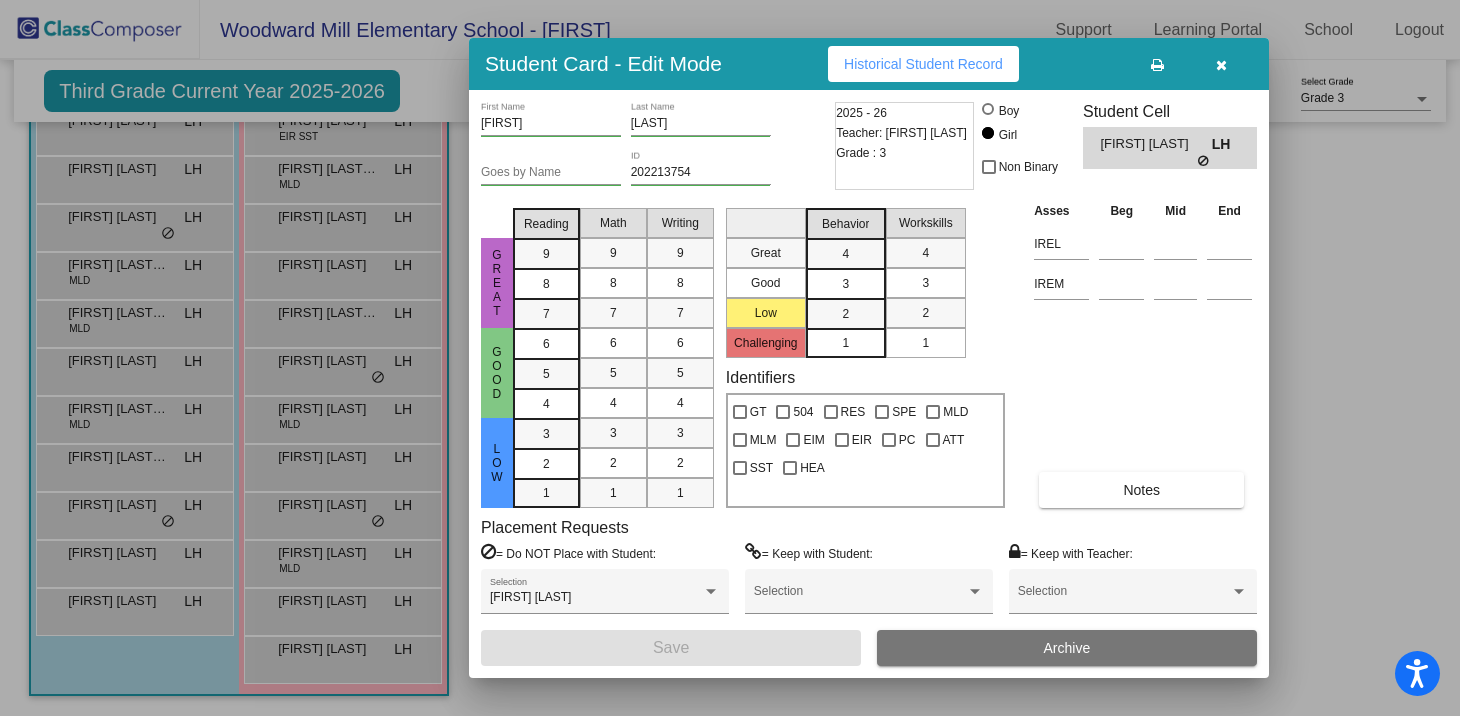 click on "Historical Student Record" at bounding box center [923, 64] 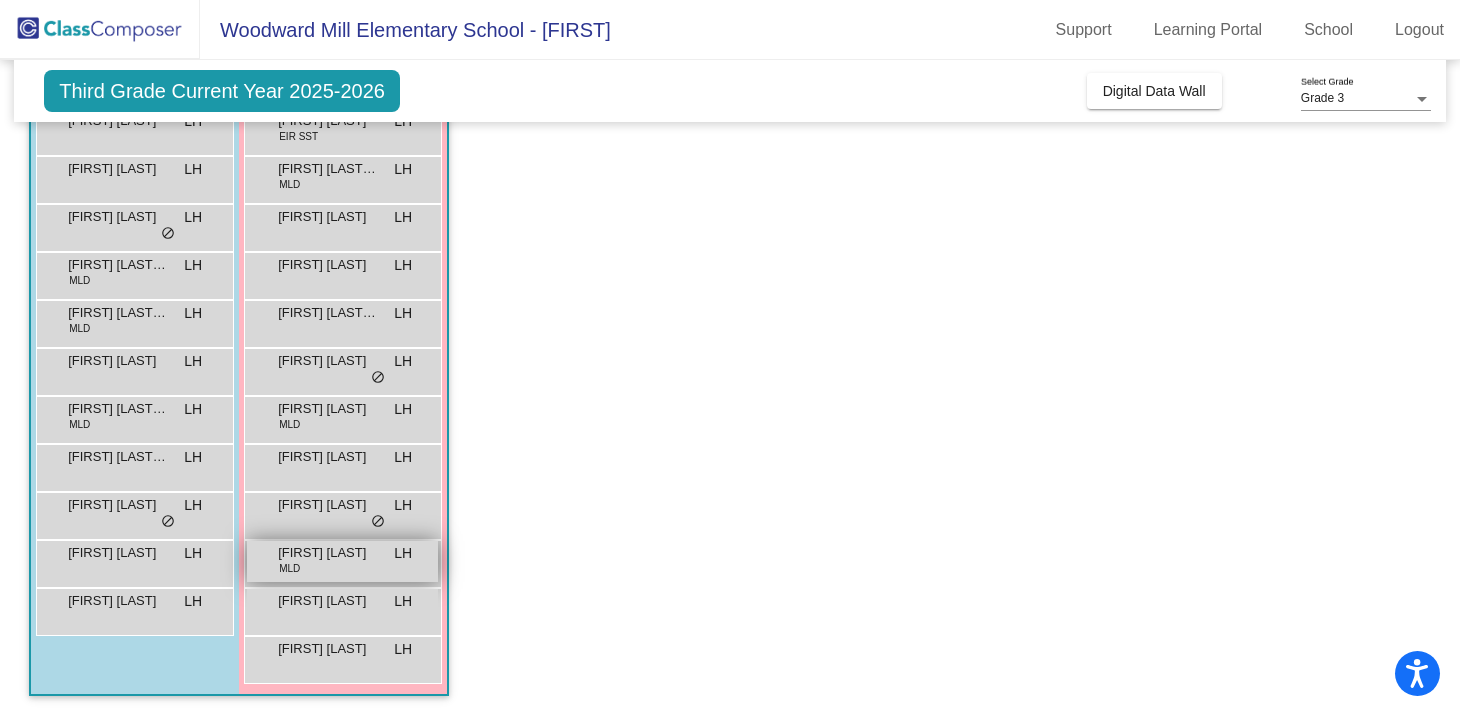 click on "[FIRST] [LAST] MLD LH lock do_not_disturb_alt" at bounding box center (342, 561) 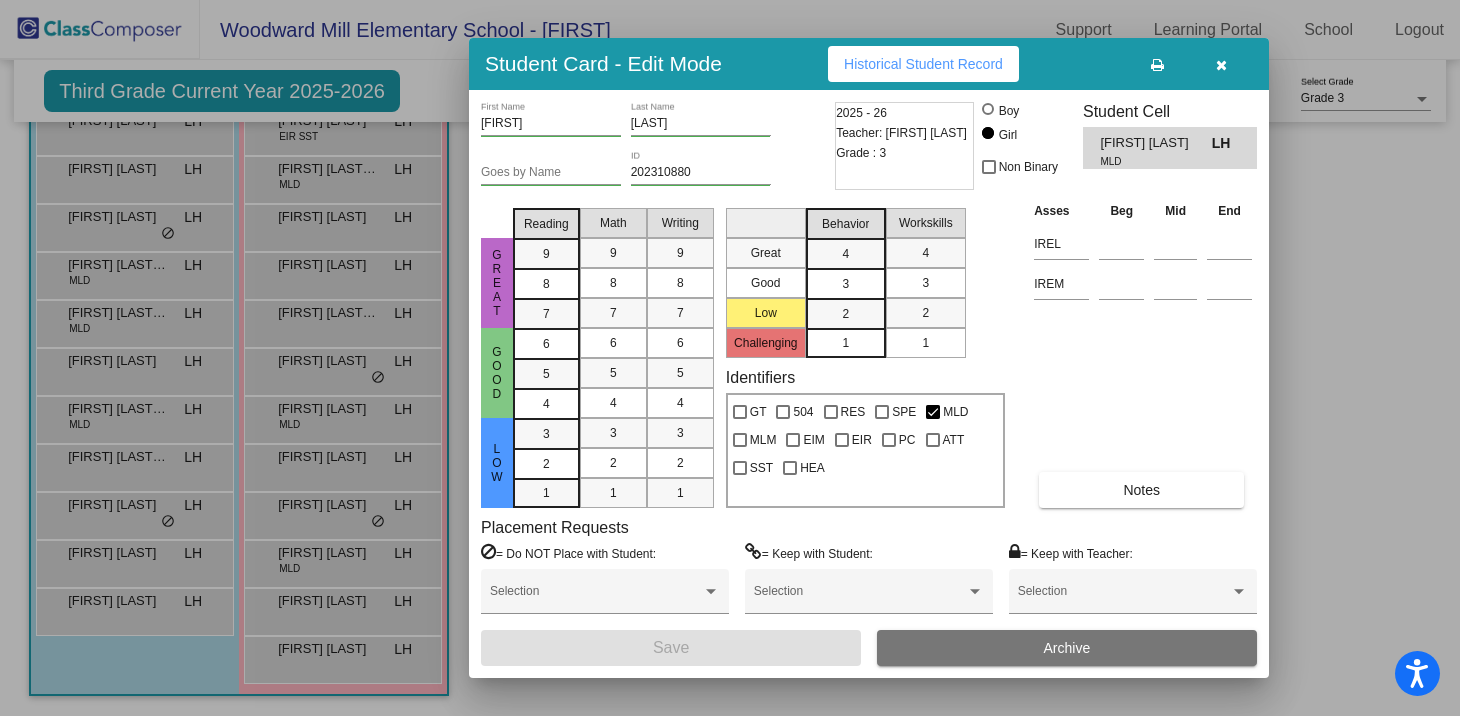 click on "Historical Student Record" at bounding box center [923, 64] 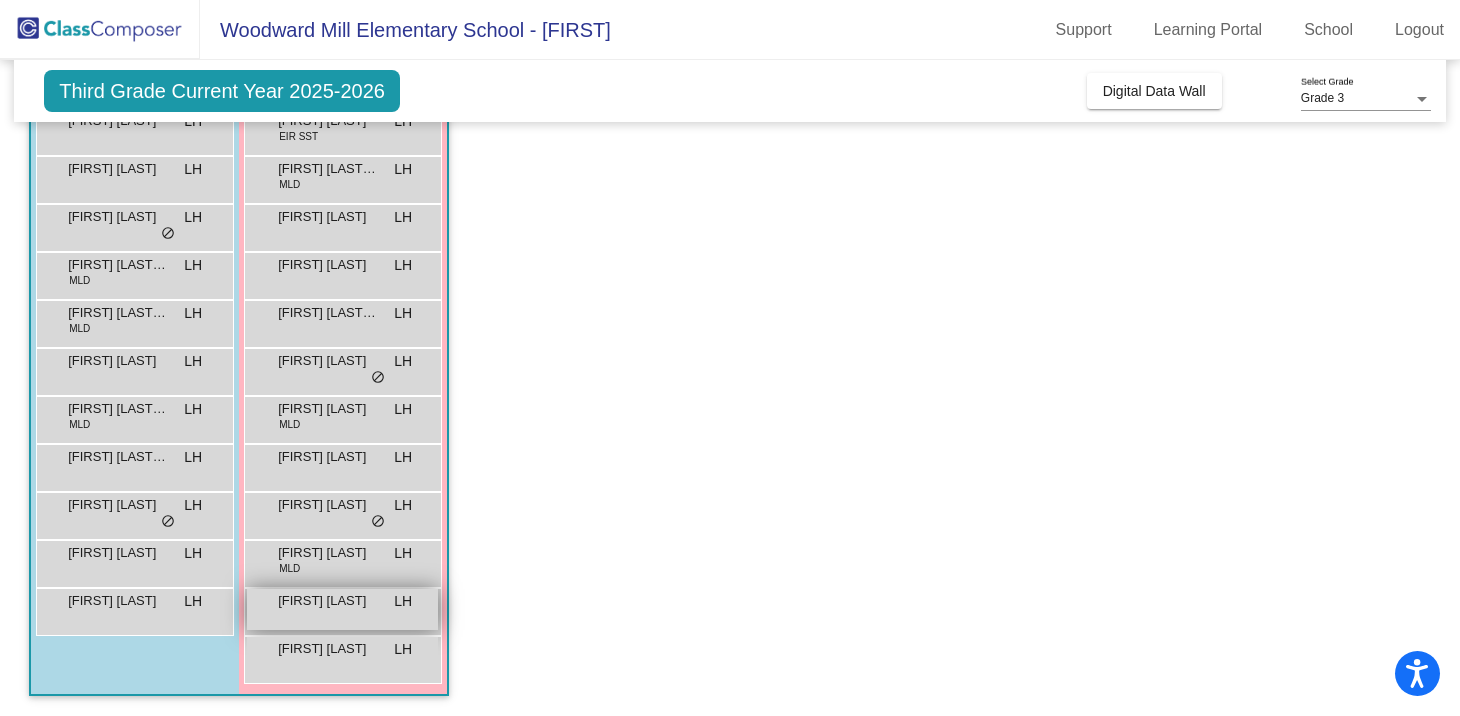 click on "[FIRST] [LAST]" at bounding box center [328, 601] 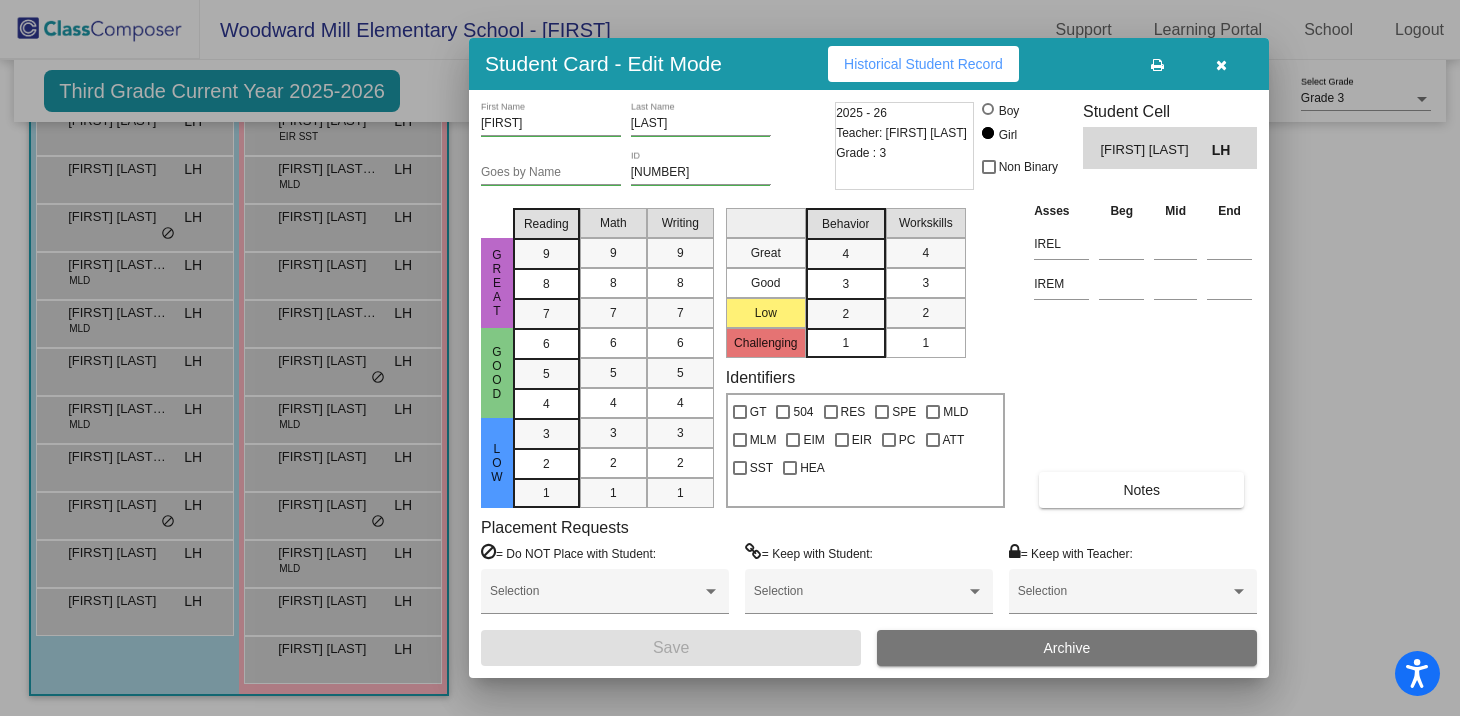 click on "Historical Student Record" at bounding box center (923, 64) 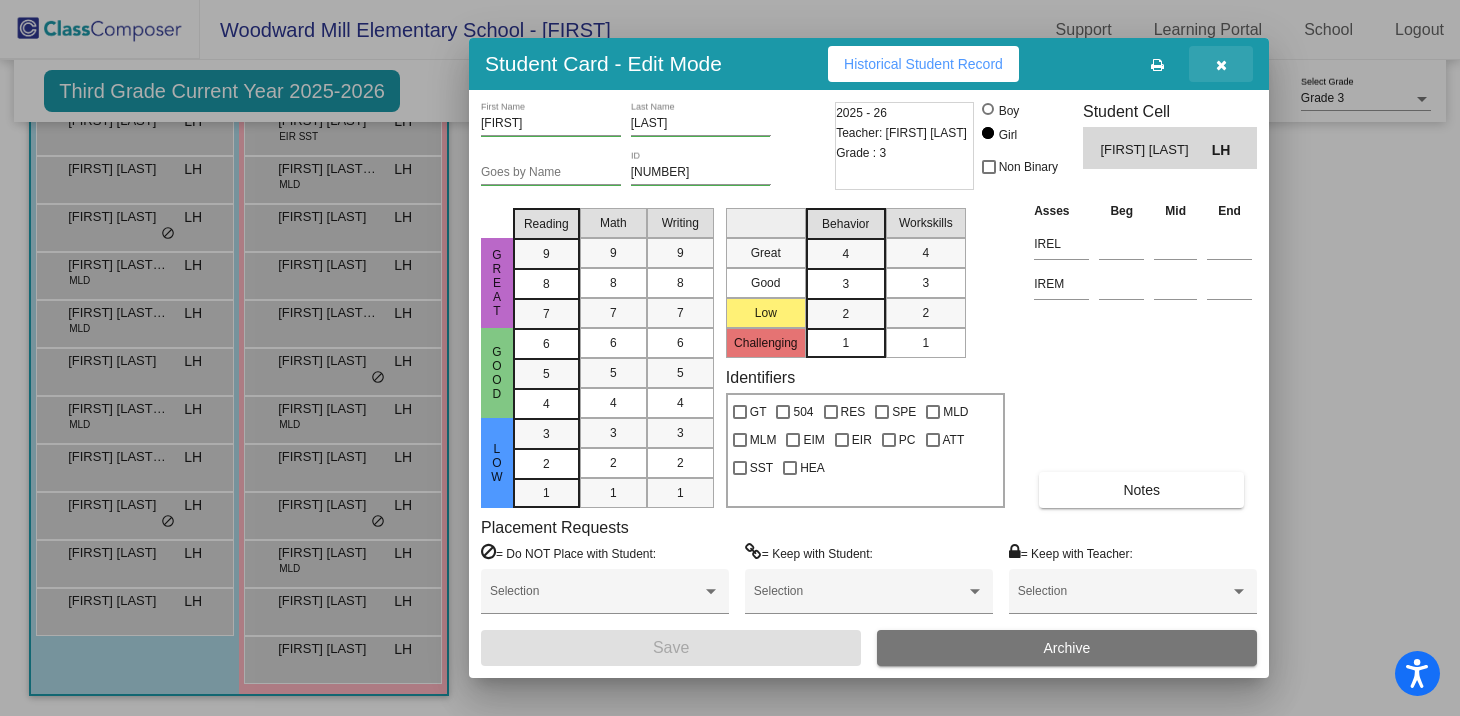 click at bounding box center [1221, 64] 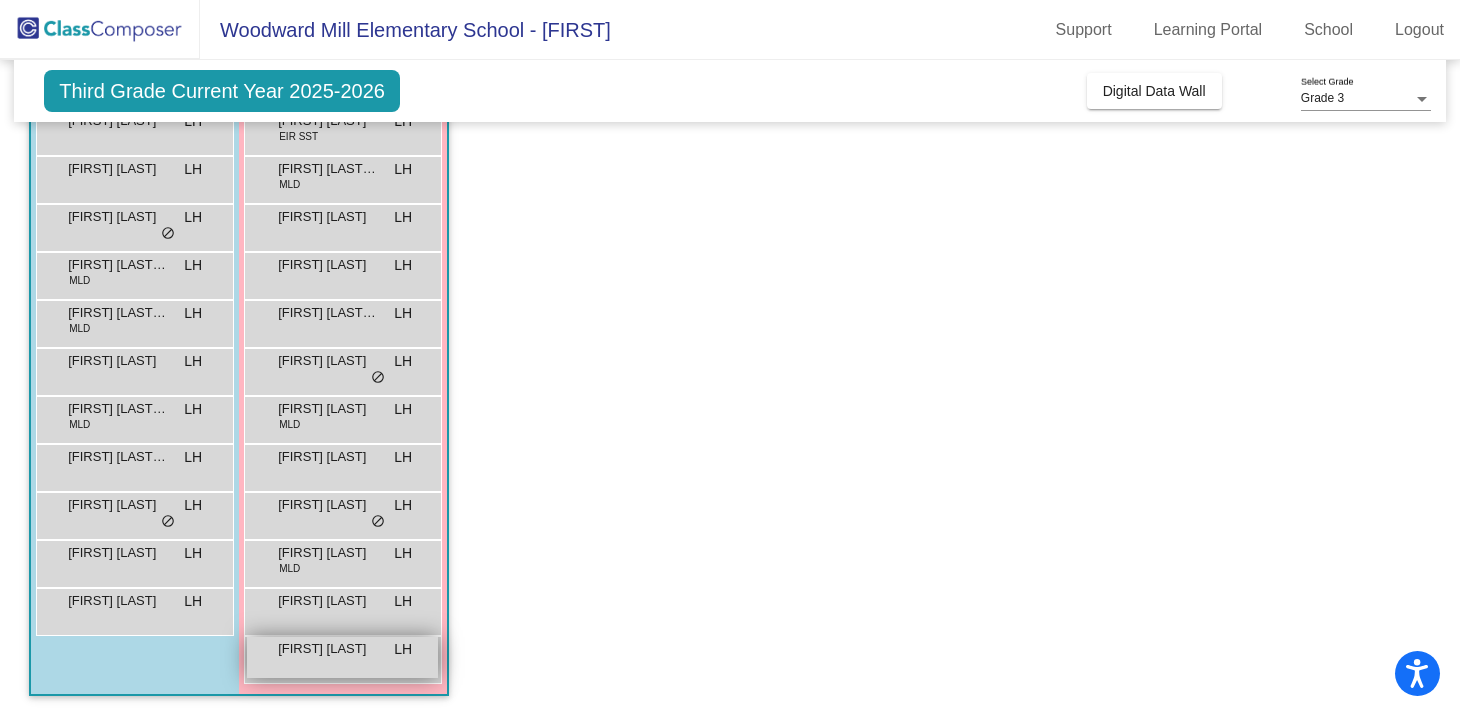 click on "[FIRST] [LAST] LH lock do_not_disturb_alt" at bounding box center (342, 657) 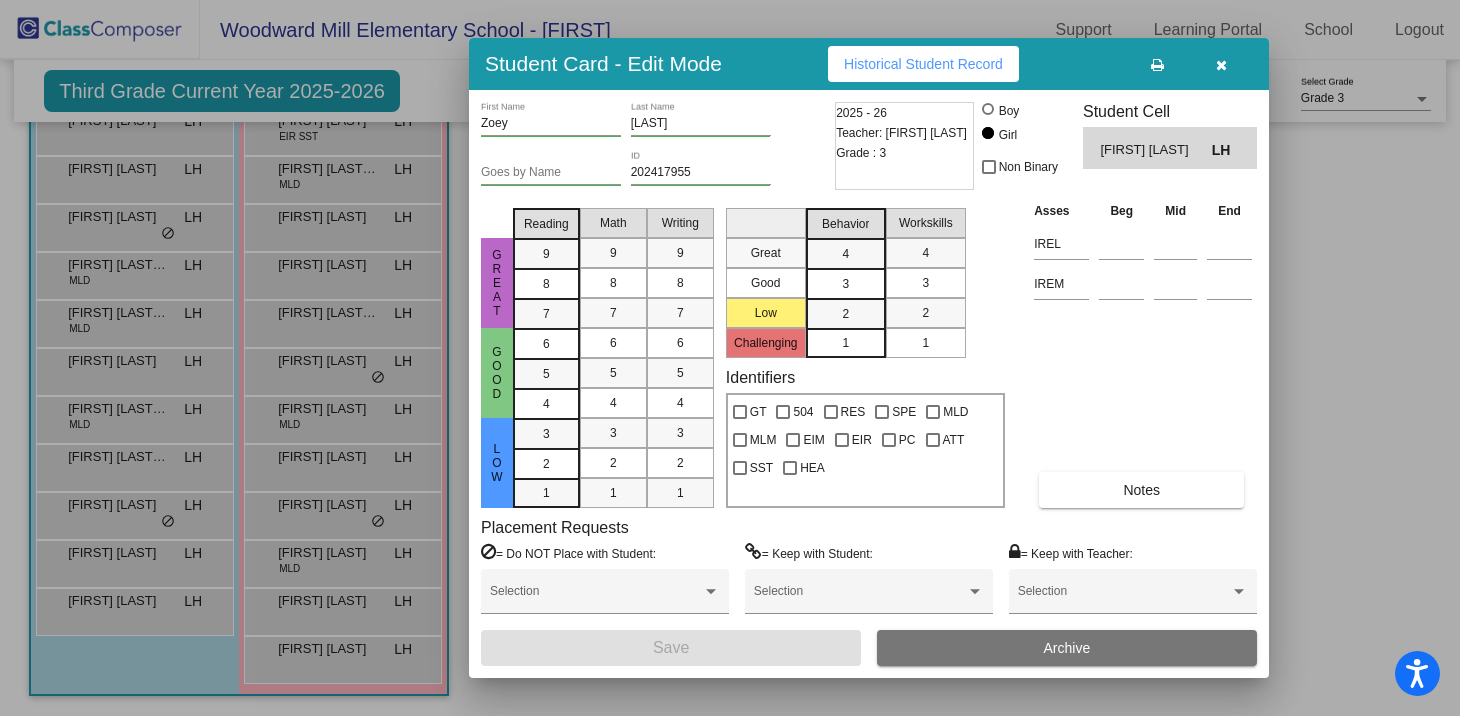 click on "Historical Student Record" at bounding box center (923, 64) 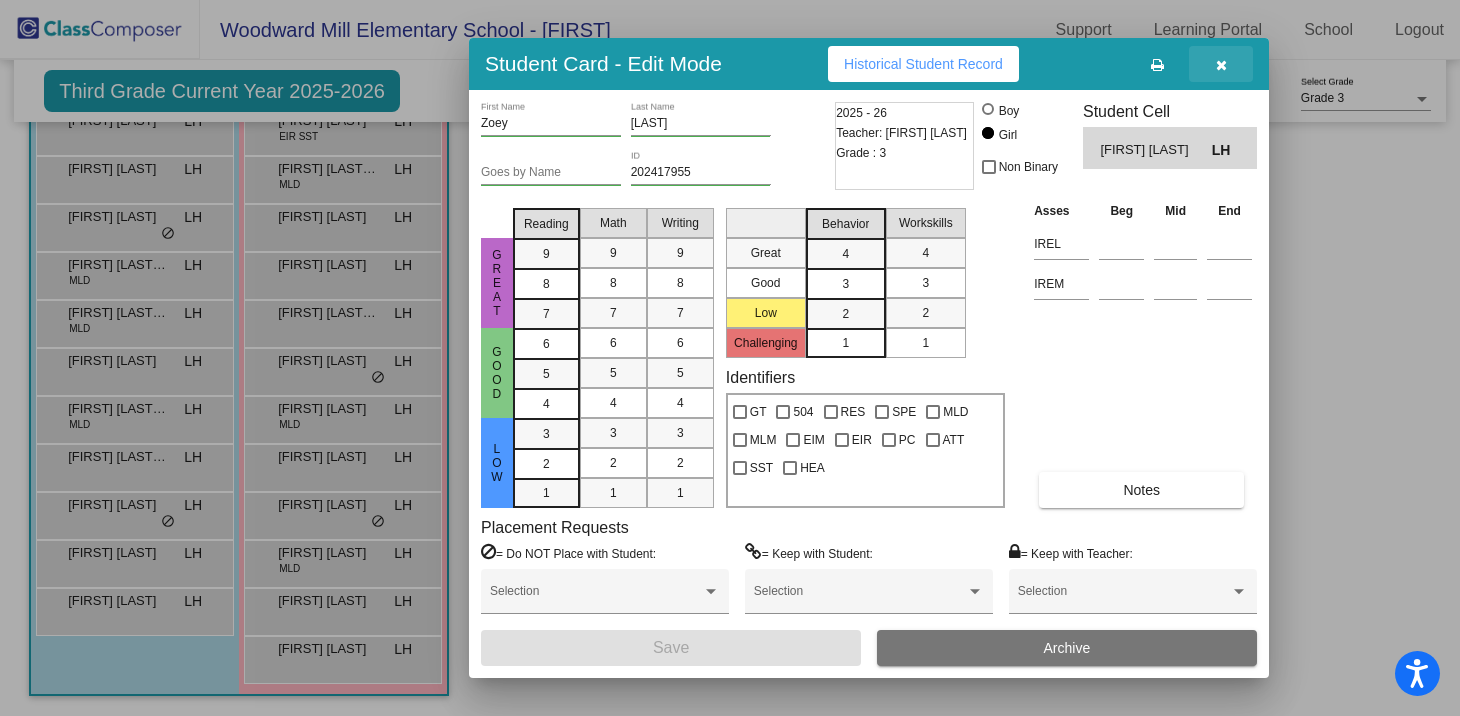 click at bounding box center [1221, 64] 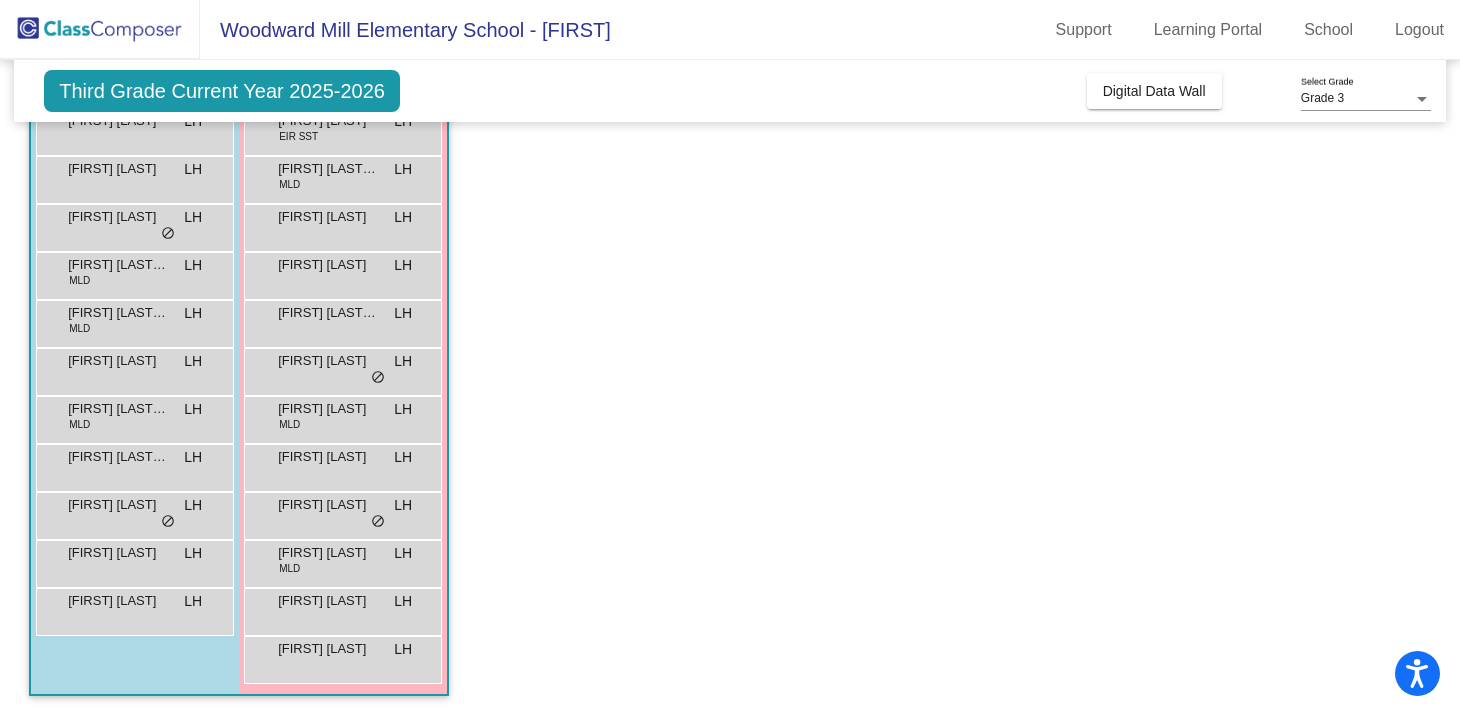 scroll, scrollTop: 0, scrollLeft: 0, axis: both 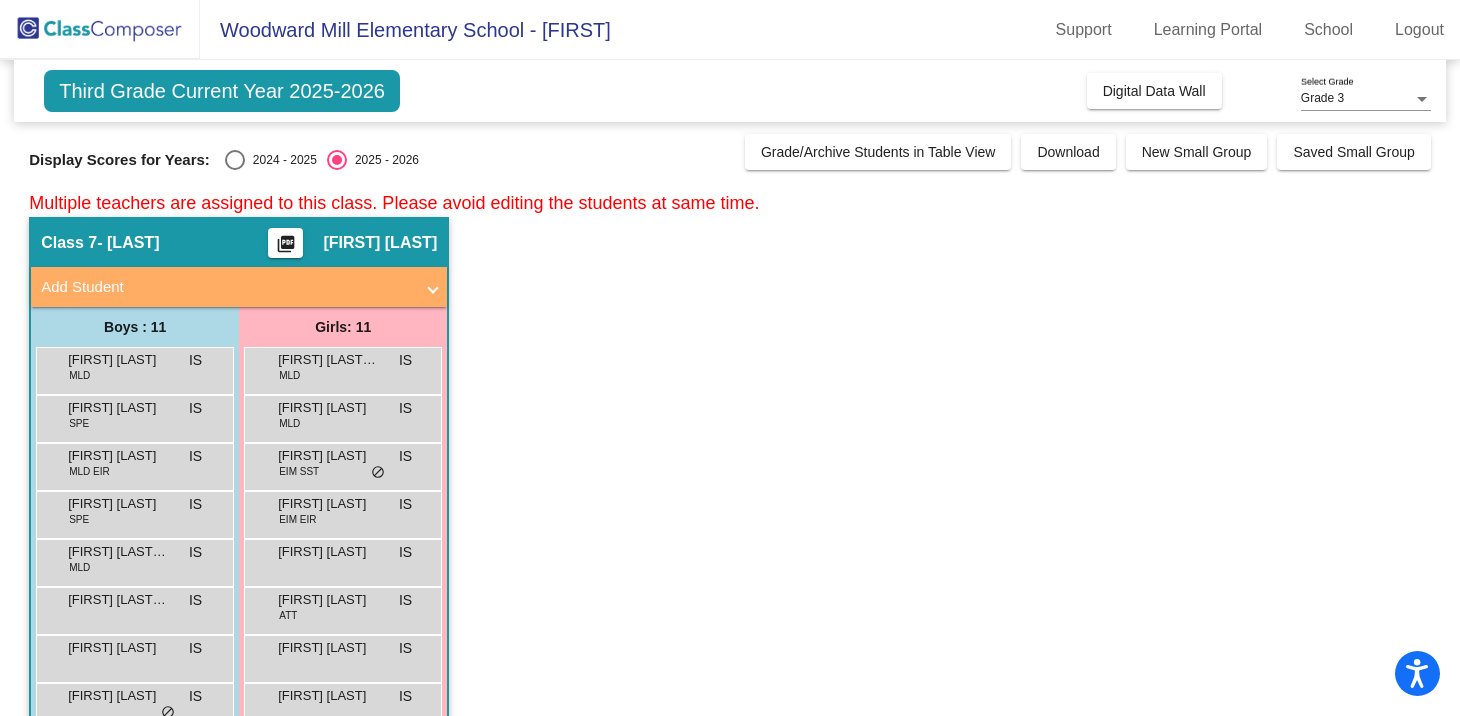 click at bounding box center (235, 160) 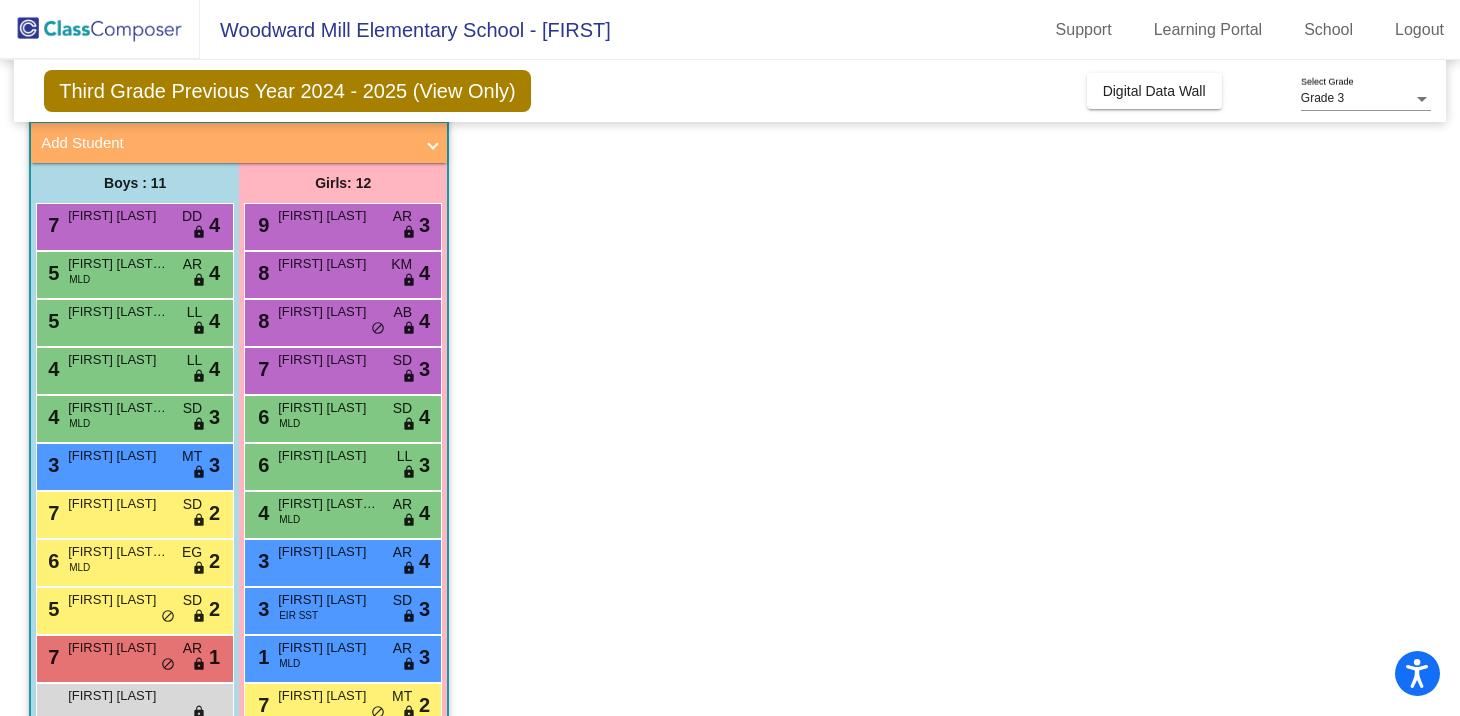 scroll, scrollTop: 956, scrollLeft: 0, axis: vertical 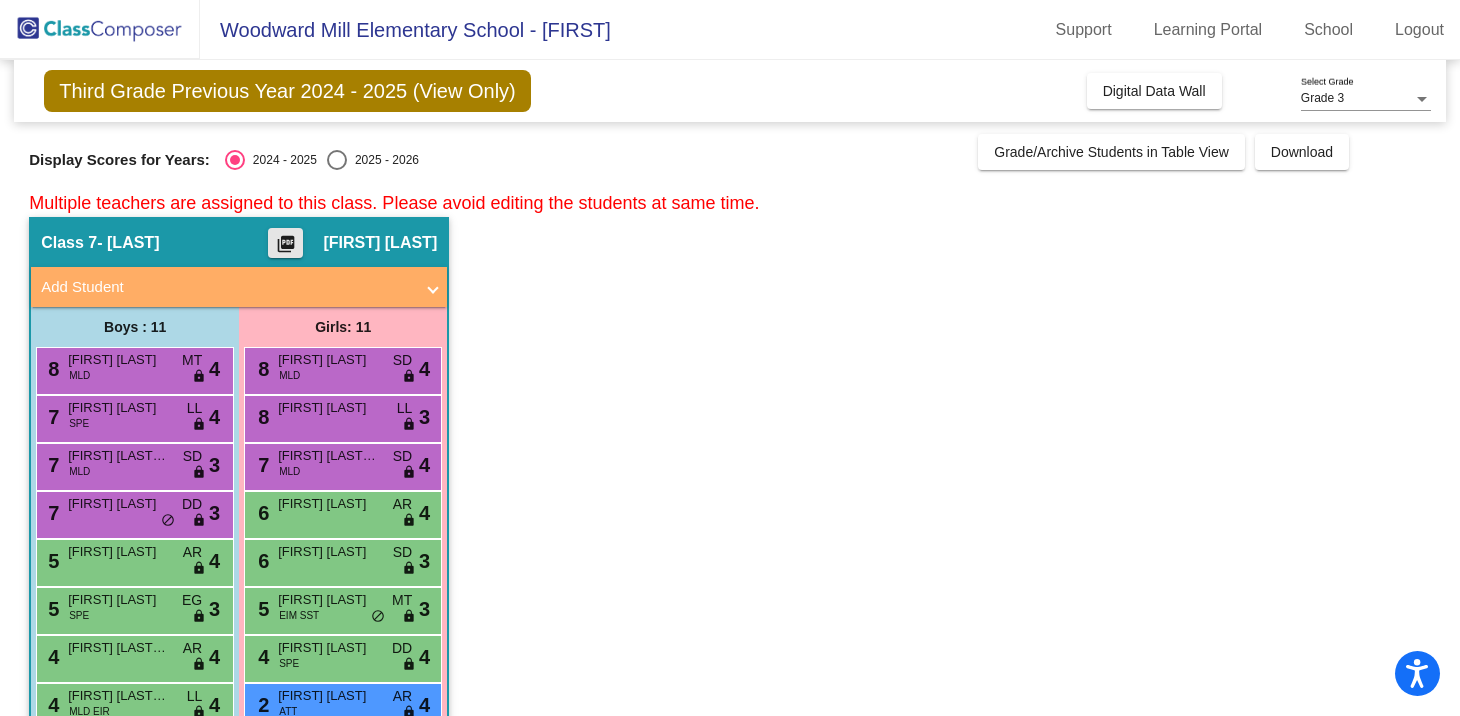 click on "picture_as_pdf" 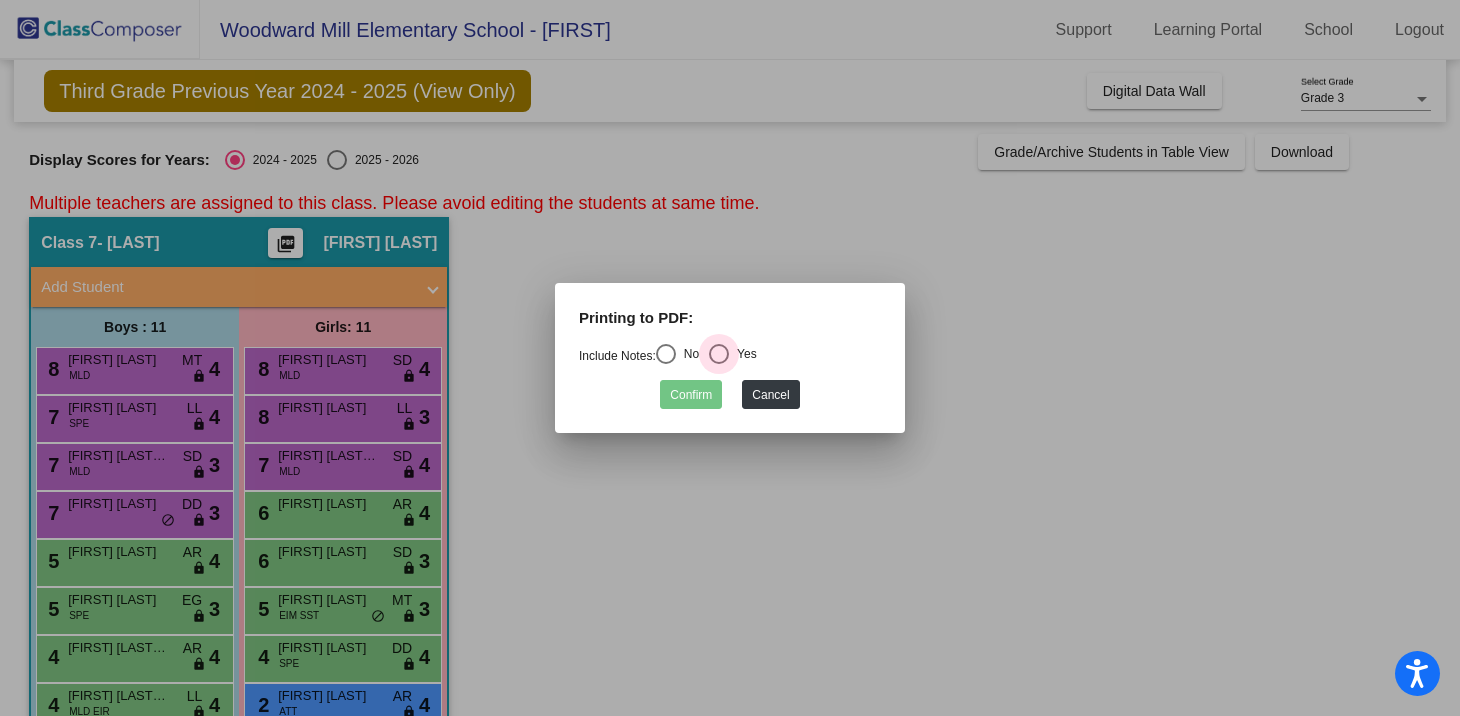 click at bounding box center (719, 354) 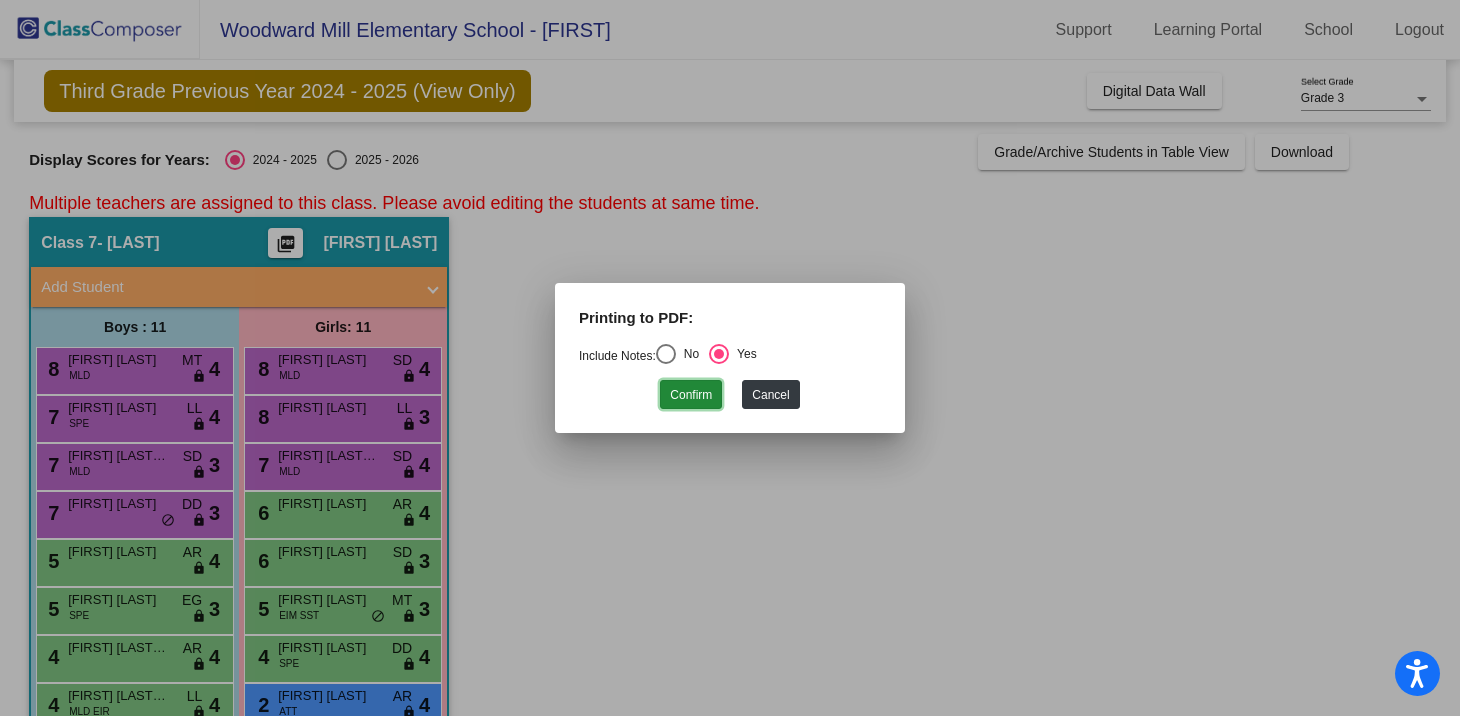 click on "Confirm" at bounding box center [691, 394] 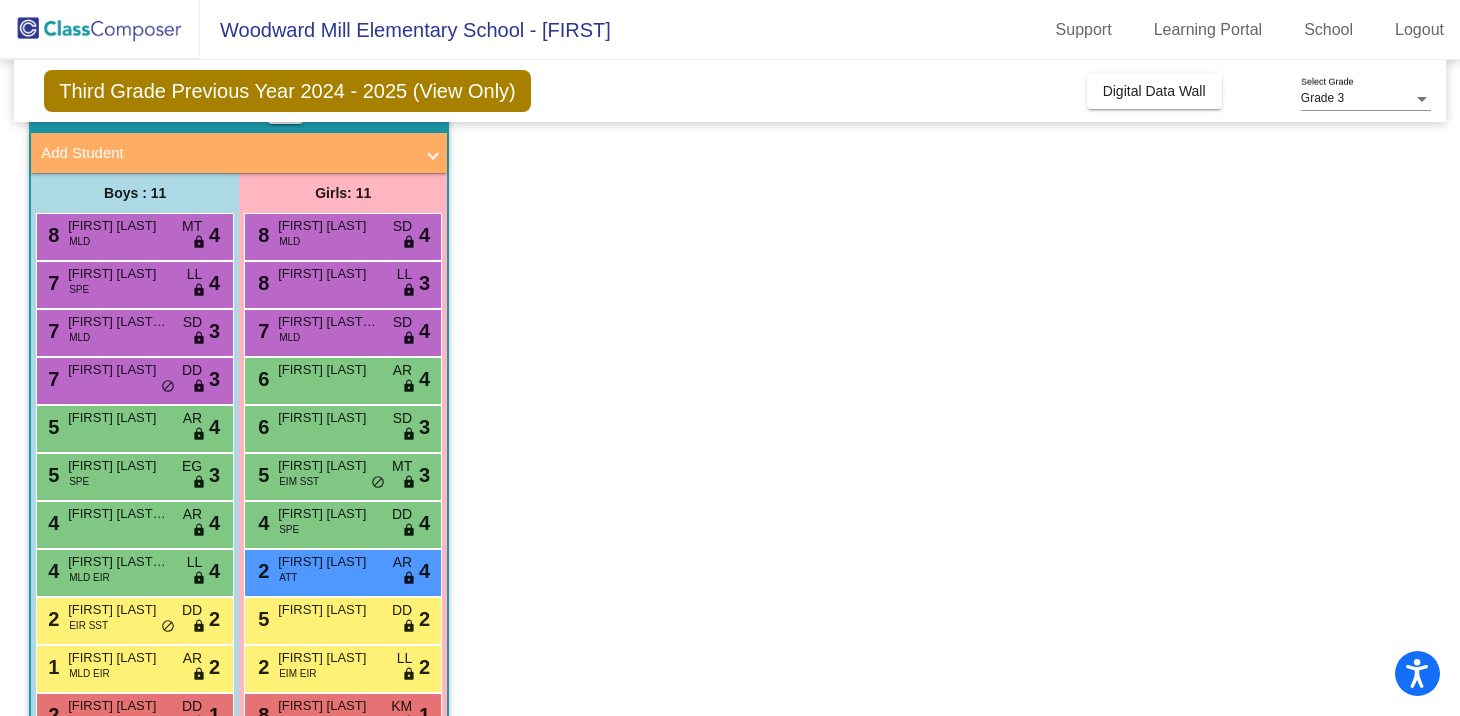 scroll, scrollTop: 0, scrollLeft: 0, axis: both 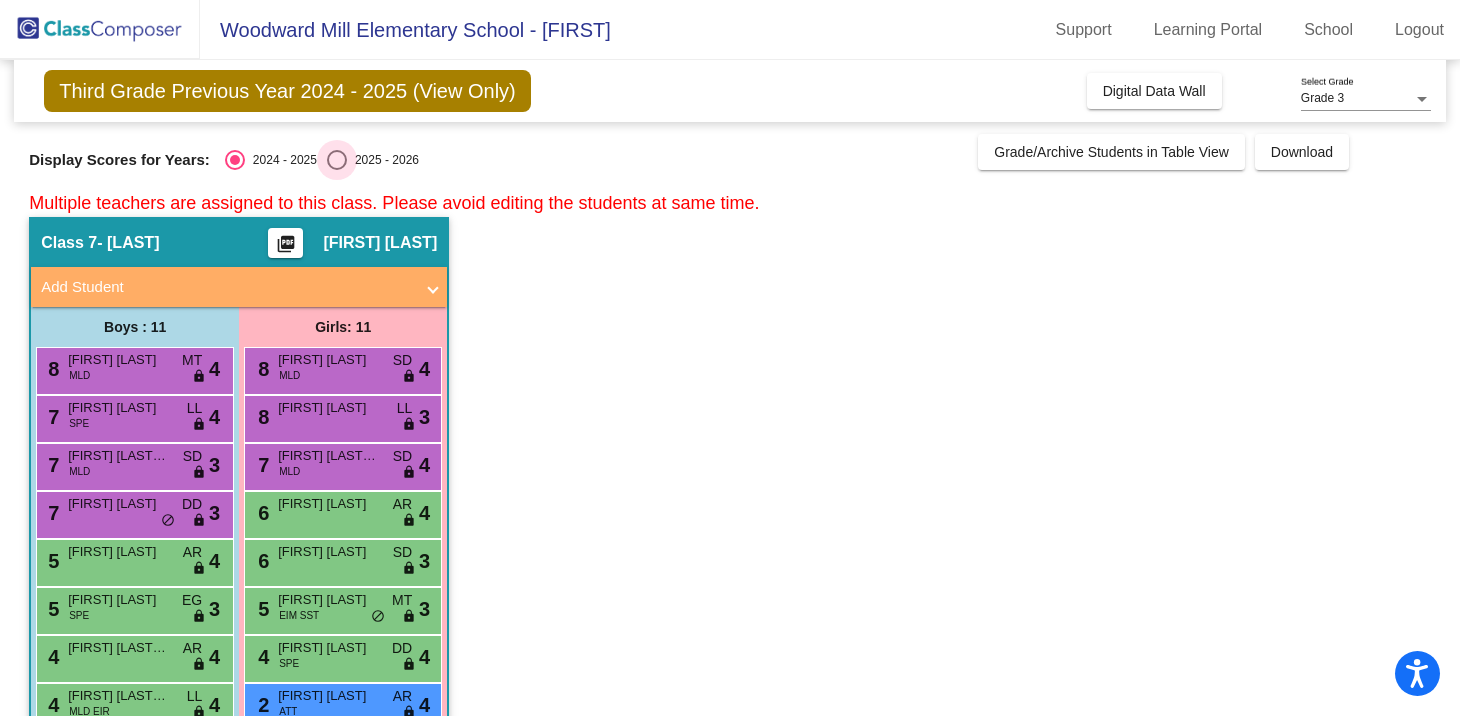 click at bounding box center [337, 160] 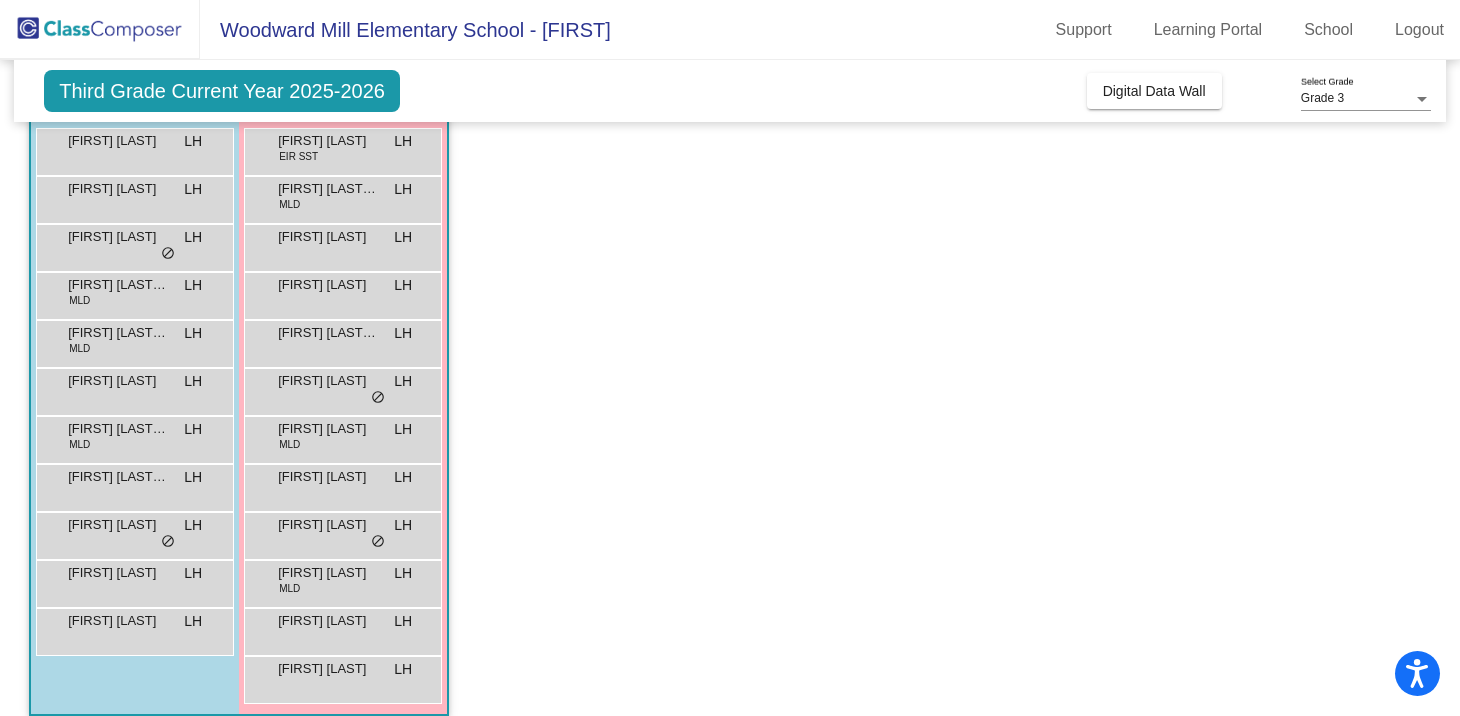 scroll, scrollTop: 956, scrollLeft: 0, axis: vertical 